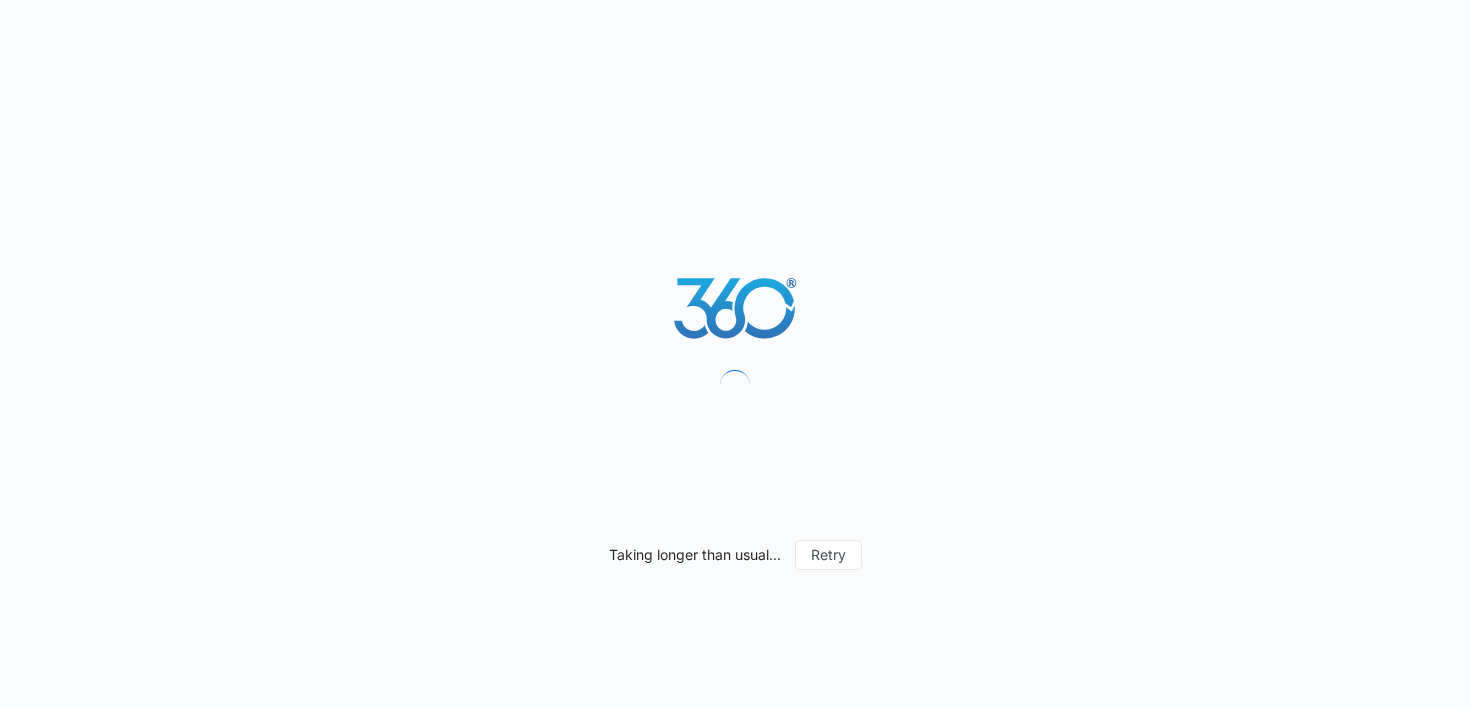scroll, scrollTop: 0, scrollLeft: 0, axis: both 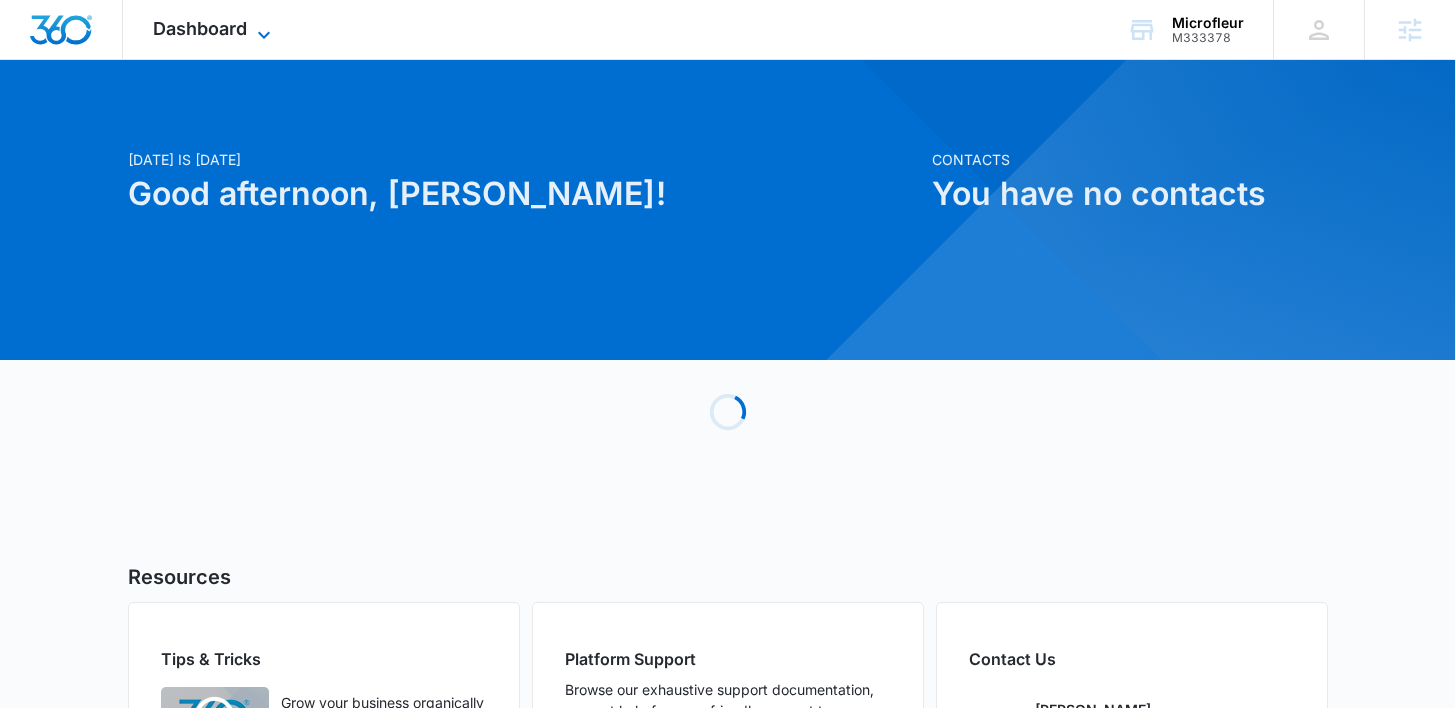 click on "Dashboard" at bounding box center (200, 28) 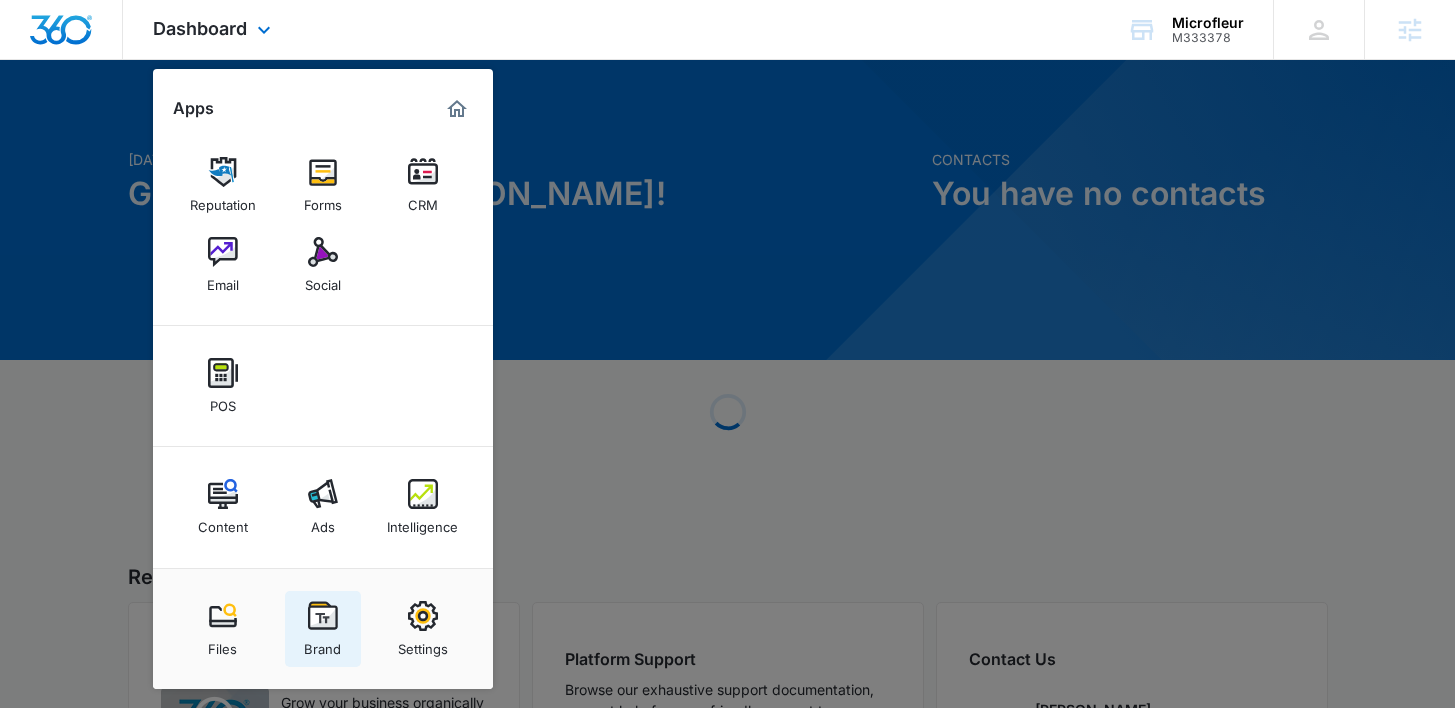 click on "Brand" at bounding box center (322, 644) 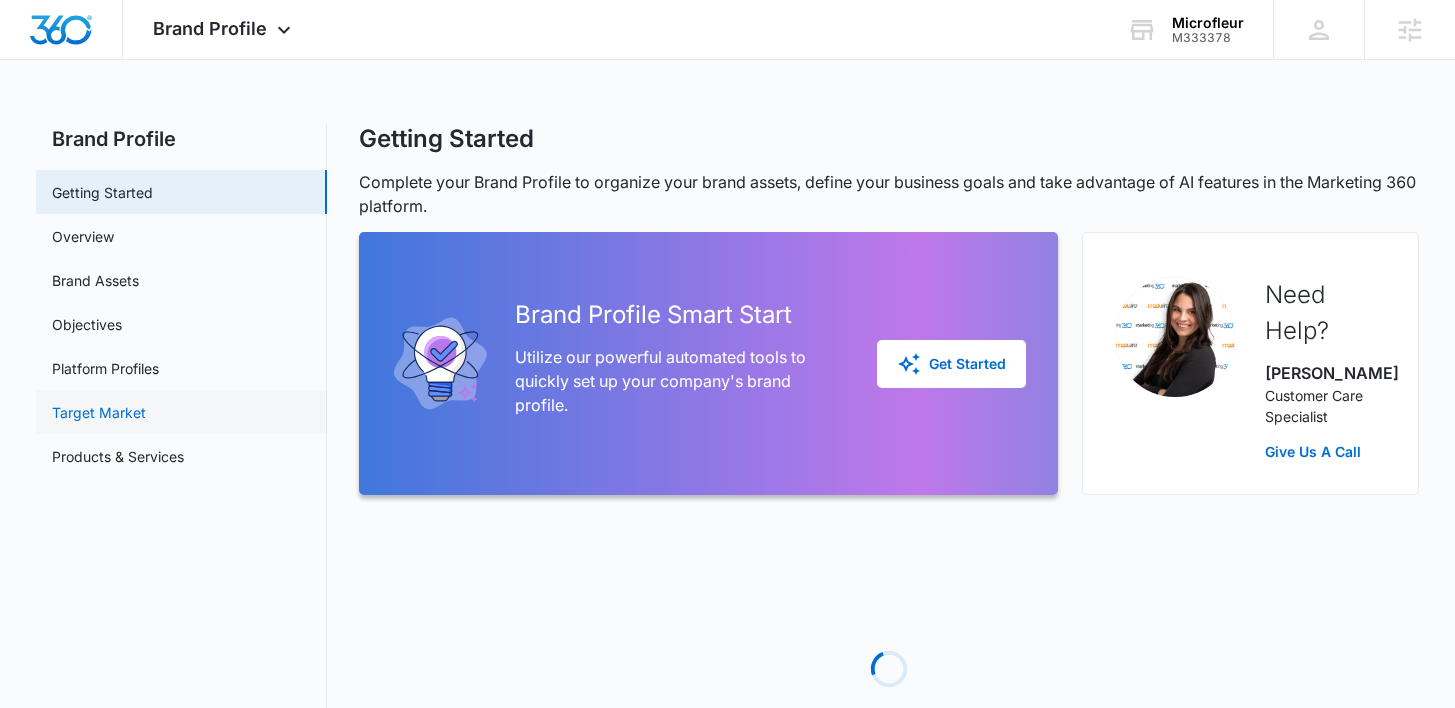scroll, scrollTop: 159, scrollLeft: 0, axis: vertical 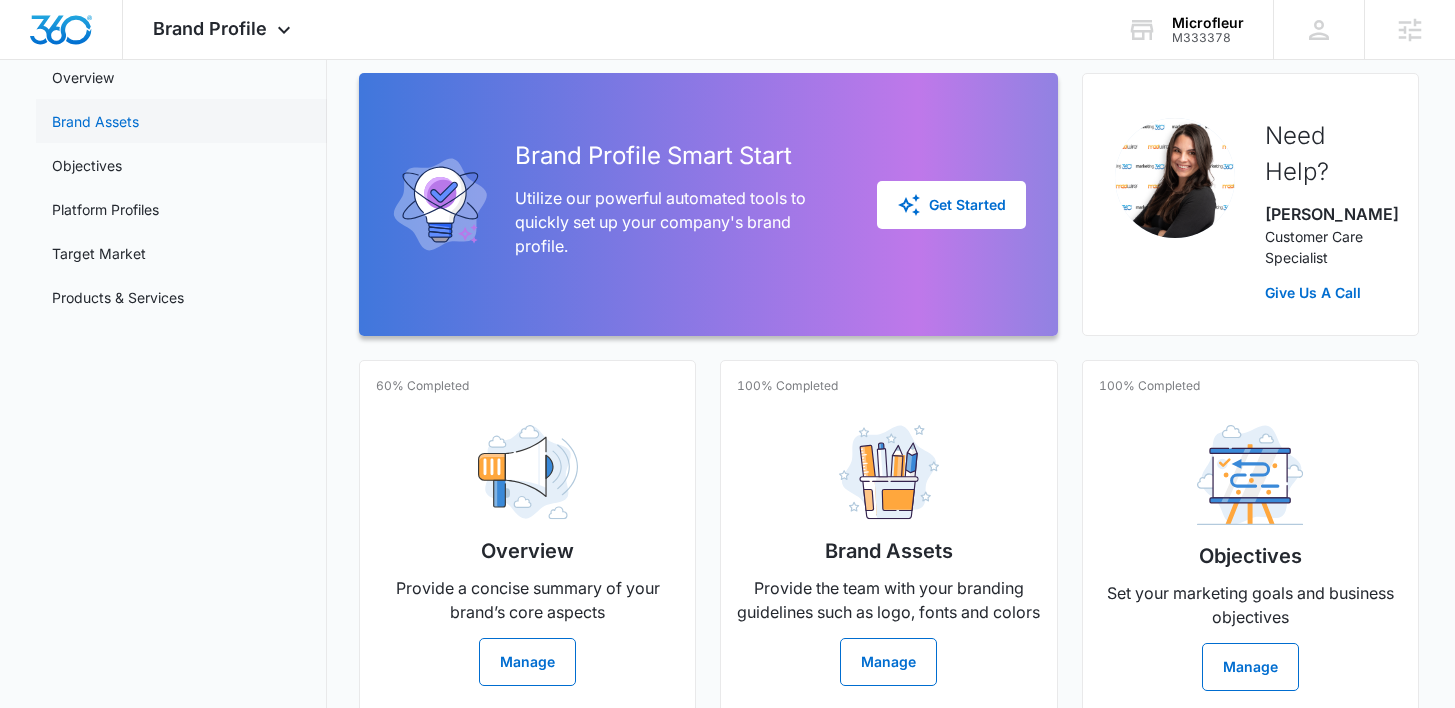 click on "Brand Assets" at bounding box center [95, 121] 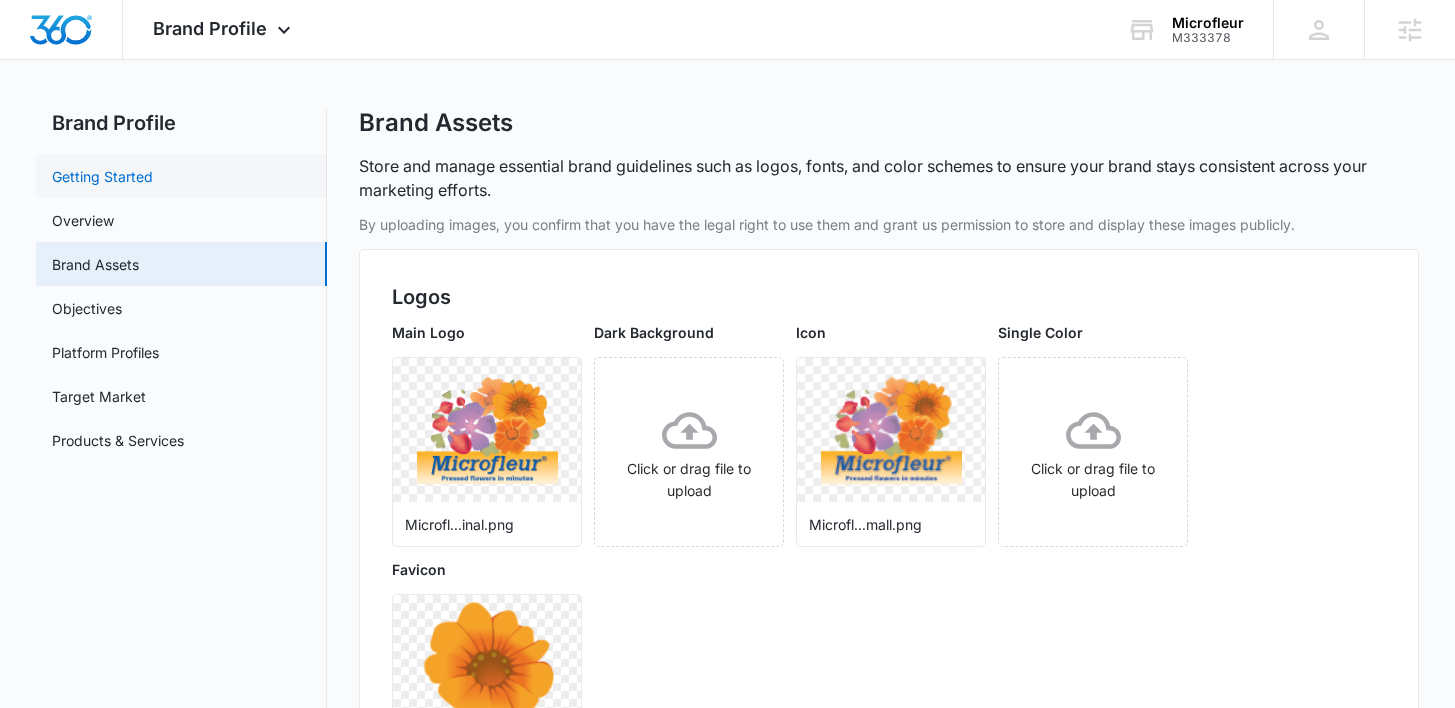 scroll, scrollTop: 4, scrollLeft: 0, axis: vertical 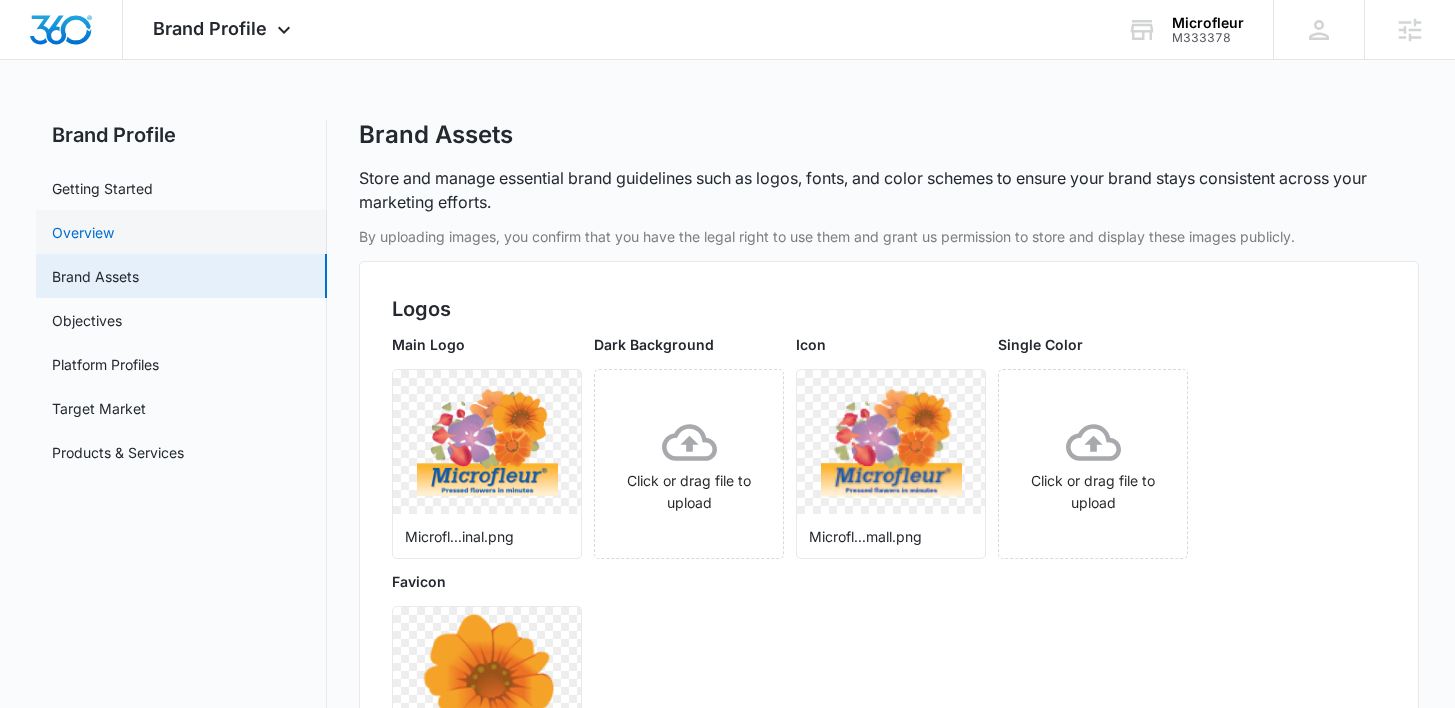 click on "Overview" at bounding box center (83, 232) 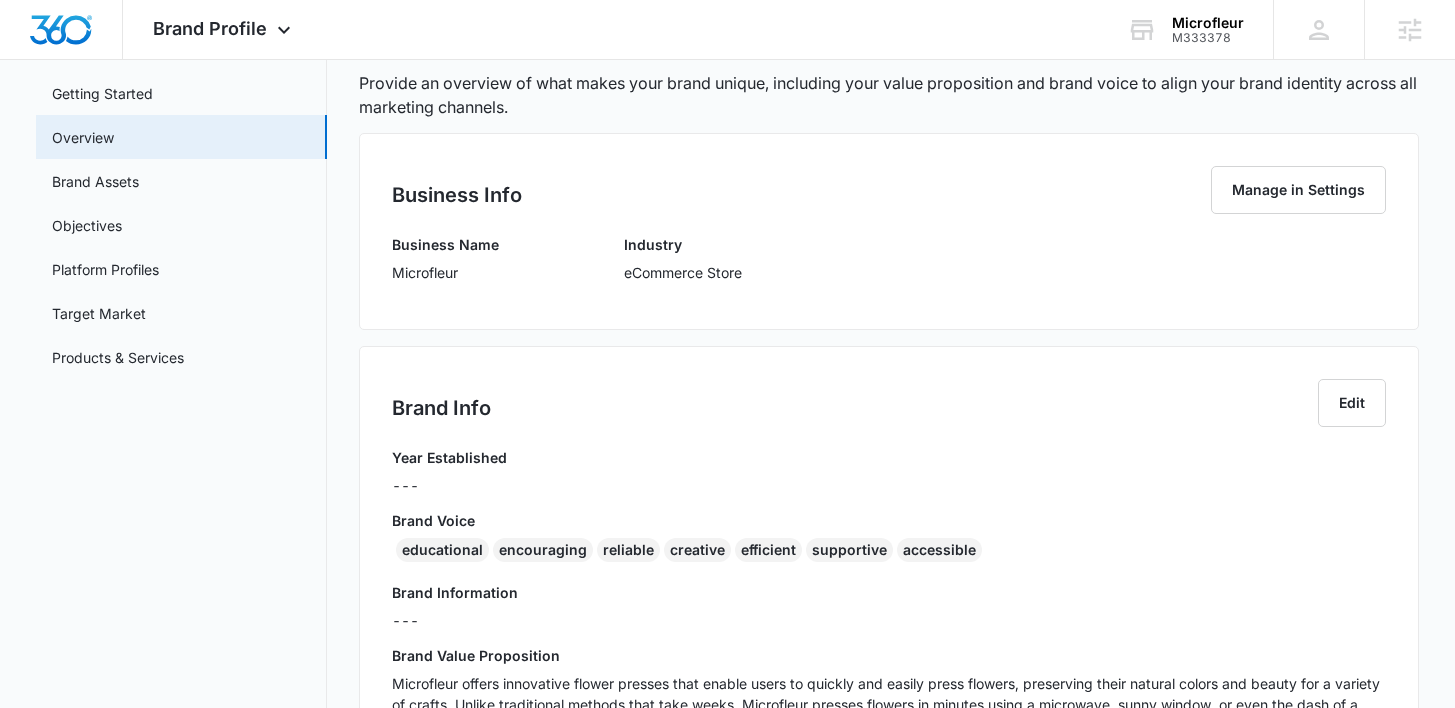 scroll, scrollTop: 0, scrollLeft: 0, axis: both 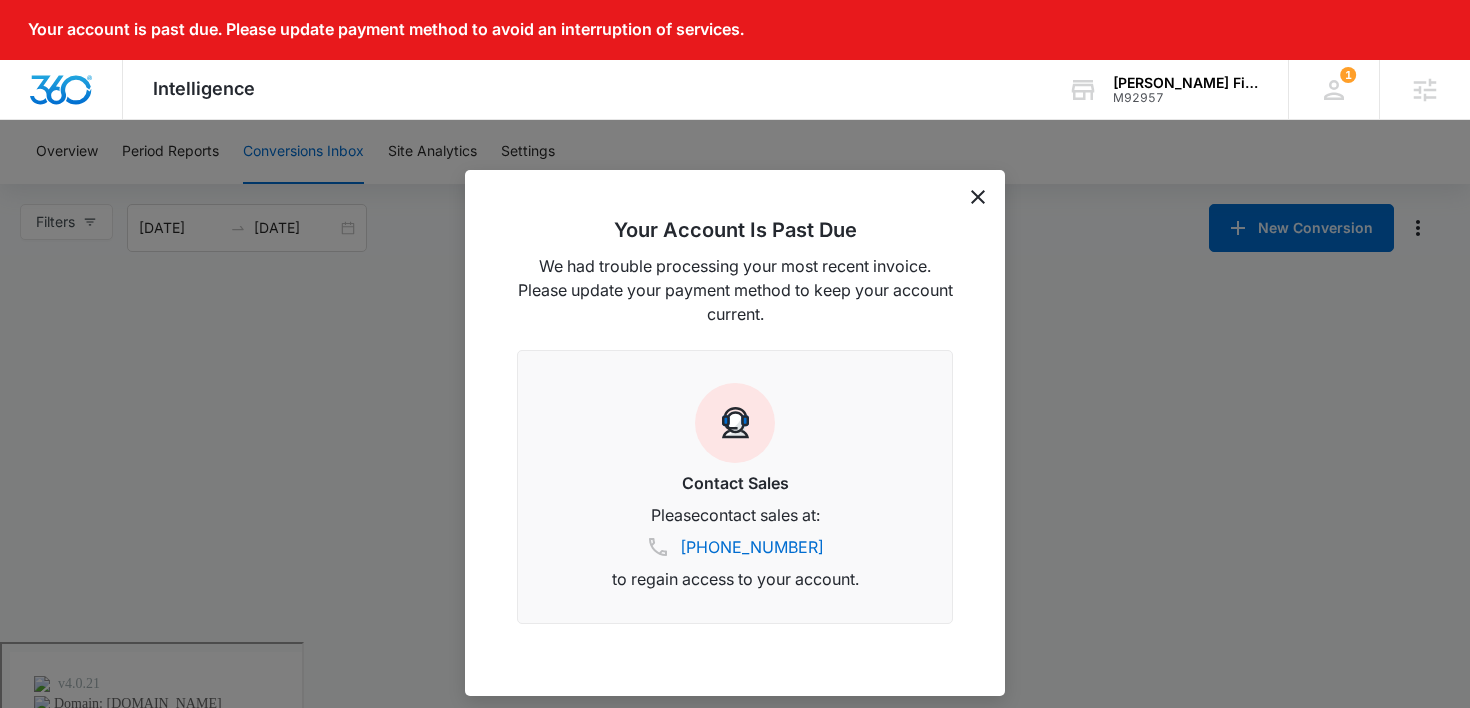 click 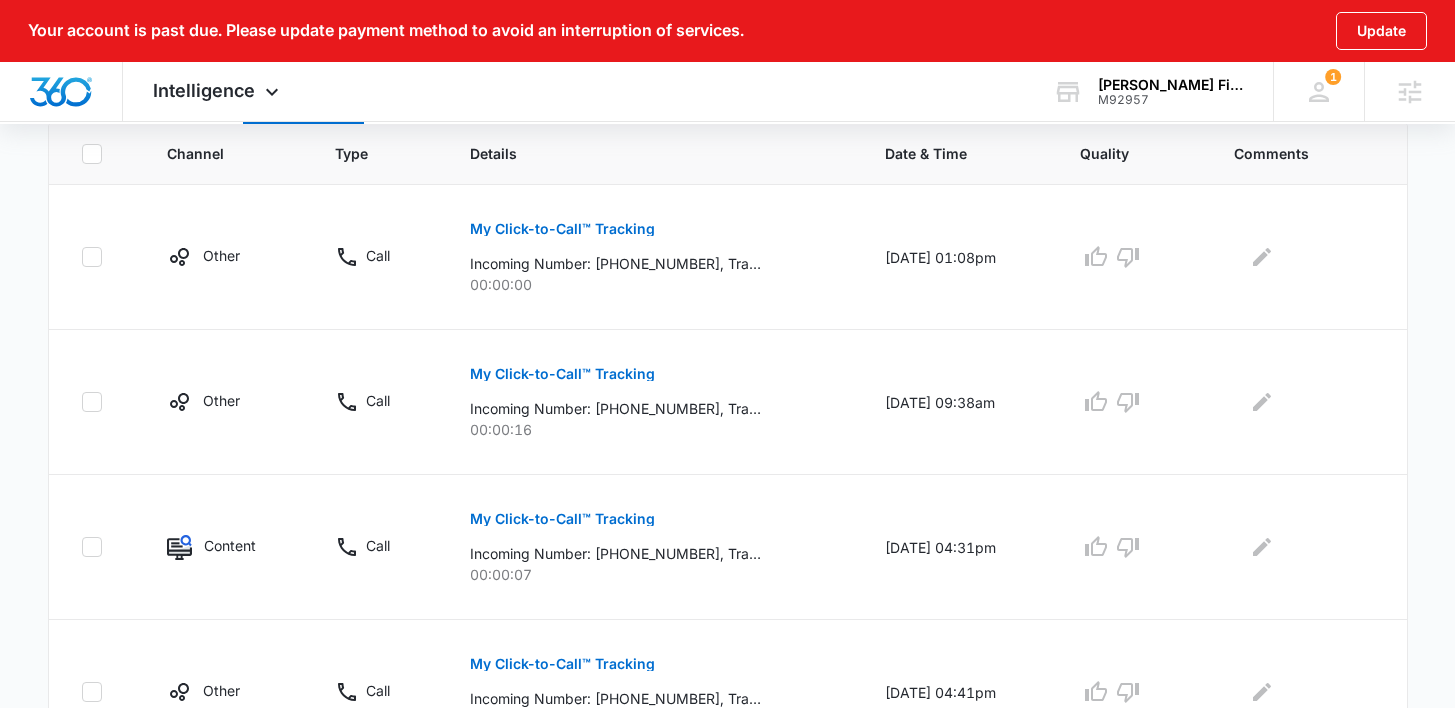 scroll, scrollTop: 521, scrollLeft: 0, axis: vertical 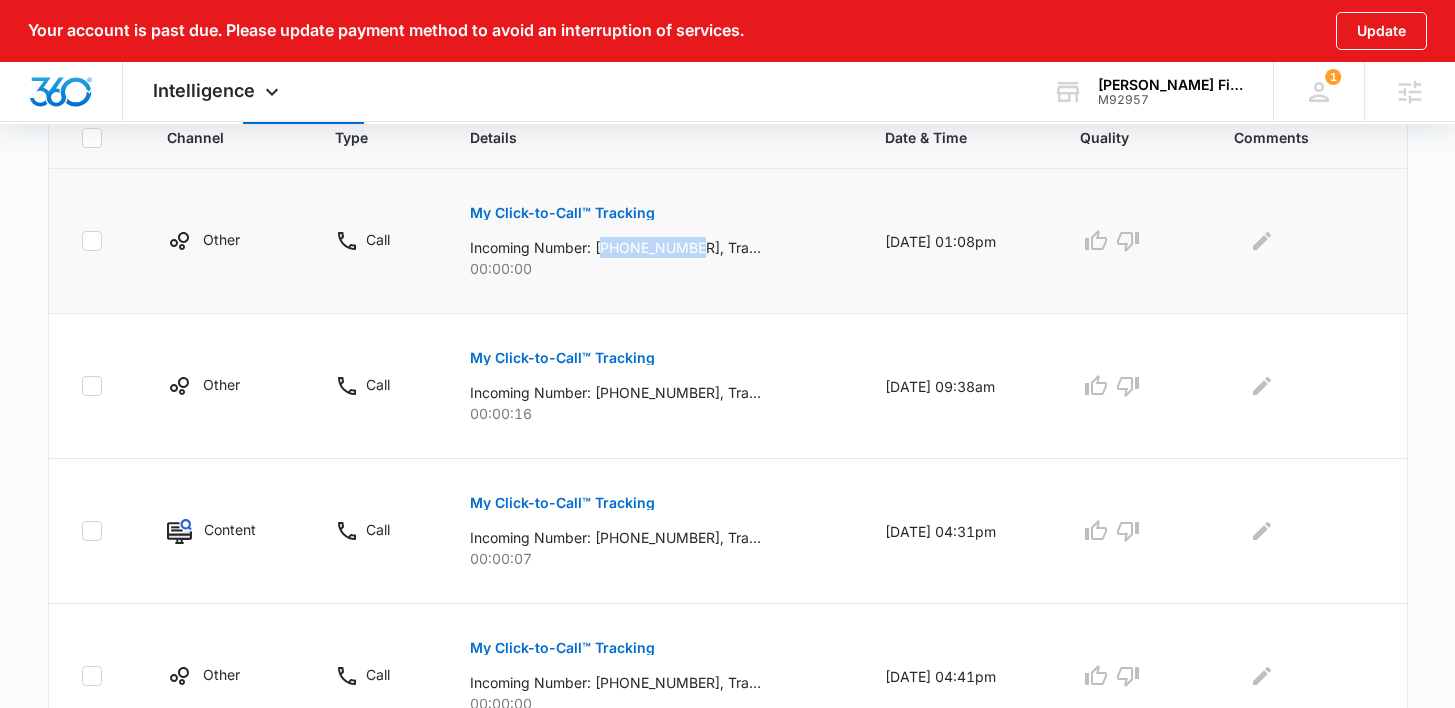 drag, startPoint x: 690, startPoint y: 249, endPoint x: 591, endPoint y: 237, distance: 99.724625 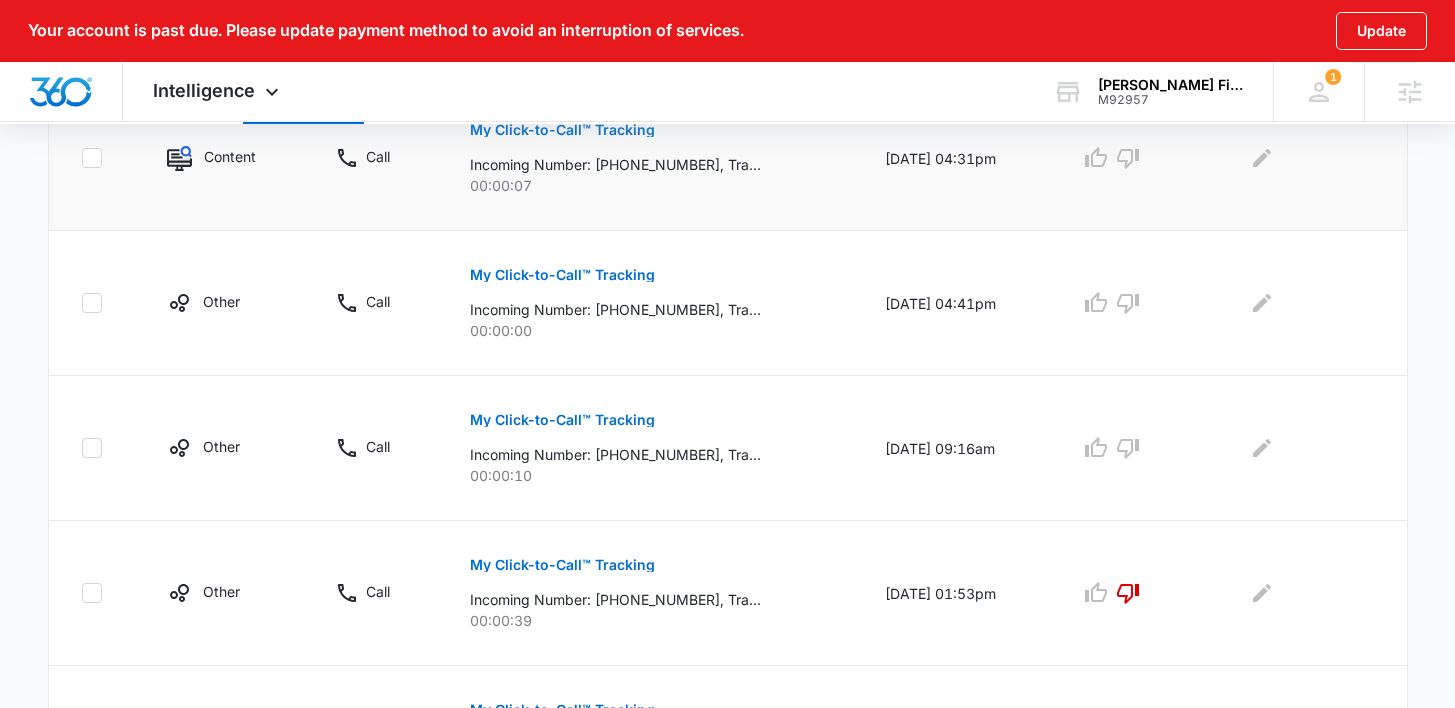 scroll, scrollTop: 1042, scrollLeft: 0, axis: vertical 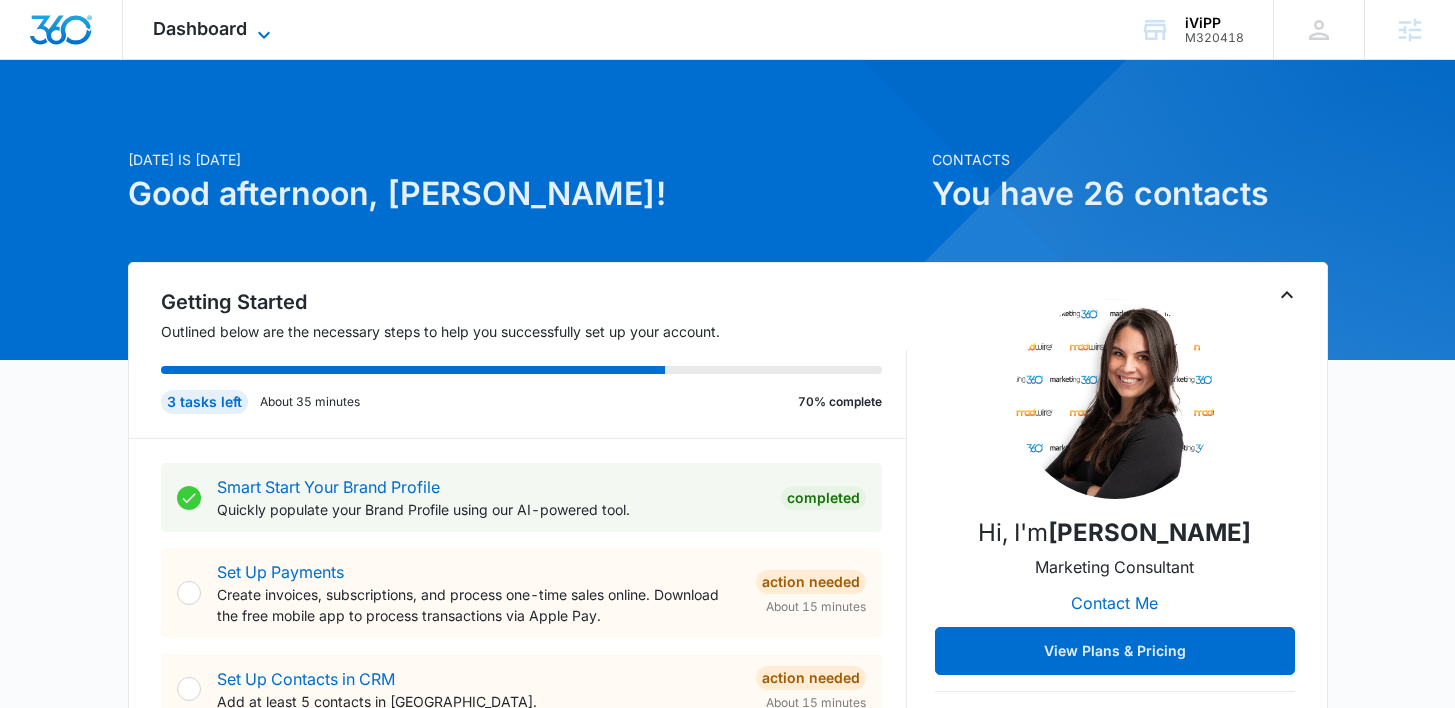 click on "Dashboard" at bounding box center [200, 28] 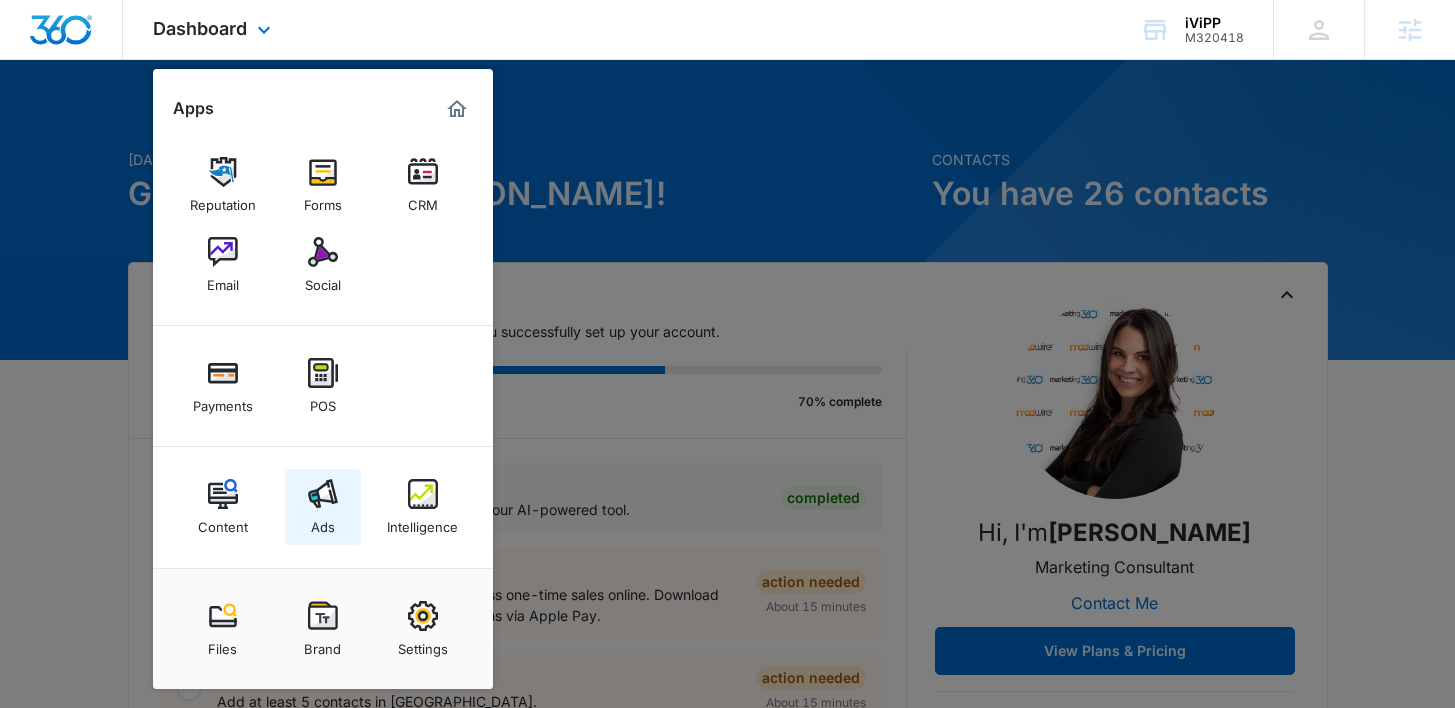 click on "Ads" at bounding box center (323, 522) 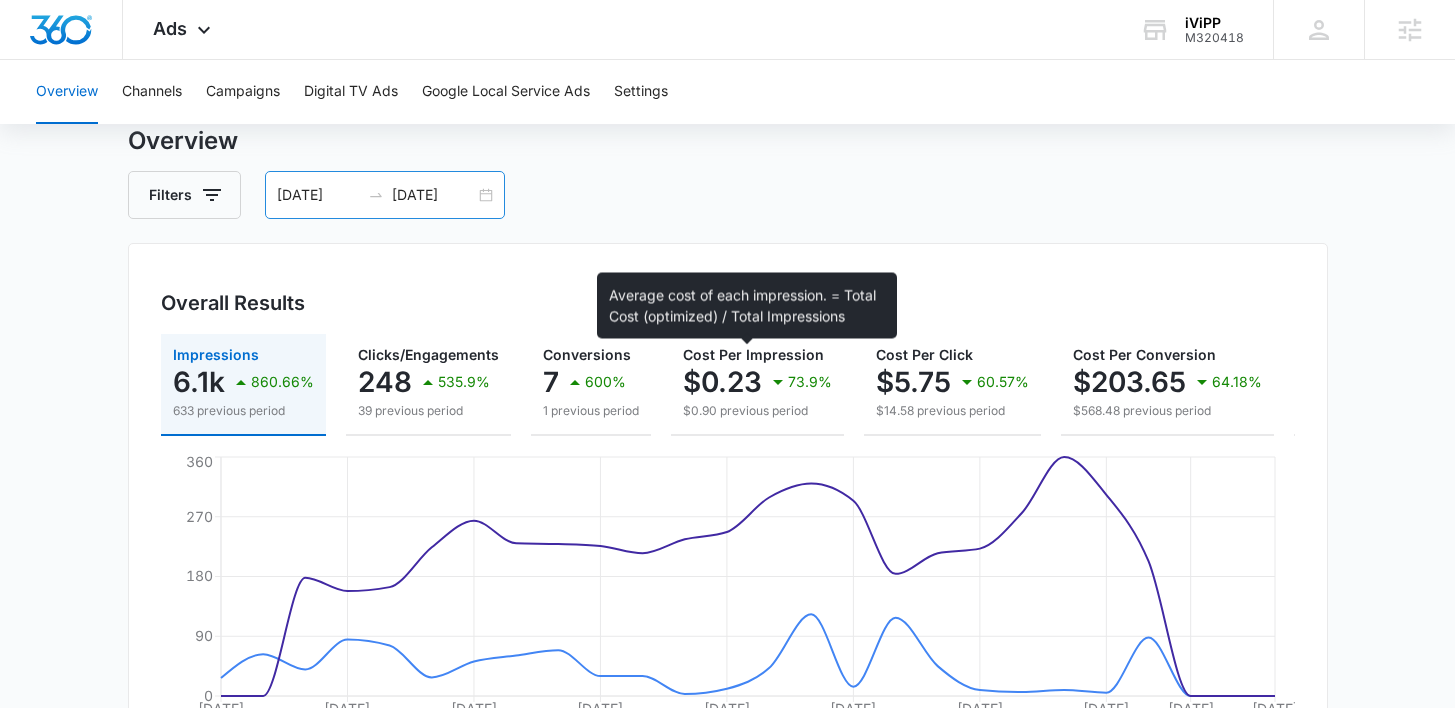 scroll, scrollTop: 72, scrollLeft: 0, axis: vertical 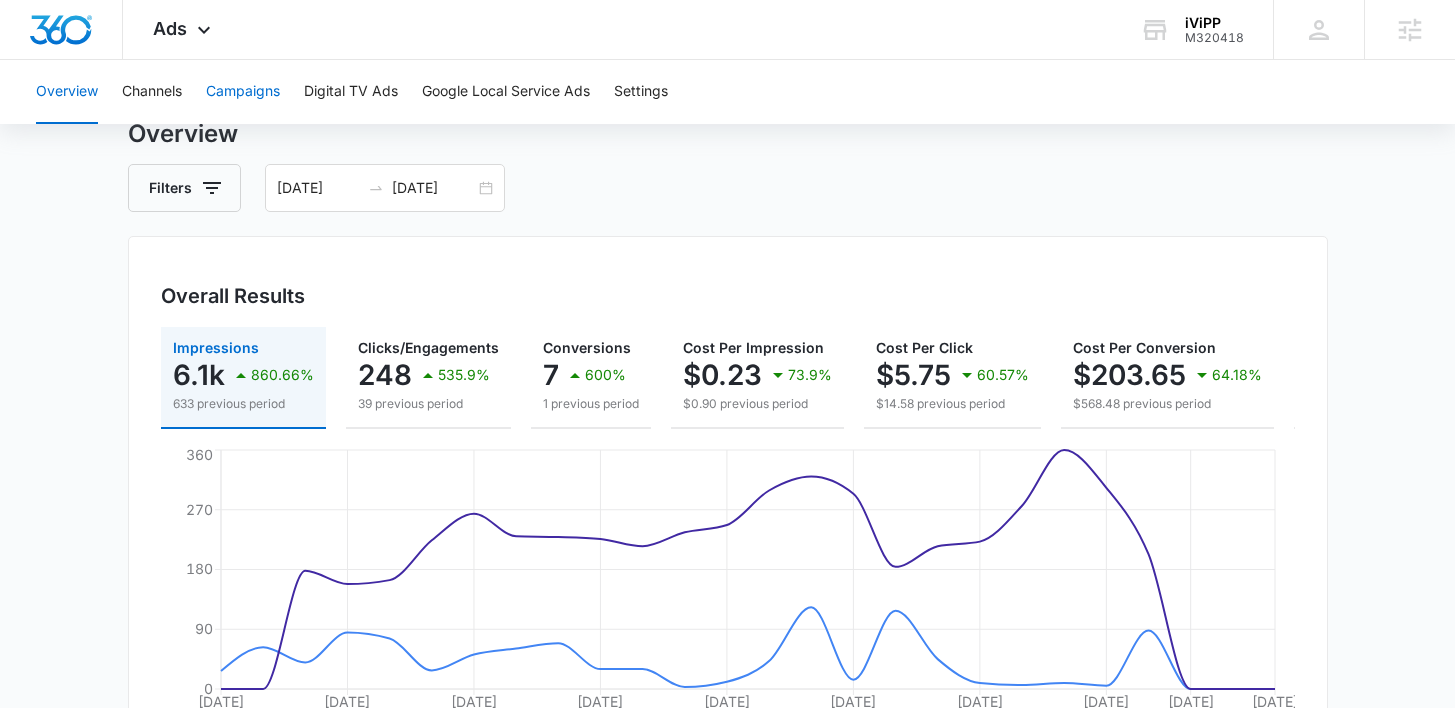 click on "Campaigns" at bounding box center [243, 92] 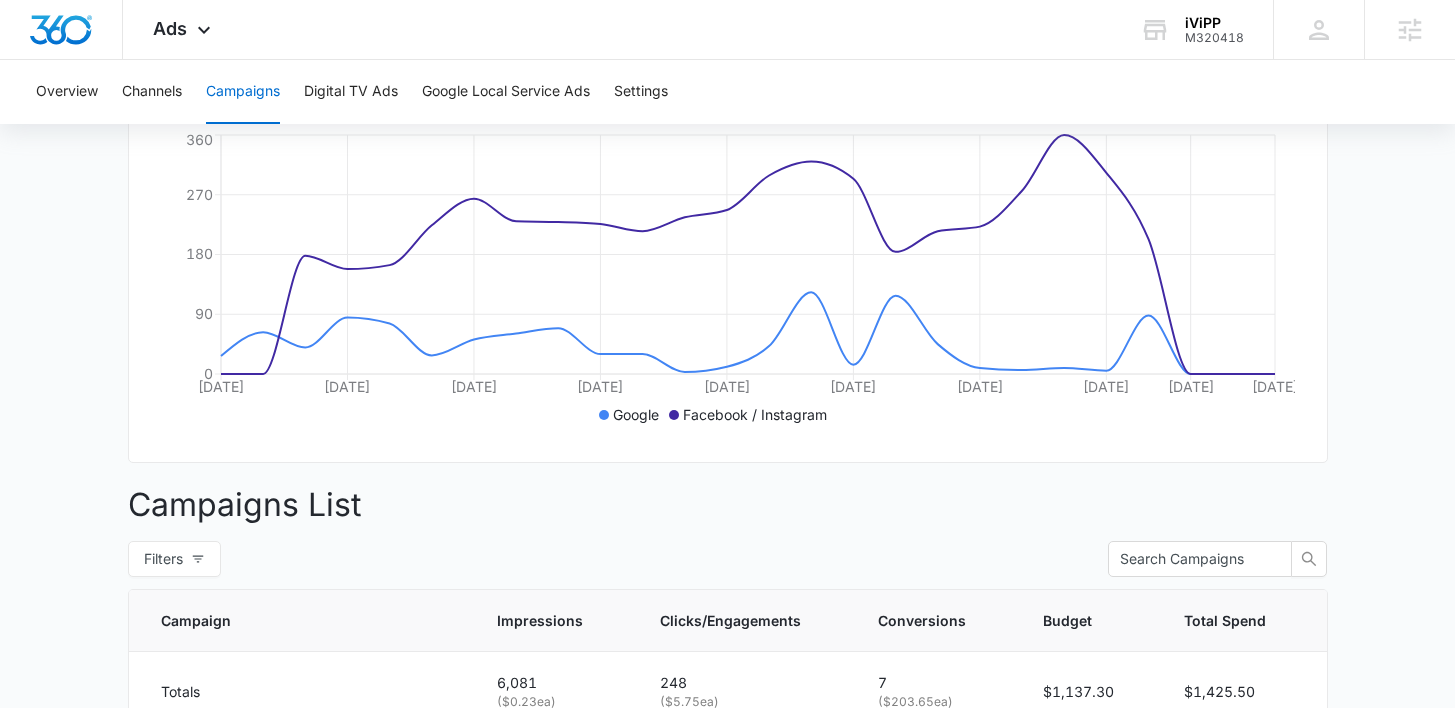 scroll, scrollTop: 335, scrollLeft: 0, axis: vertical 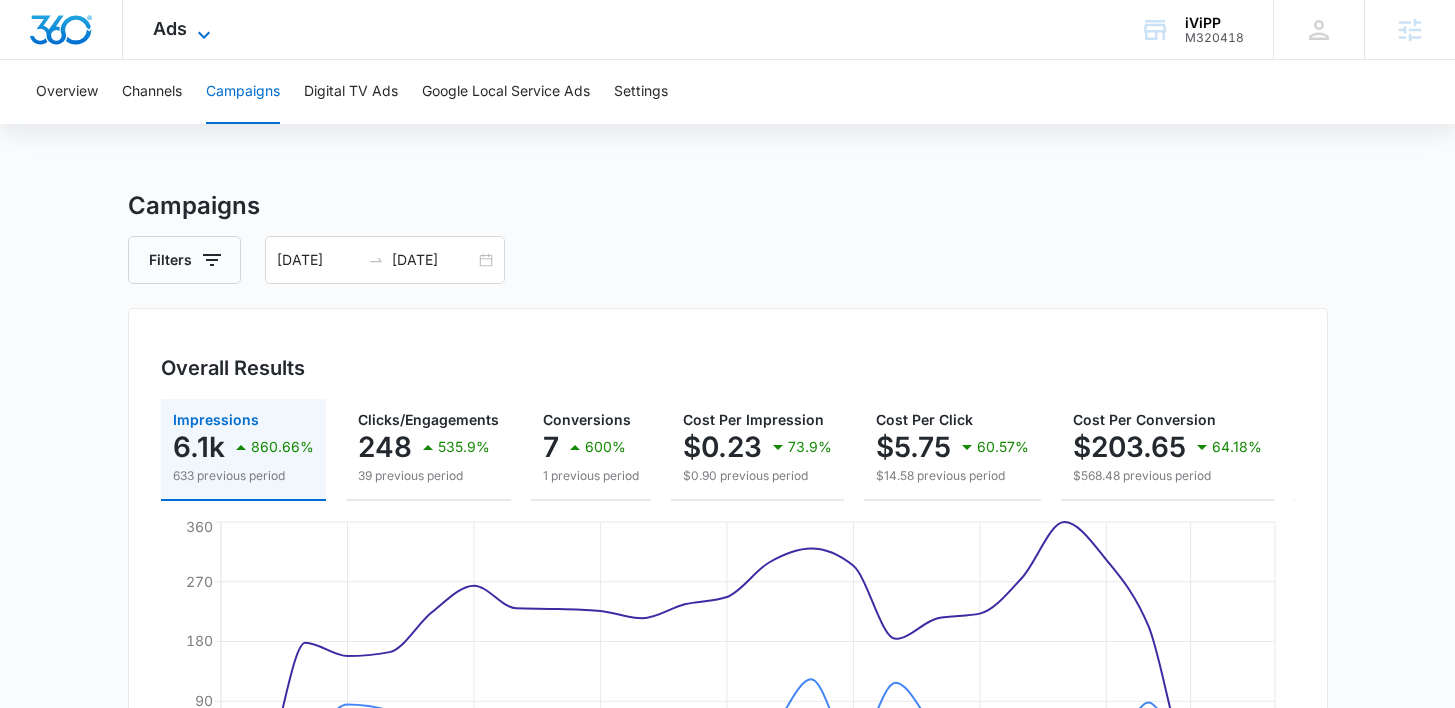 click on "Ads" at bounding box center [170, 28] 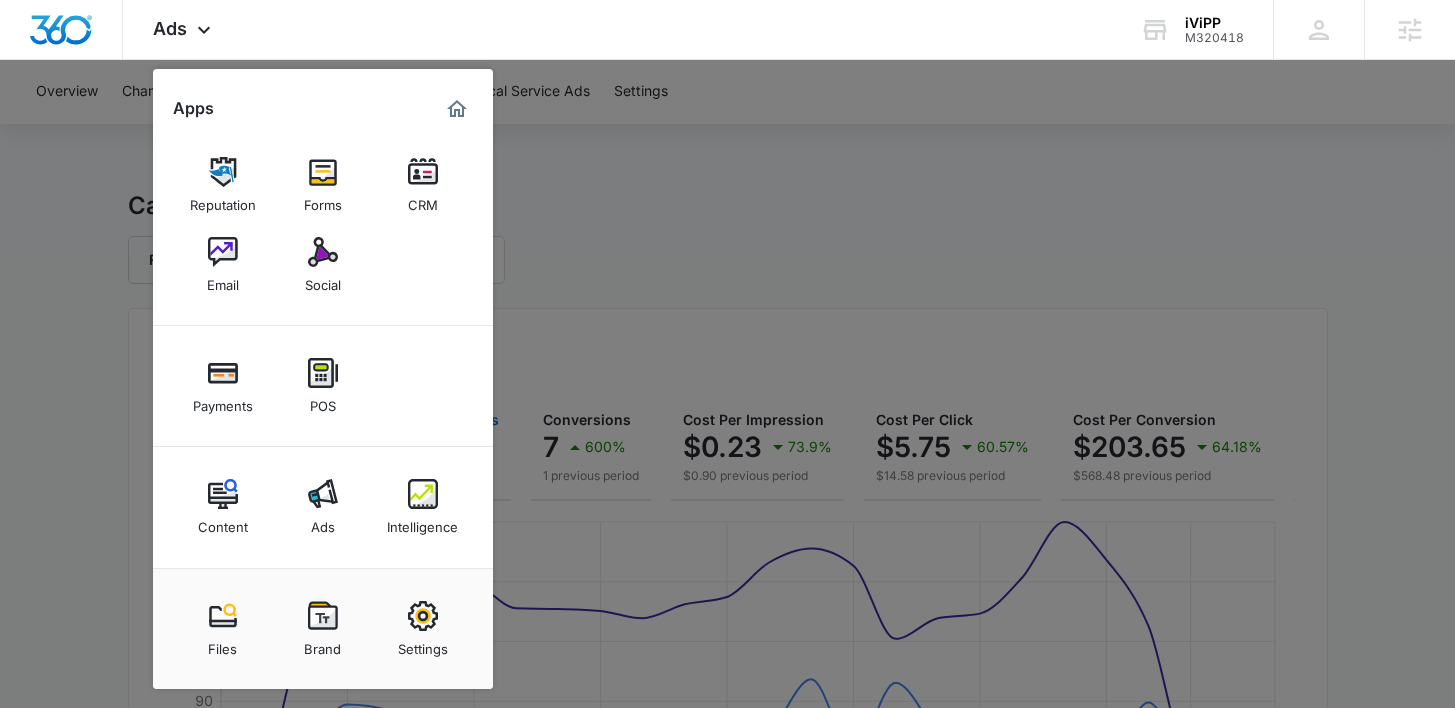 click on "Intelligence" at bounding box center (422, 522) 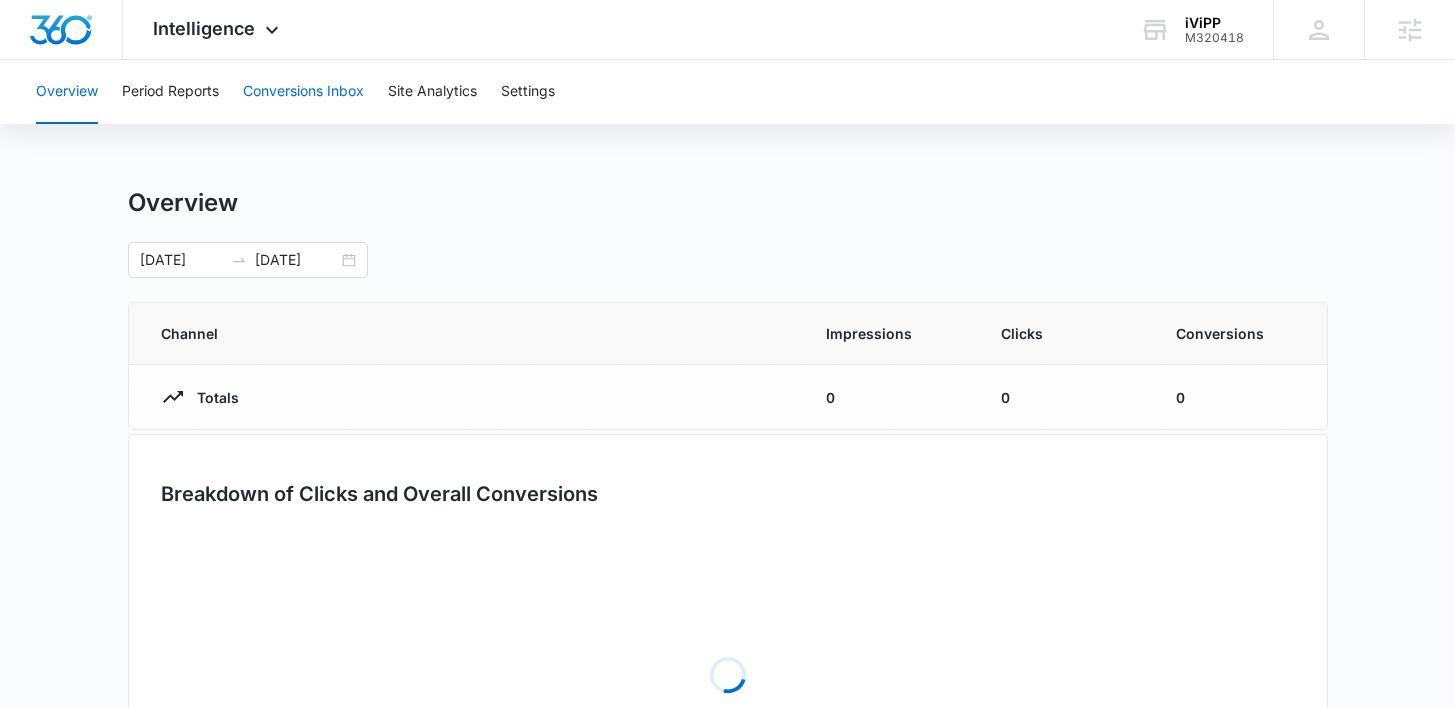click on "Conversions Inbox" at bounding box center (303, 92) 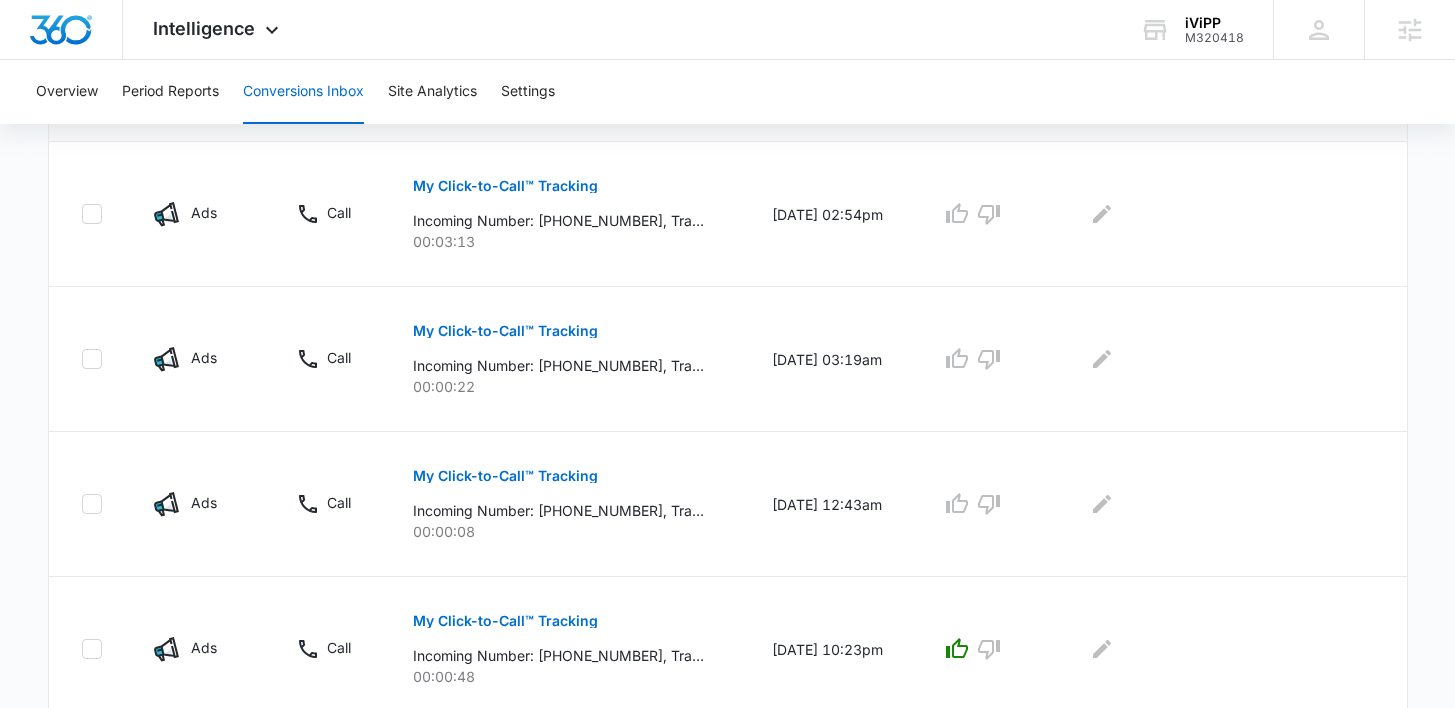 scroll, scrollTop: 480, scrollLeft: 0, axis: vertical 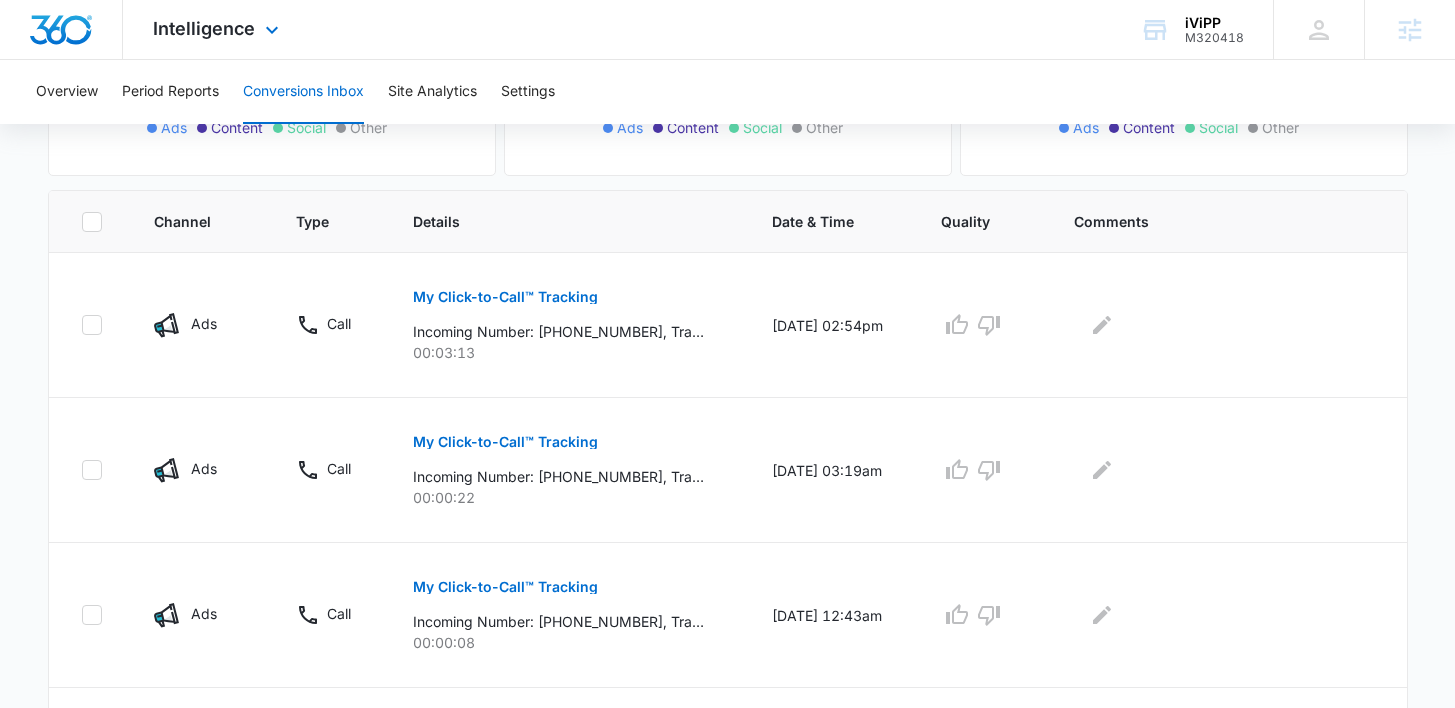 click on "Intelligence Apps Reputation Forms CRM Email Social Payments POS Content Ads Intelligence Files Brand Settings" at bounding box center (218, 29) 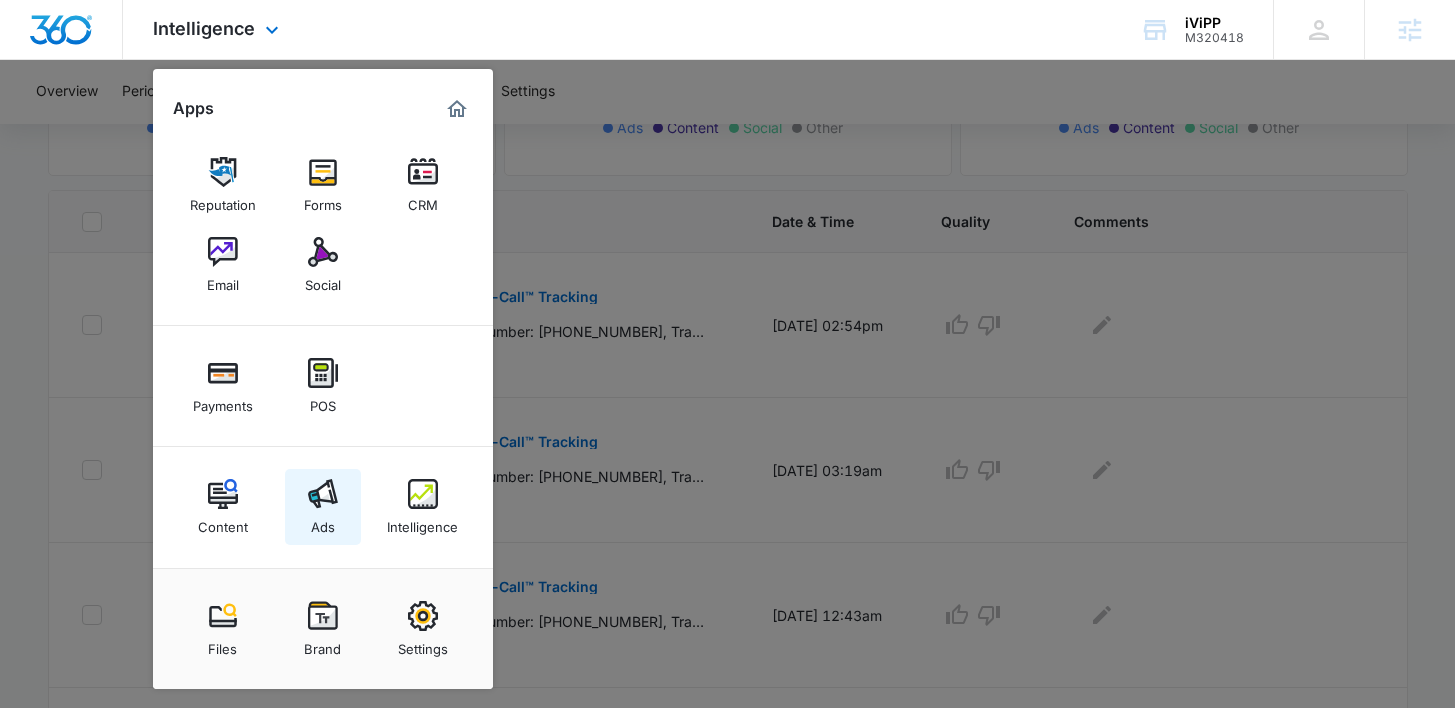 click on "Ads" at bounding box center [323, 507] 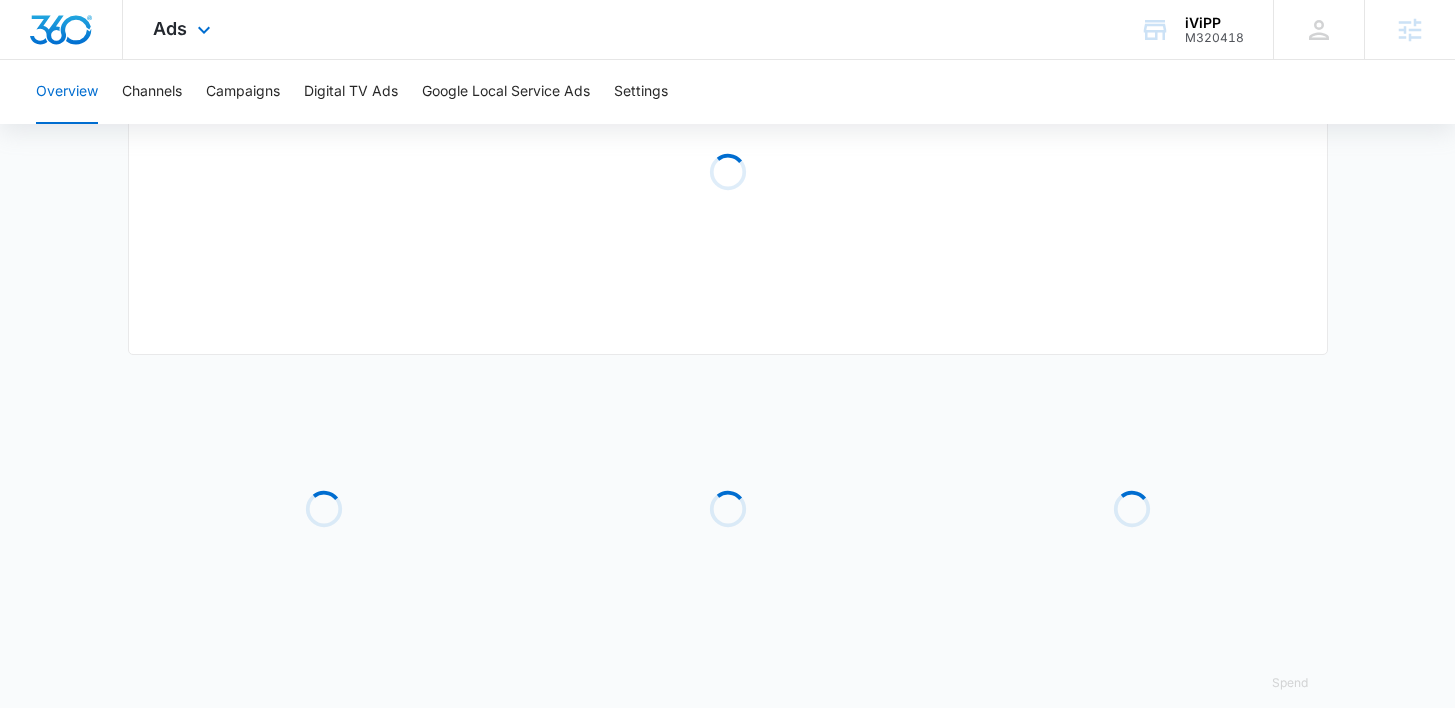 scroll, scrollTop: 0, scrollLeft: 0, axis: both 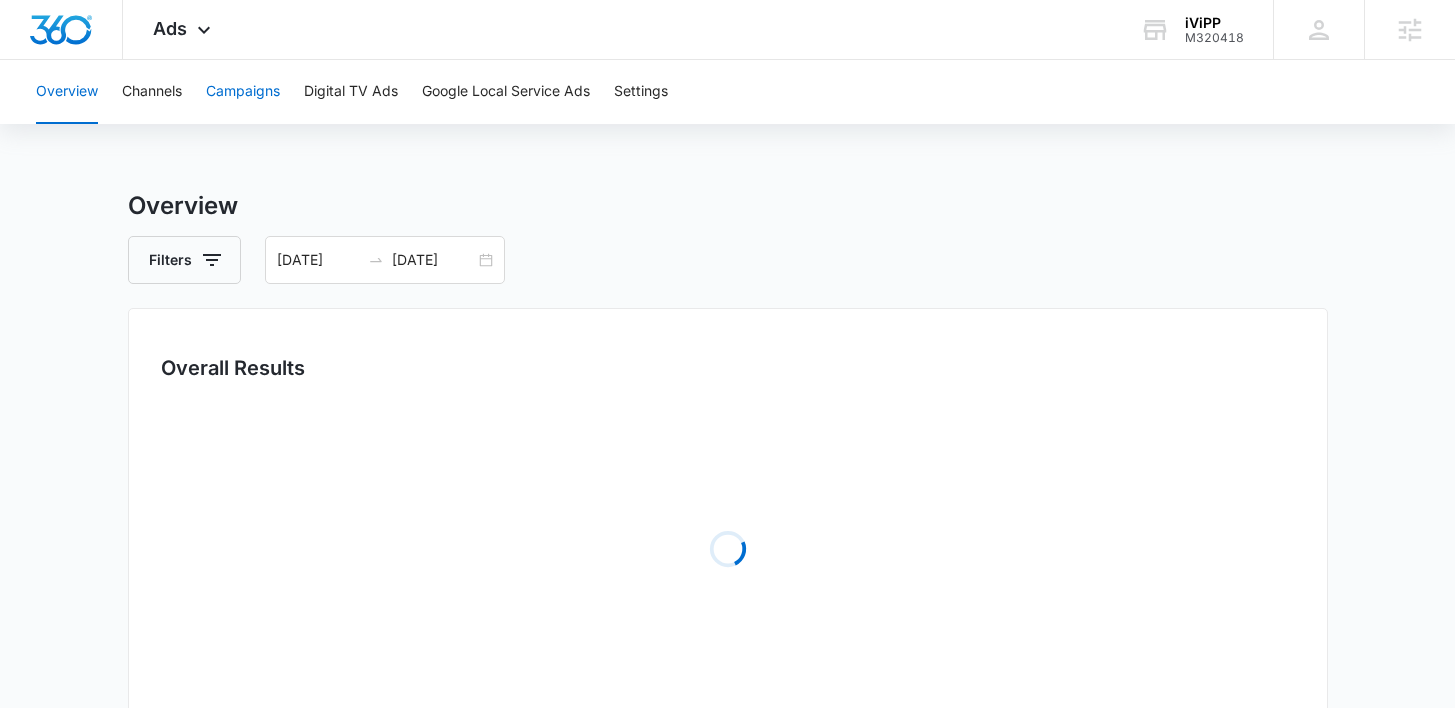 click on "Campaigns" at bounding box center (243, 92) 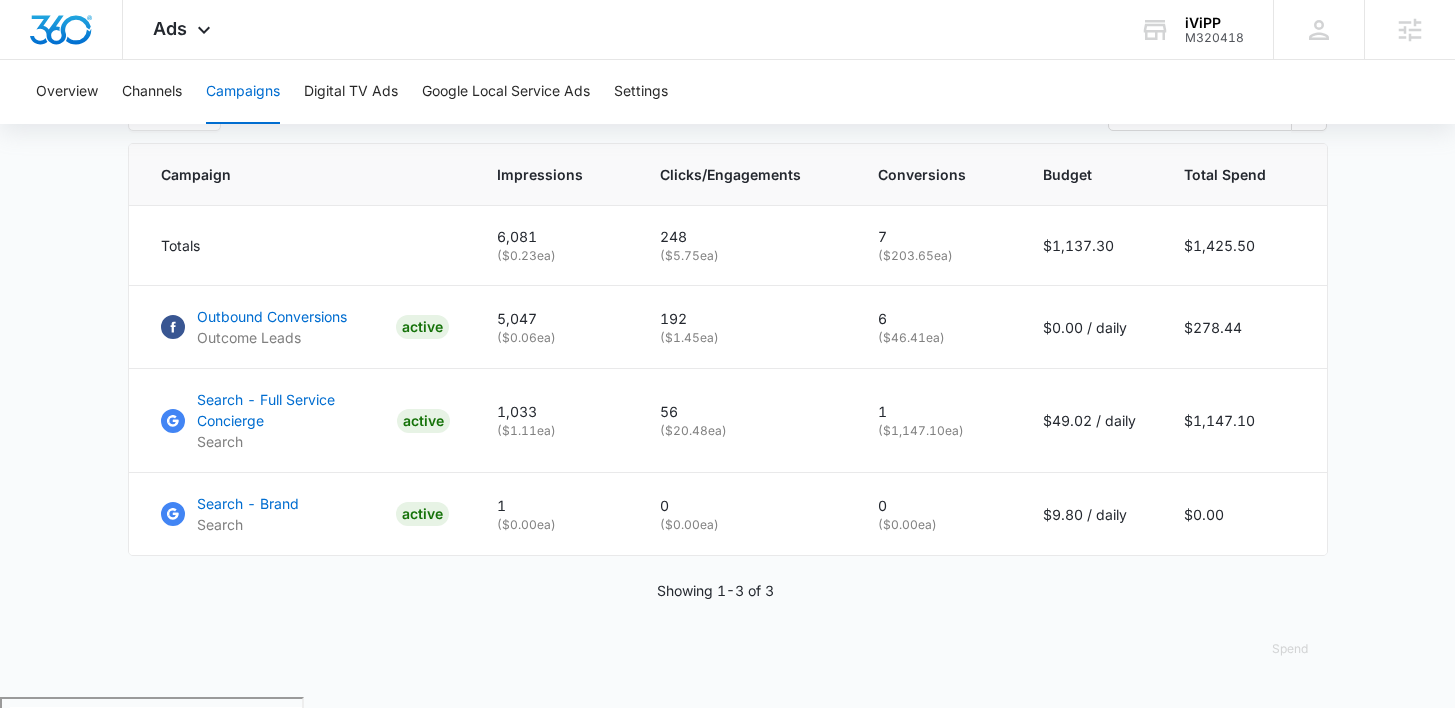 scroll, scrollTop: 834, scrollLeft: 0, axis: vertical 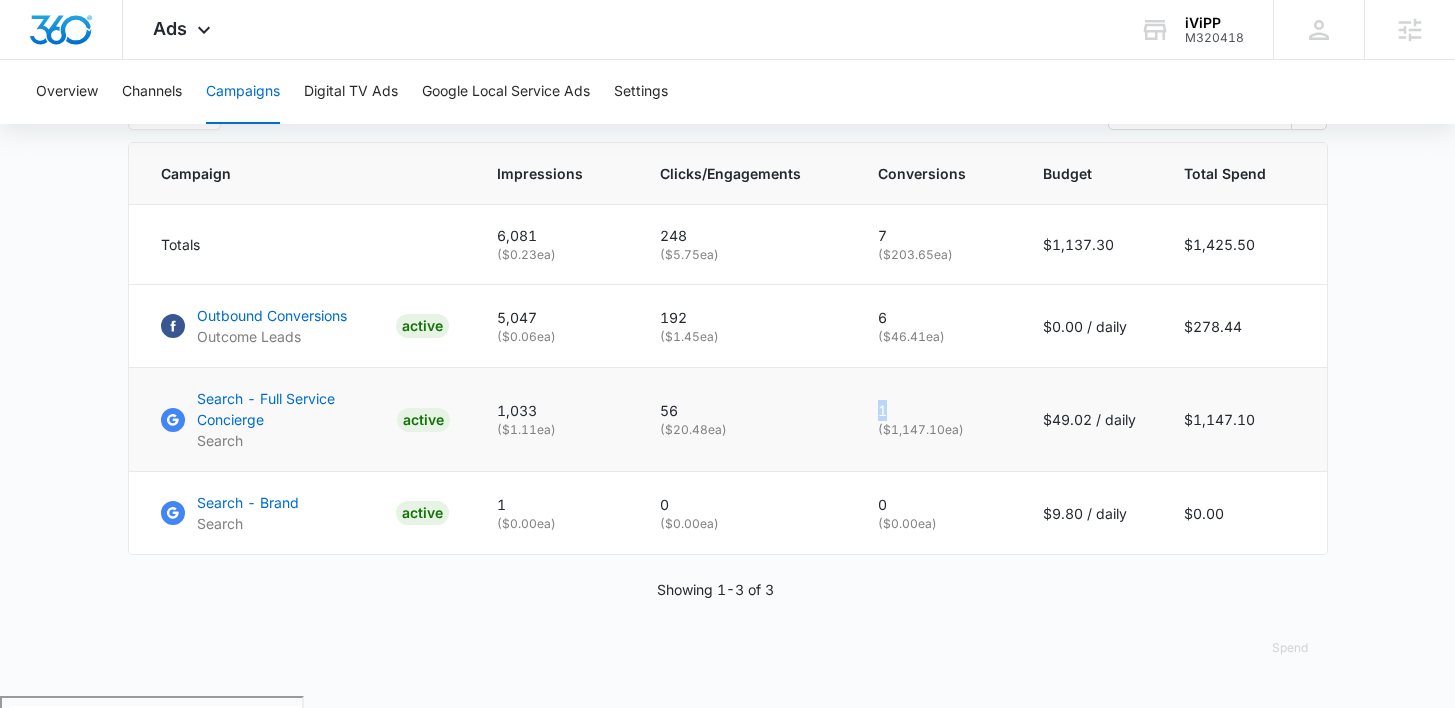 drag, startPoint x: 918, startPoint y: 427, endPoint x: 878, endPoint y: 426, distance: 40.012497 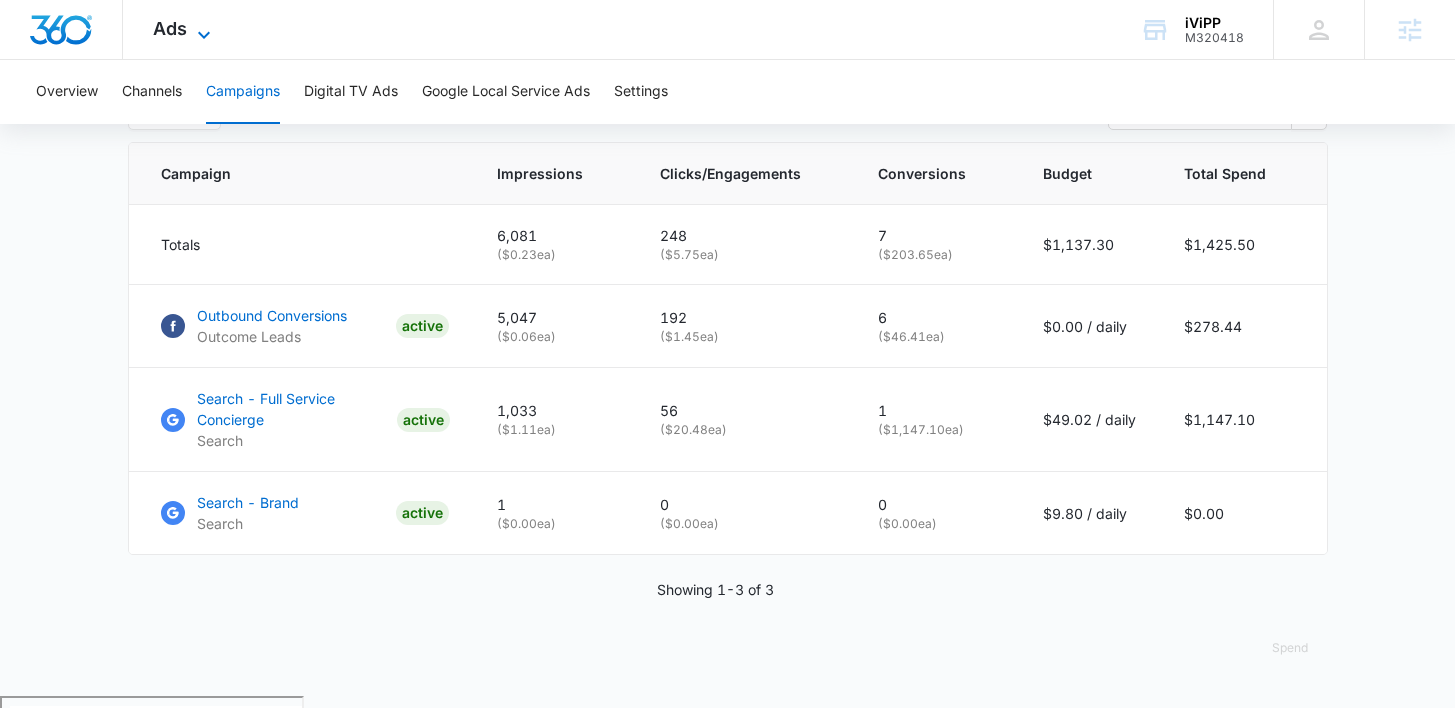 click on "Ads" at bounding box center (170, 28) 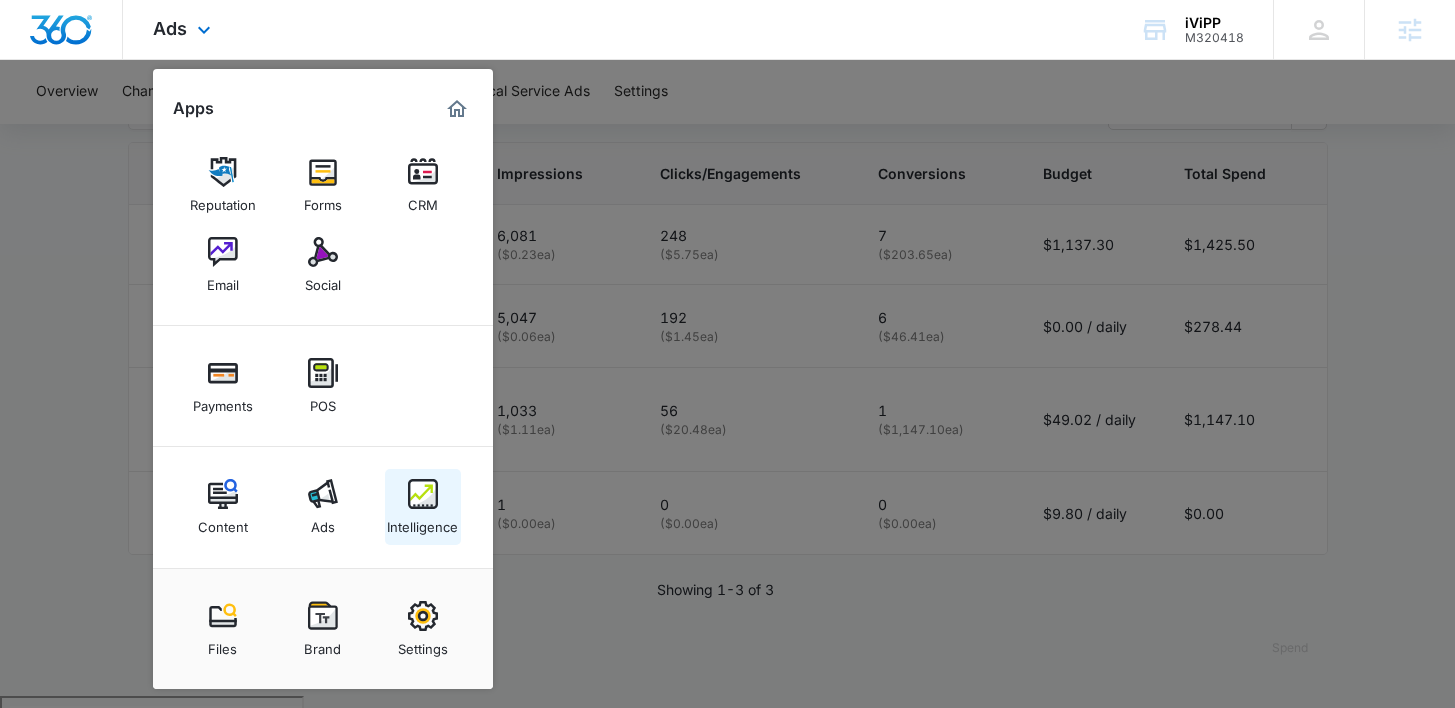 click at bounding box center [423, 494] 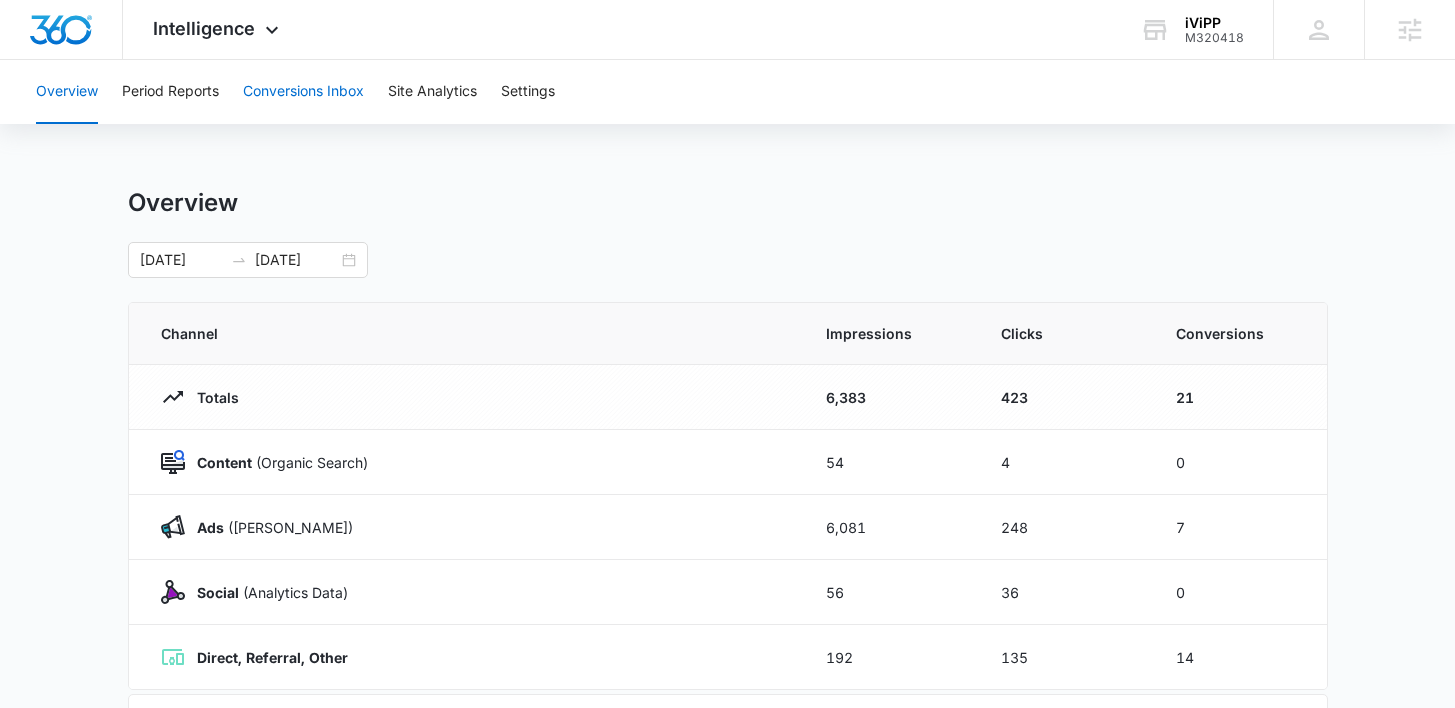 click on "Conversions Inbox" at bounding box center (303, 92) 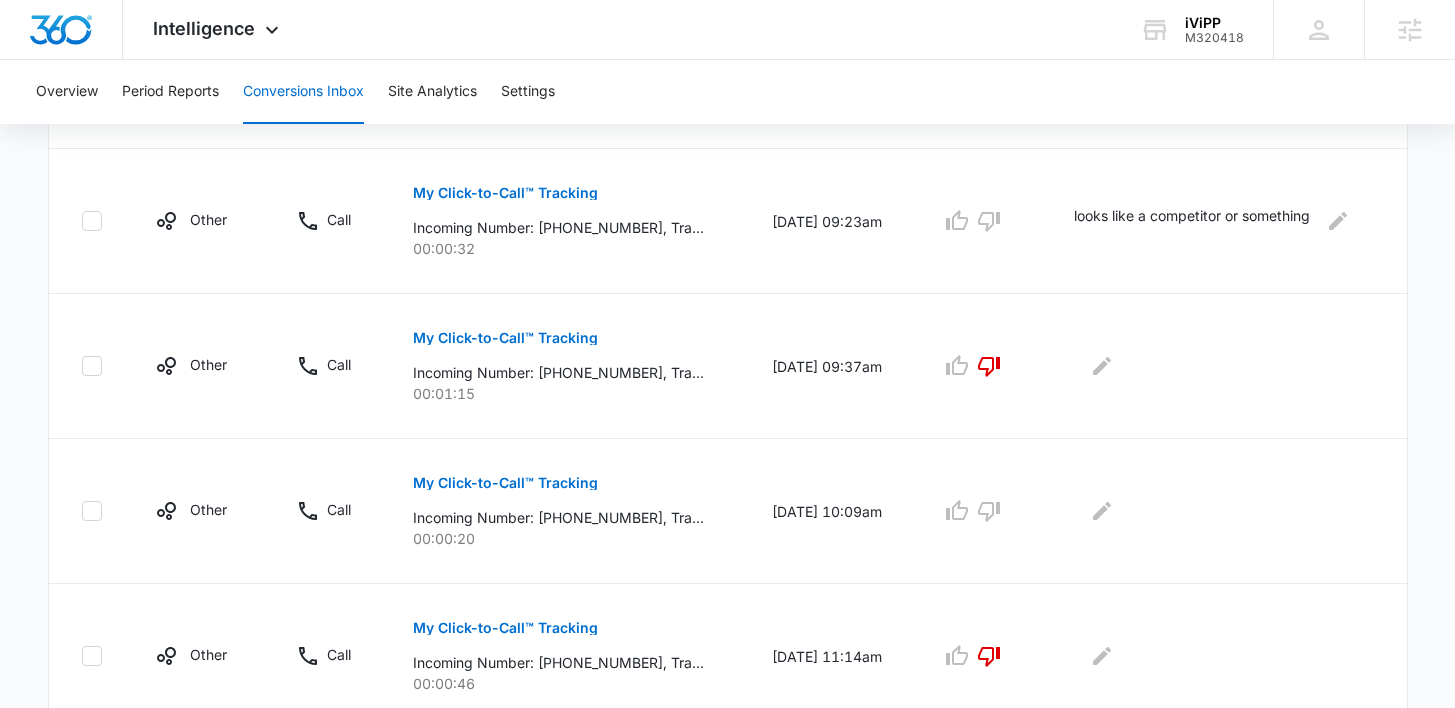 scroll, scrollTop: 1434, scrollLeft: 0, axis: vertical 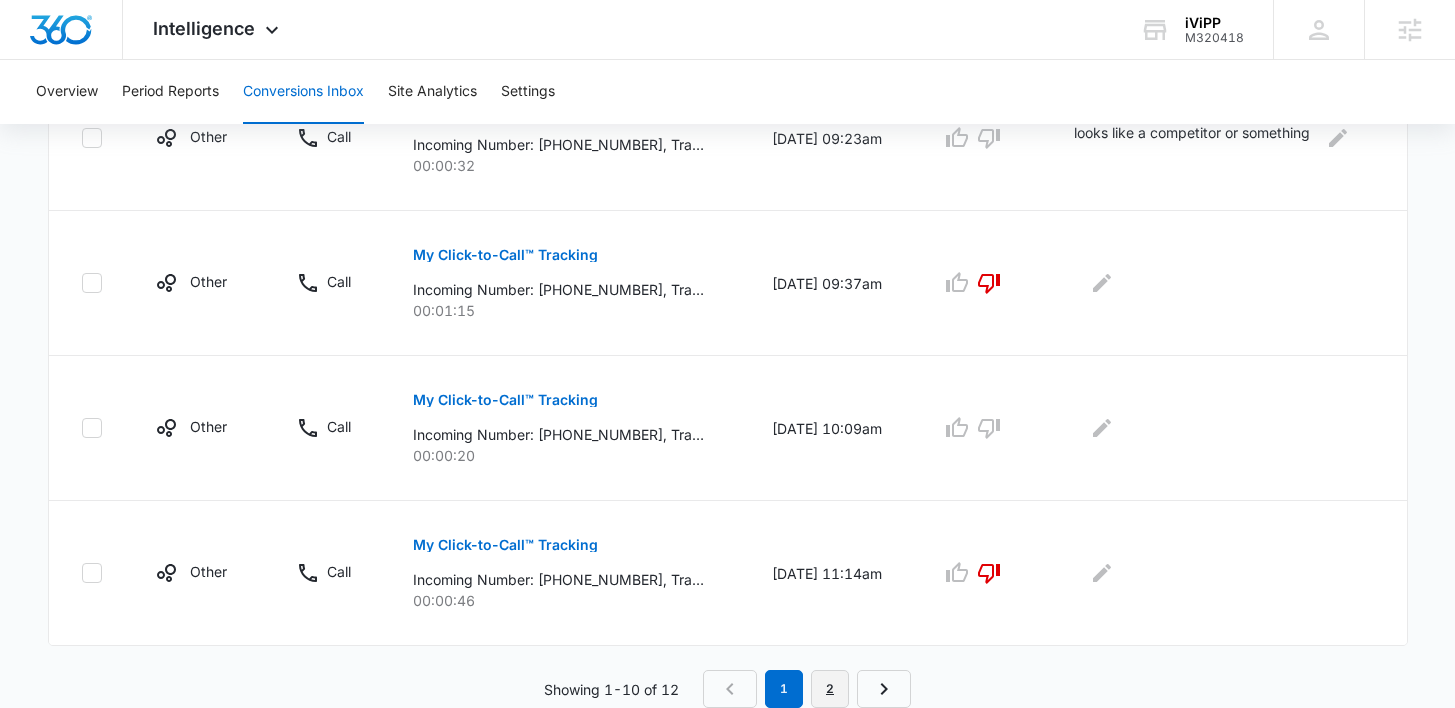 click on "2" at bounding box center (830, 689) 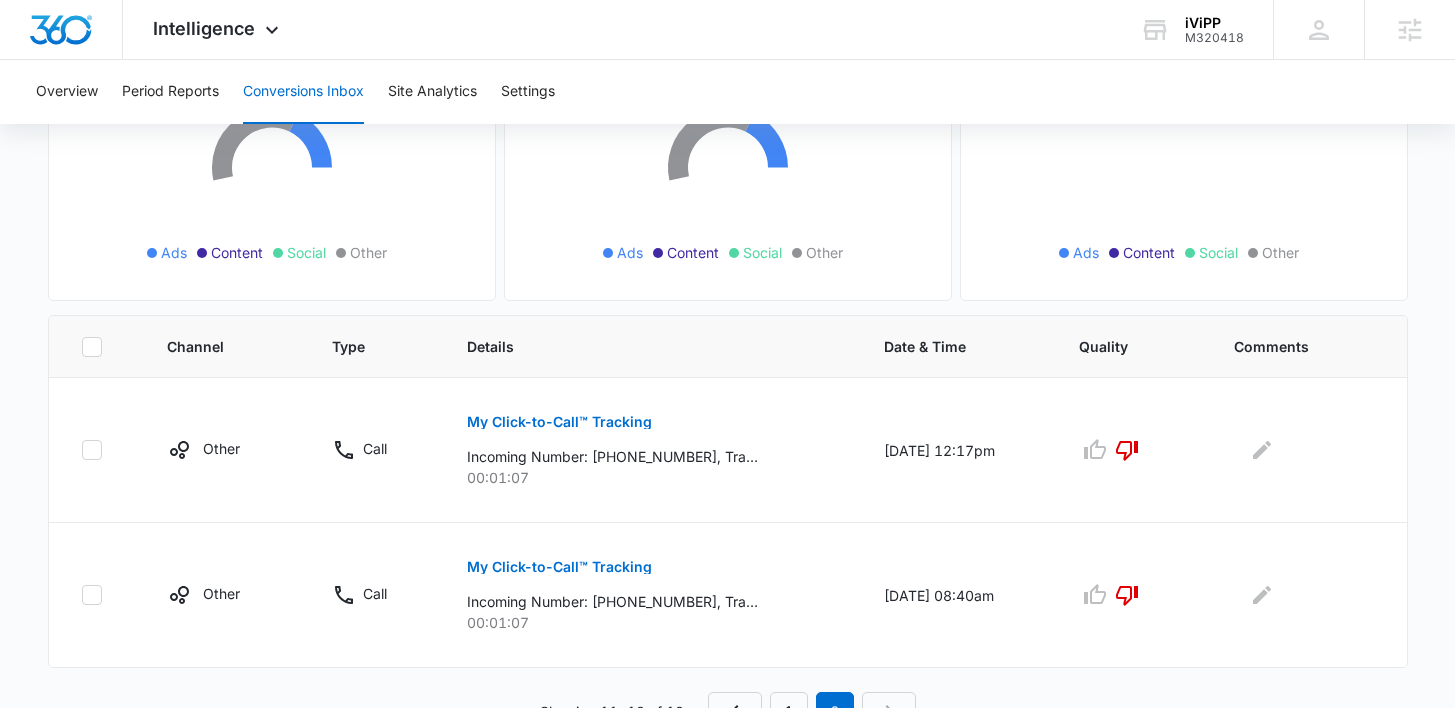 scroll, scrollTop: 274, scrollLeft: 0, axis: vertical 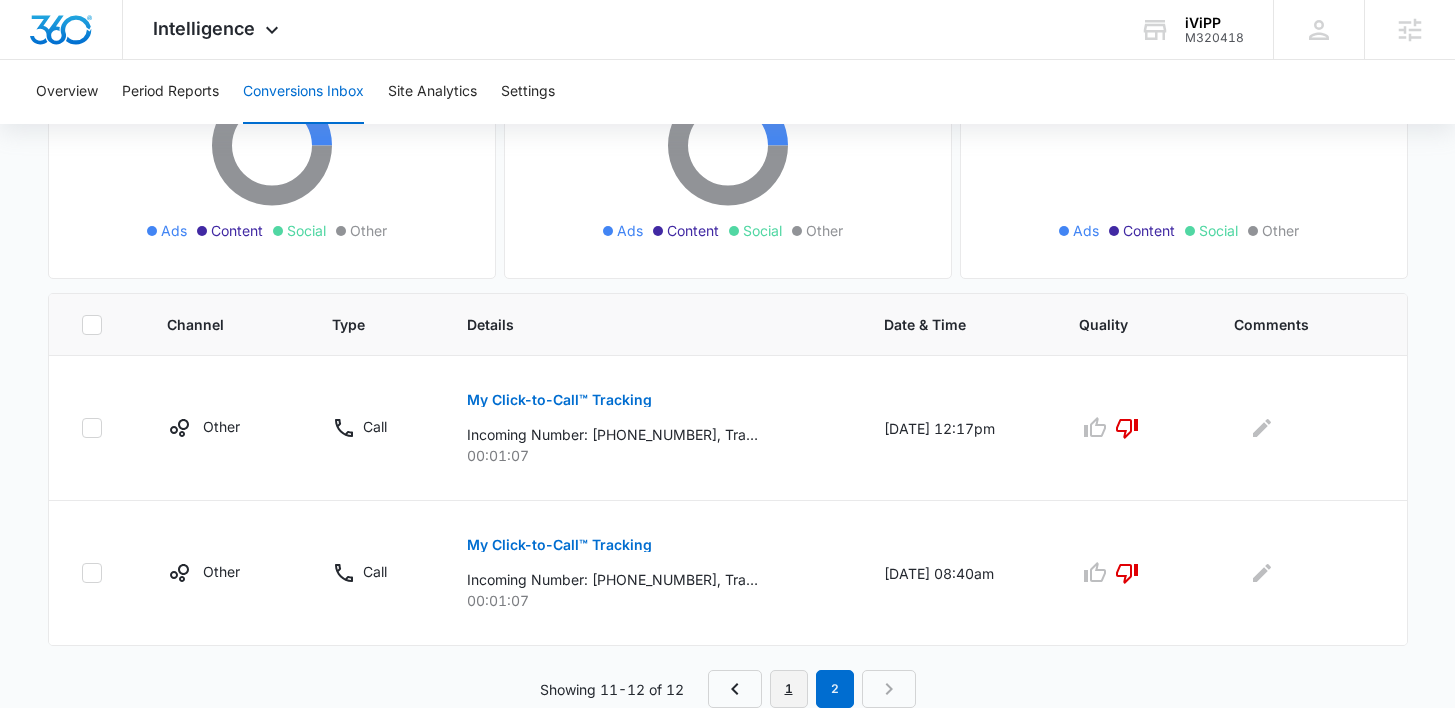 click on "1" at bounding box center [789, 689] 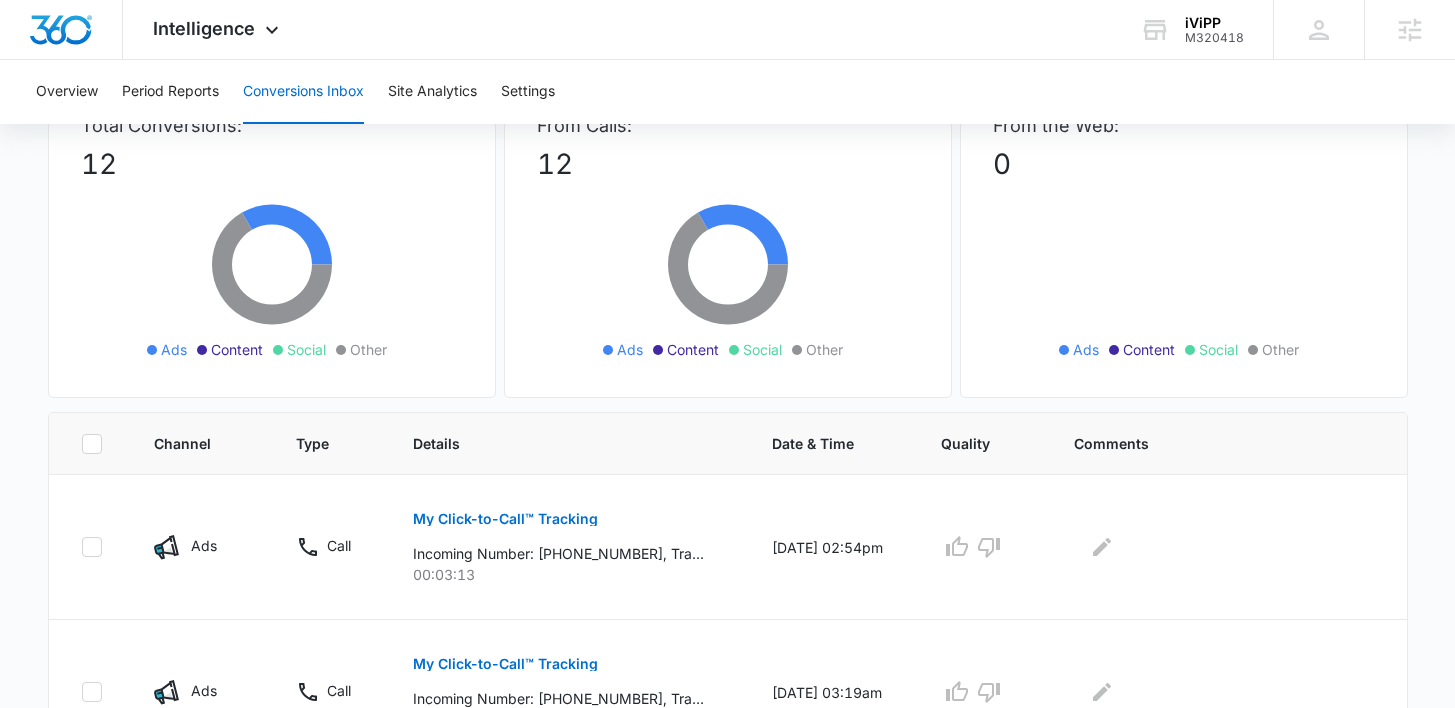 scroll, scrollTop: 0, scrollLeft: 0, axis: both 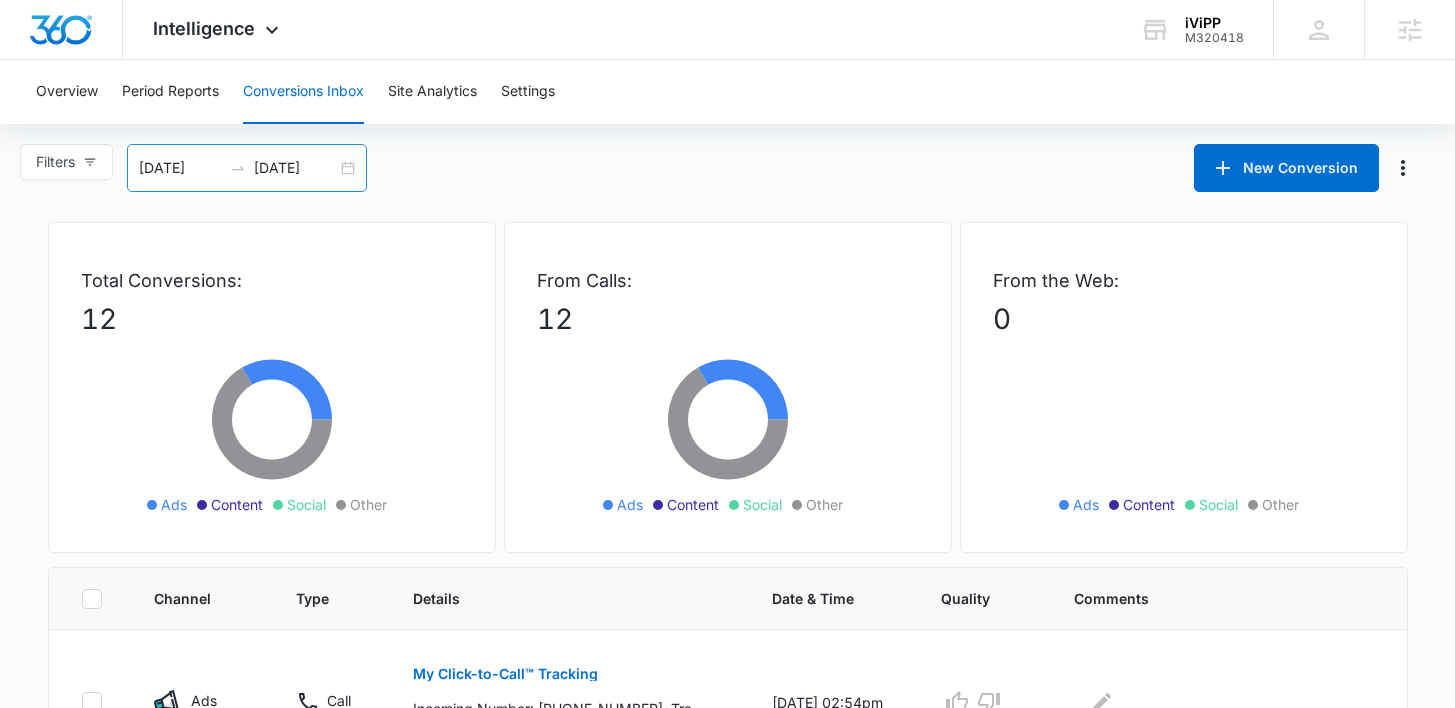 click on "06/03/2025 07/03/2025" at bounding box center (247, 168) 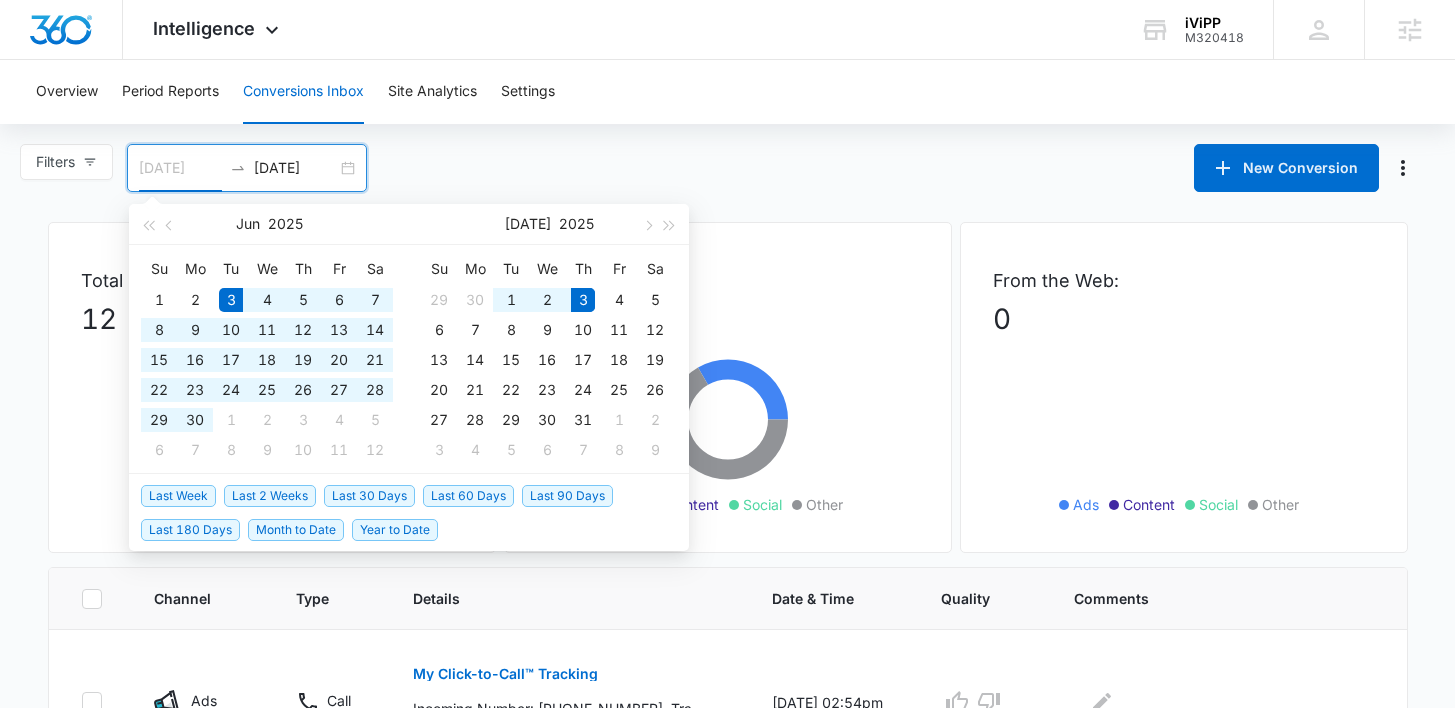 type on "06/03/2025" 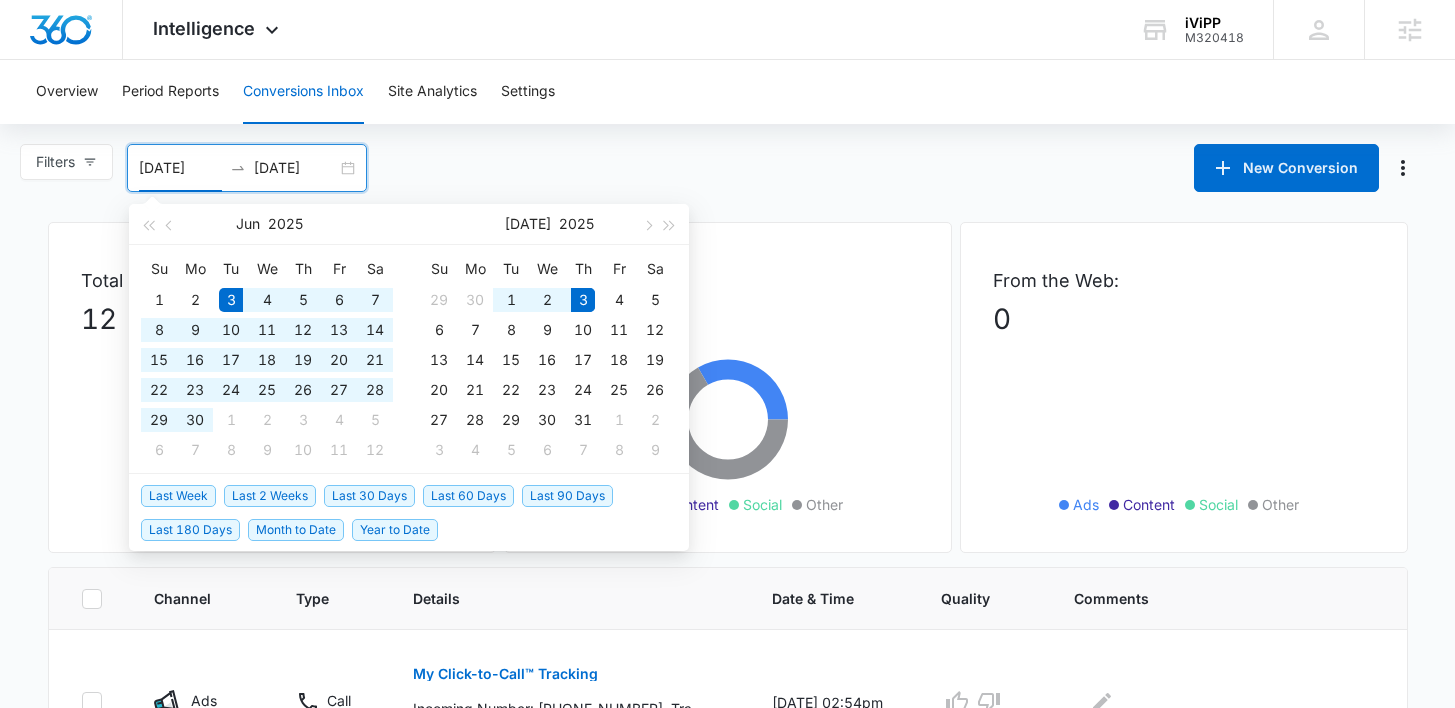 click on "Filters 06/03/2025 07/03/2025 New Conversion Jun 2025 Su Mo Tu We Th Fr Sa 1 2 3 4 5 6 7 8 9 10 11 12 13 14 15 16 17 18 19 20 21 22 23 24 25 26 27 28 29 30 1 2 3 4 5 6 7 8 9 10 11 12 Jul 2025 Su Mo Tu We Th Fr Sa 29 30 1 2 3 4 5 6 7 8 9 10 11 12 13 14 15 16 17 18 19 20 21 22 23 24 25 26 27 28 29 30 31 1 2 3 4 5 6 7 8 9 Last  Week Last 2 Weeks Last 30 Days Last 60 Days Last 90 Days Last 180 Days Month to Date Year to Date" at bounding box center (727, 168) 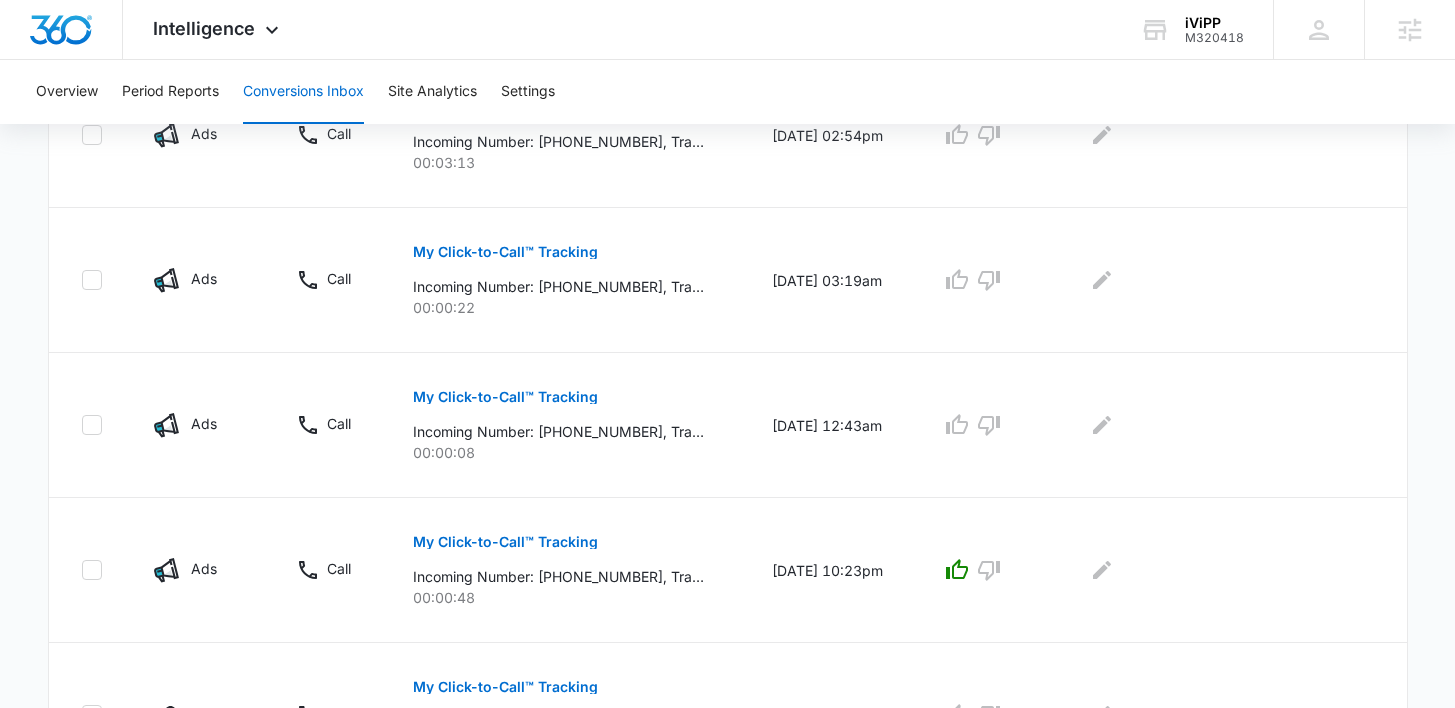 scroll, scrollTop: 568, scrollLeft: 0, axis: vertical 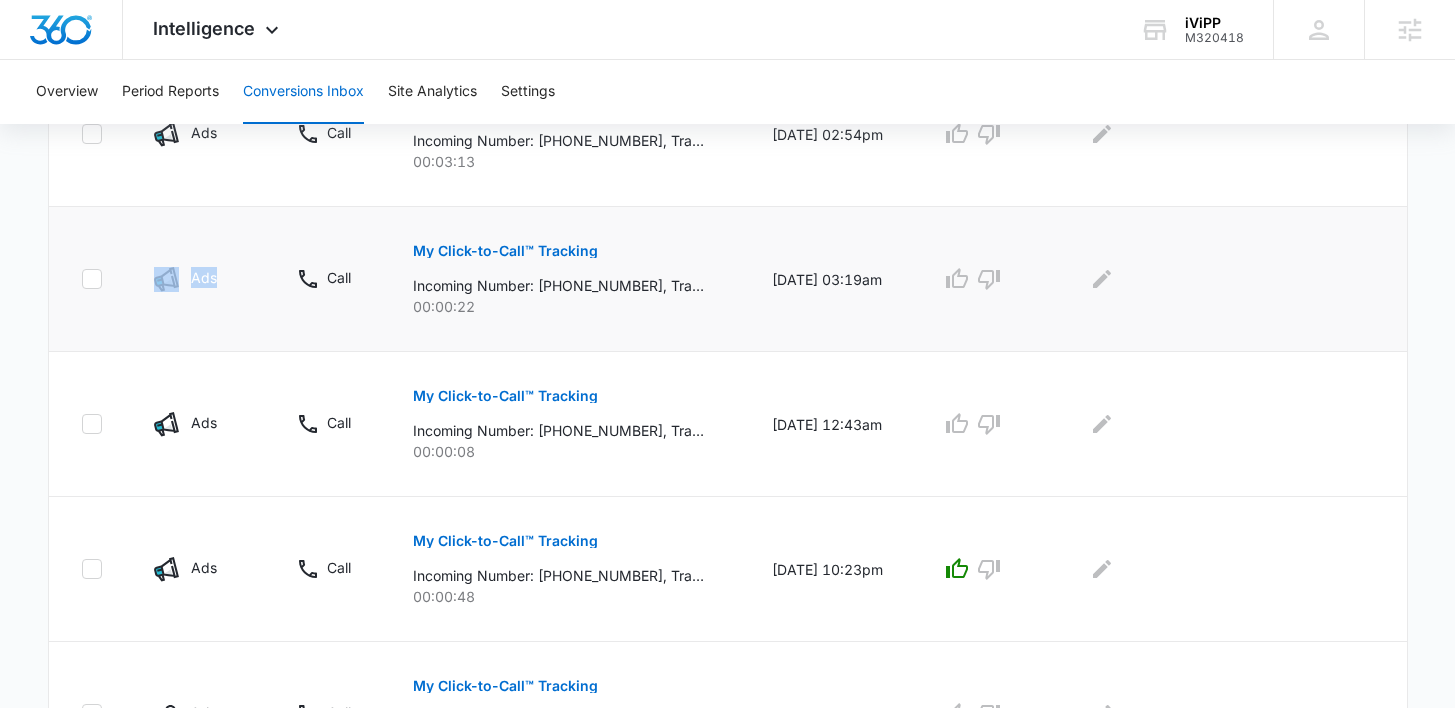 drag, startPoint x: 244, startPoint y: 282, endPoint x: 130, endPoint y: 279, distance: 114.03947 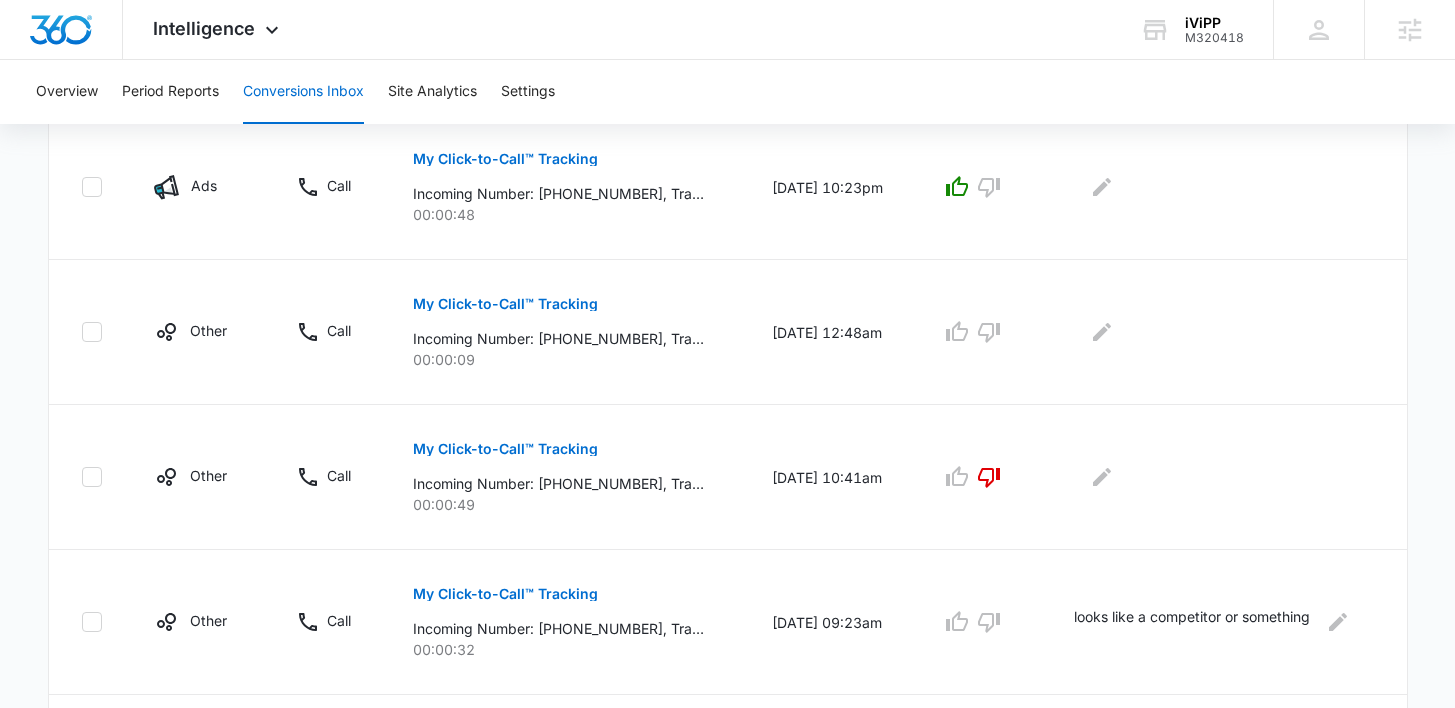scroll, scrollTop: 953, scrollLeft: 0, axis: vertical 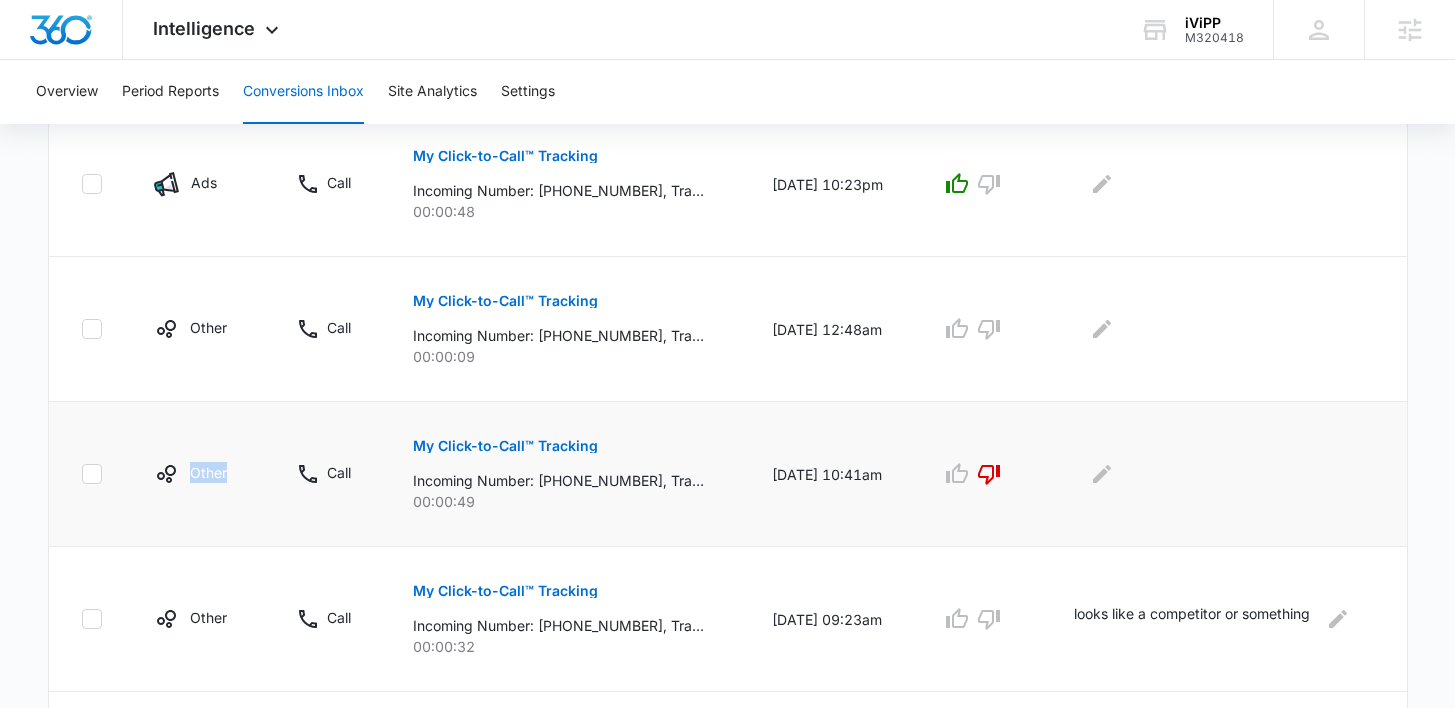 drag, startPoint x: 233, startPoint y: 472, endPoint x: 141, endPoint y: 471, distance: 92.00543 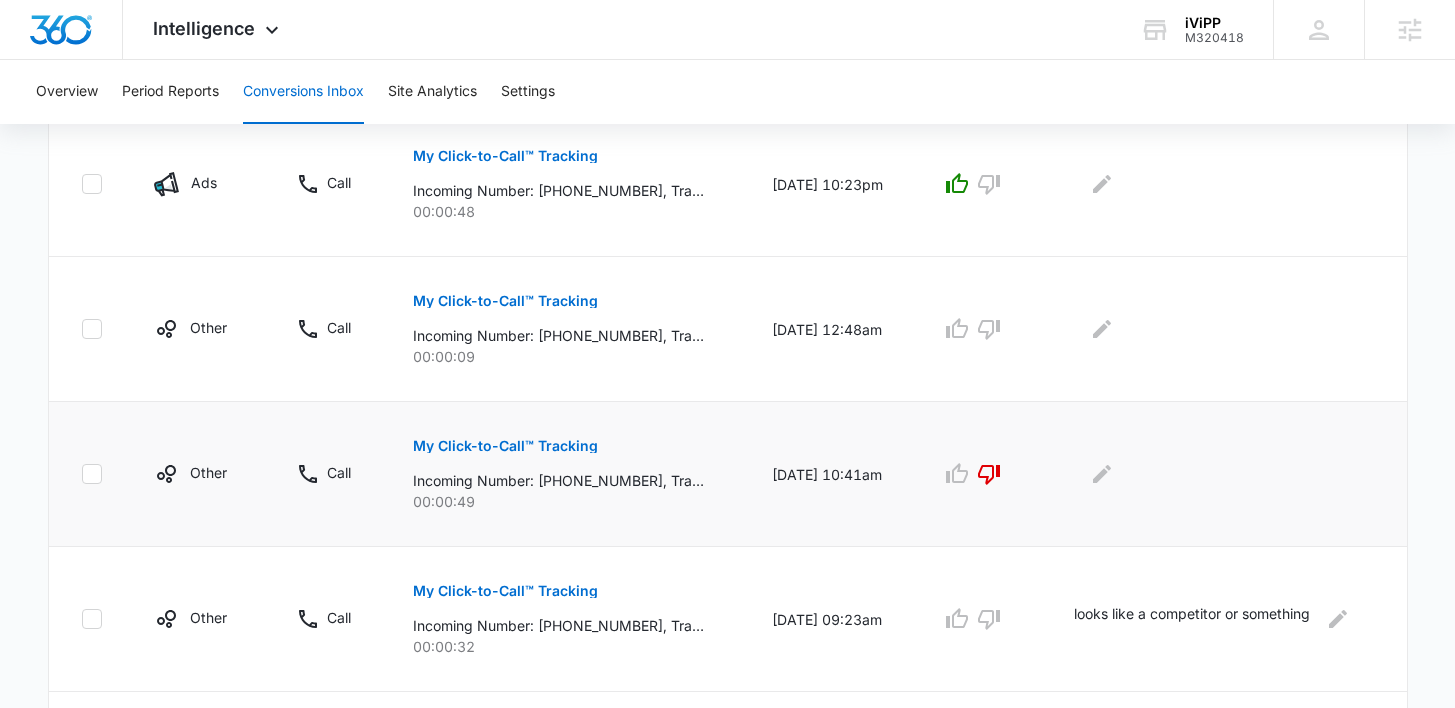 click on "00:00:49" at bounding box center [568, 501] 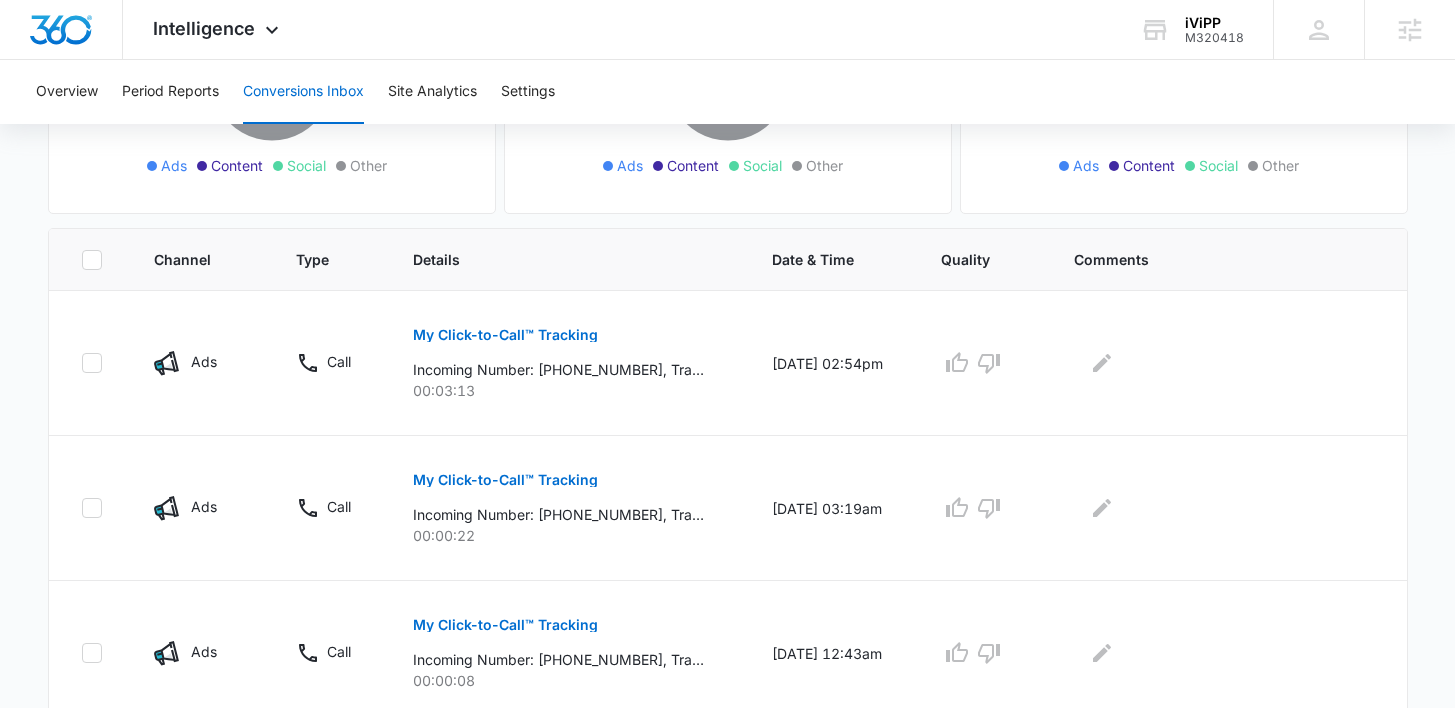 scroll, scrollTop: 0, scrollLeft: 0, axis: both 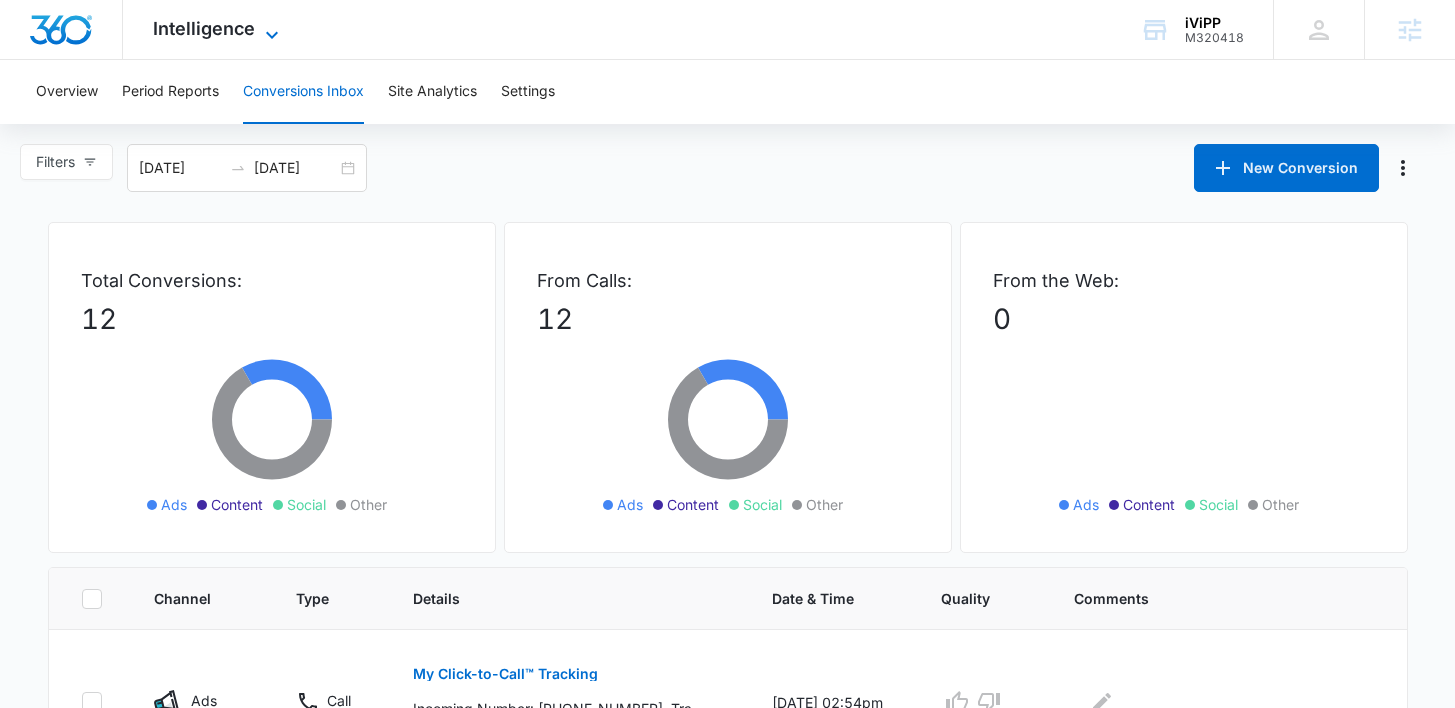 click on "Intelligence" at bounding box center [204, 28] 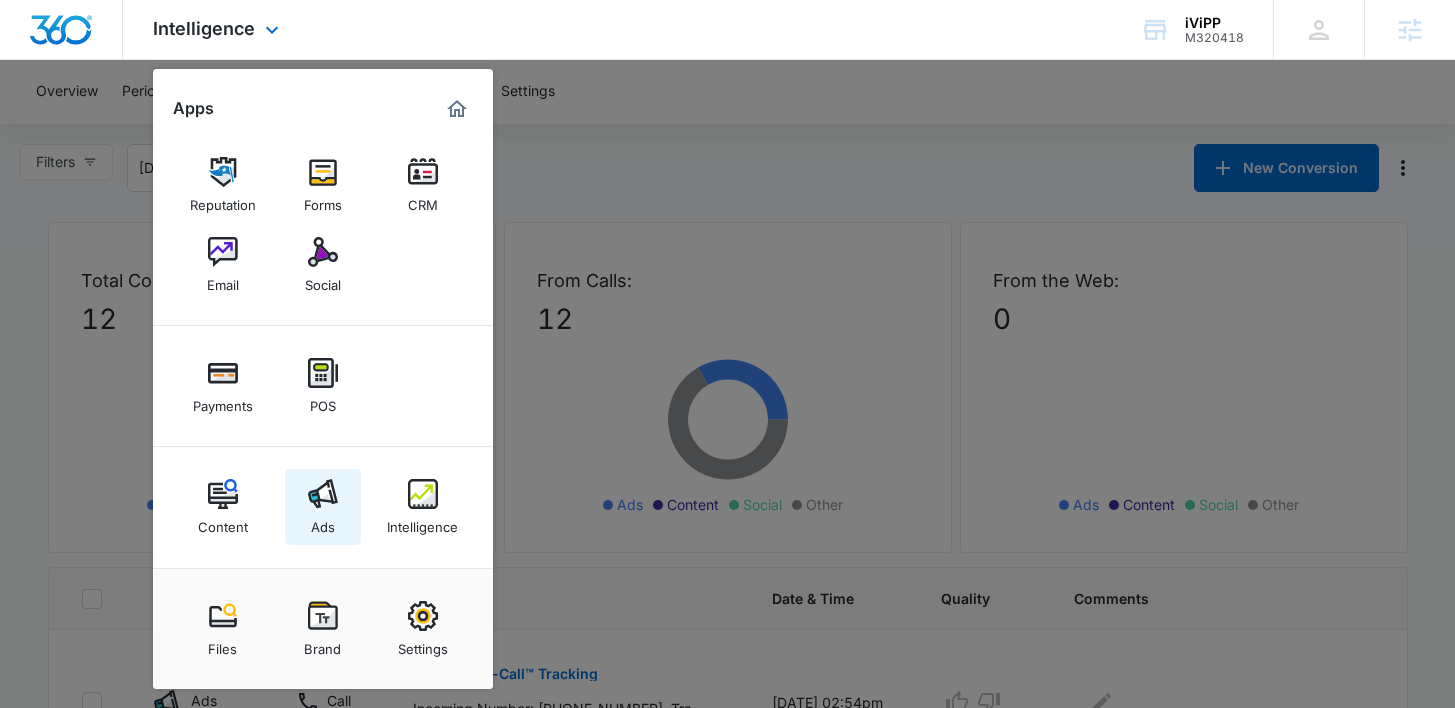click on "Ads" at bounding box center [323, 522] 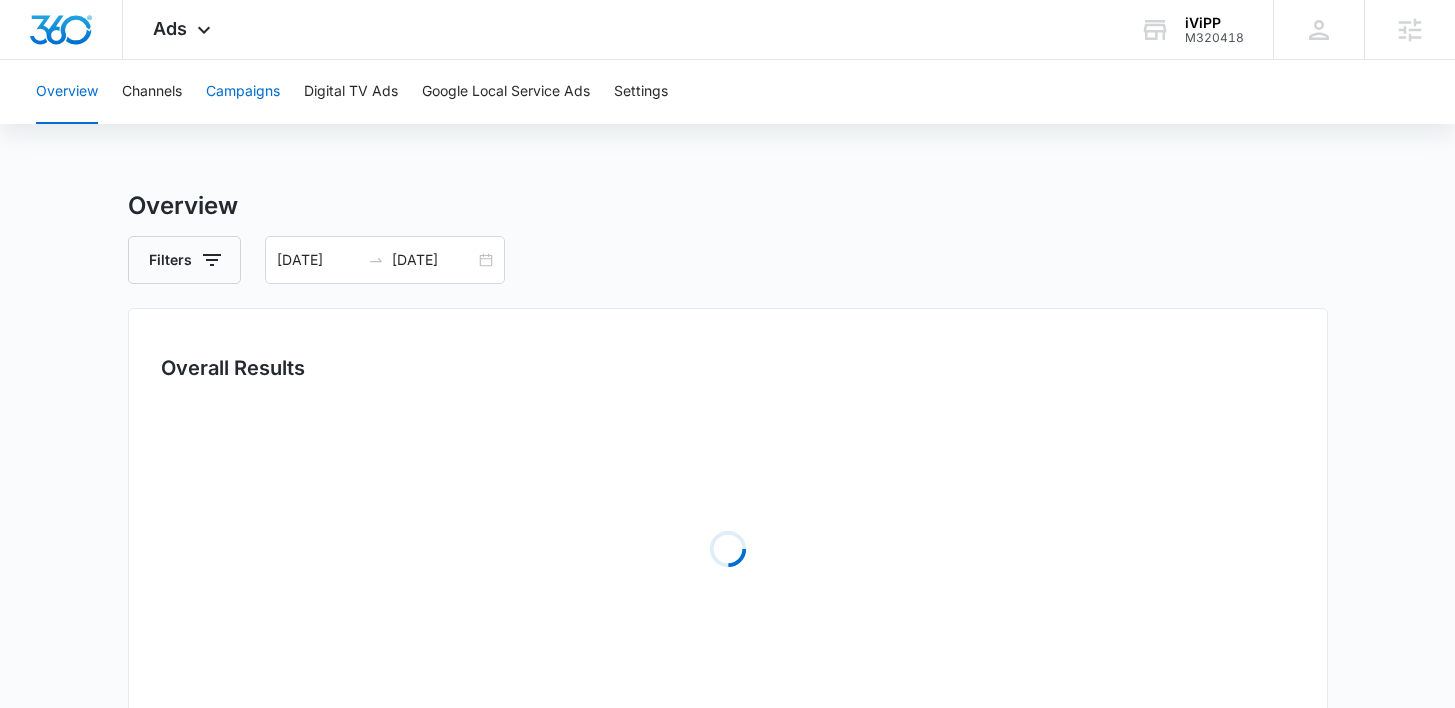 click on "Campaigns" at bounding box center (243, 92) 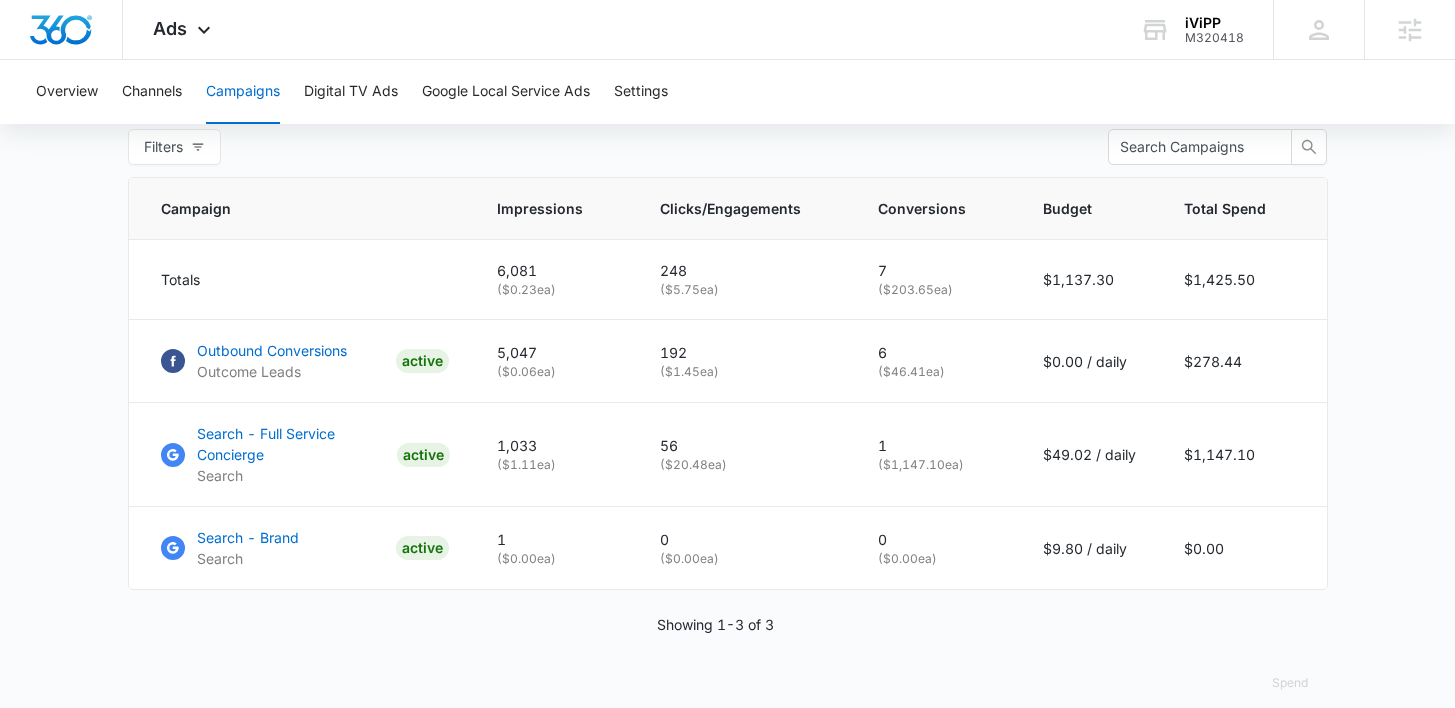 scroll, scrollTop: 704, scrollLeft: 0, axis: vertical 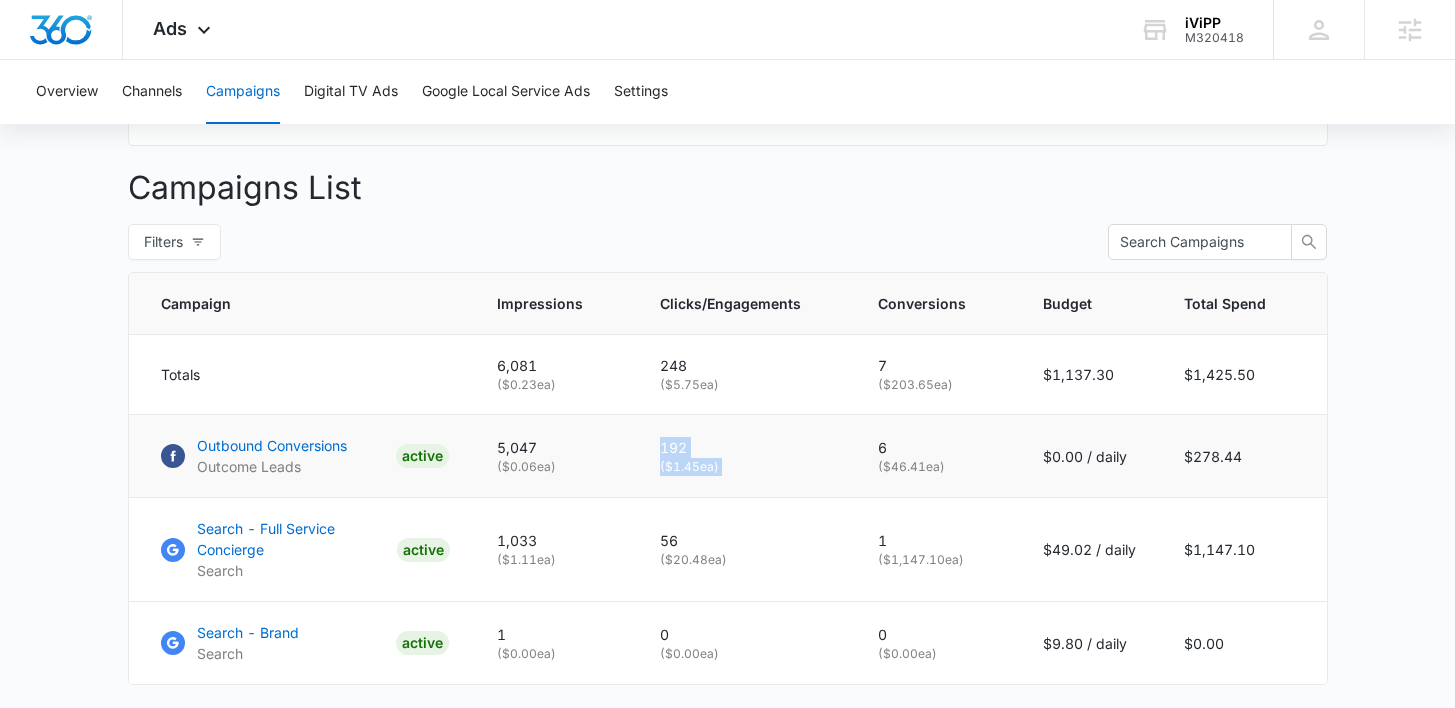 drag, startPoint x: 948, startPoint y: 429, endPoint x: 856, endPoint y: 429, distance: 92 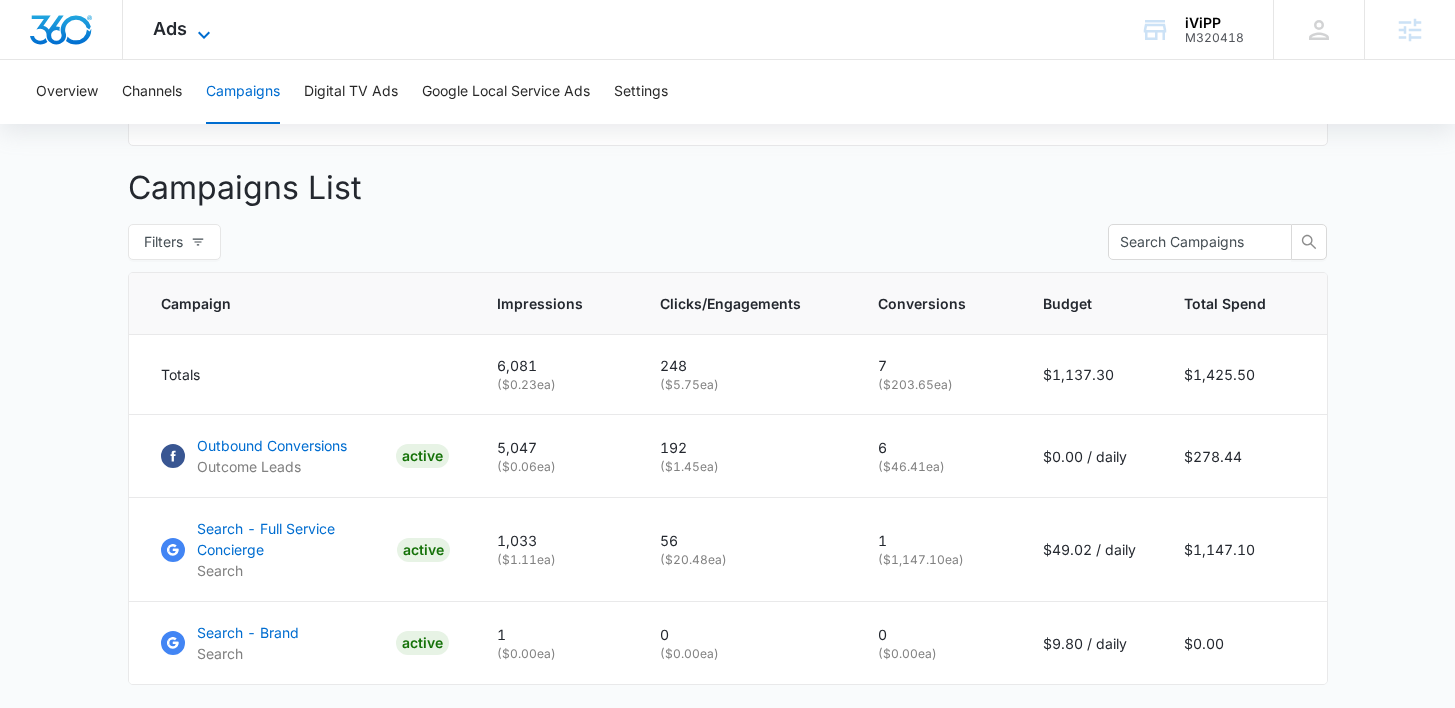 click 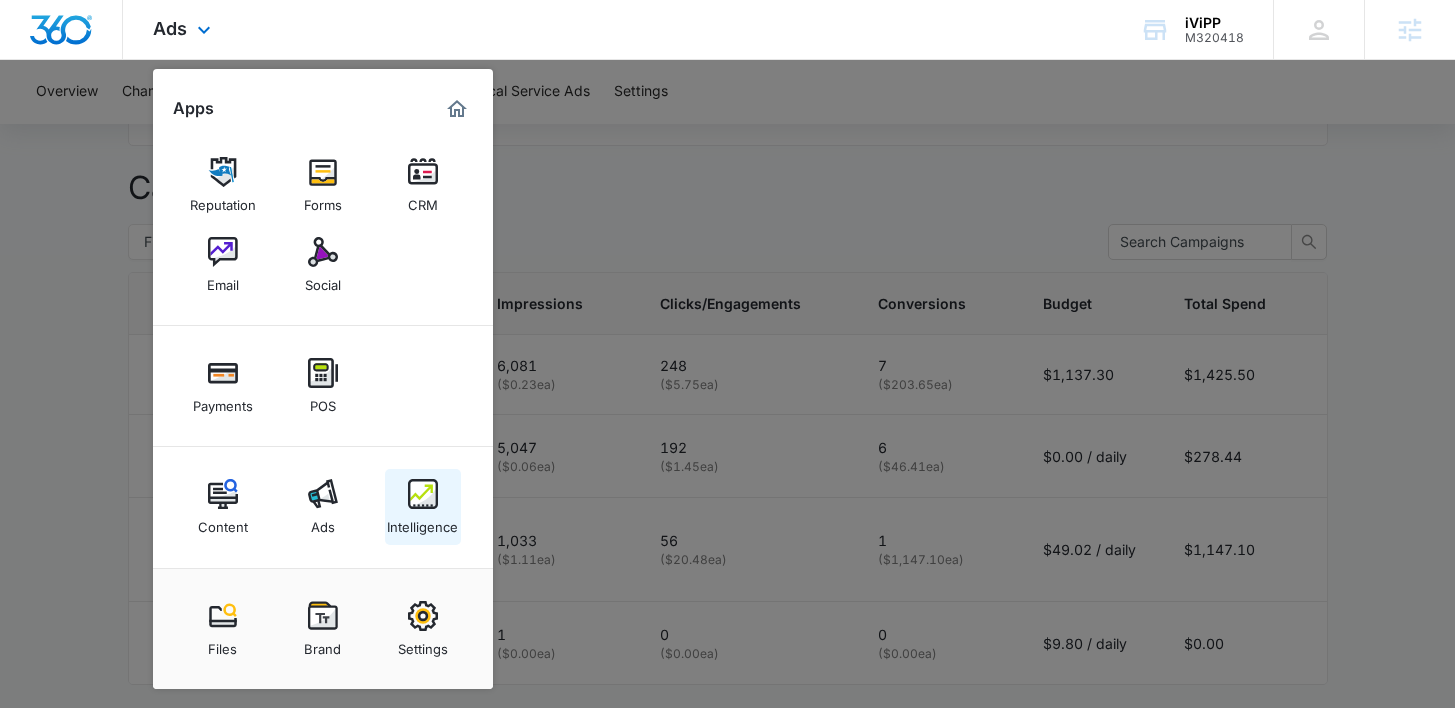 click on "Intelligence" at bounding box center [422, 522] 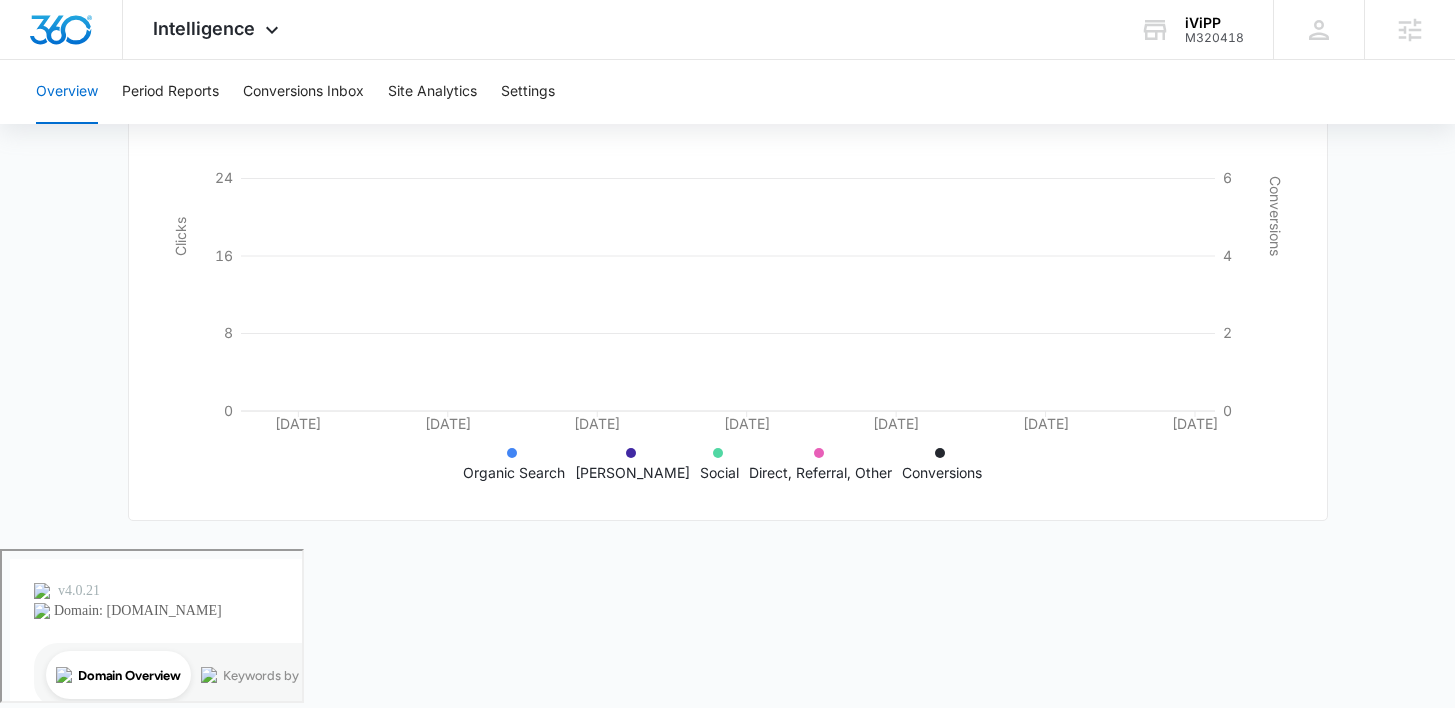 scroll, scrollTop: 0, scrollLeft: 0, axis: both 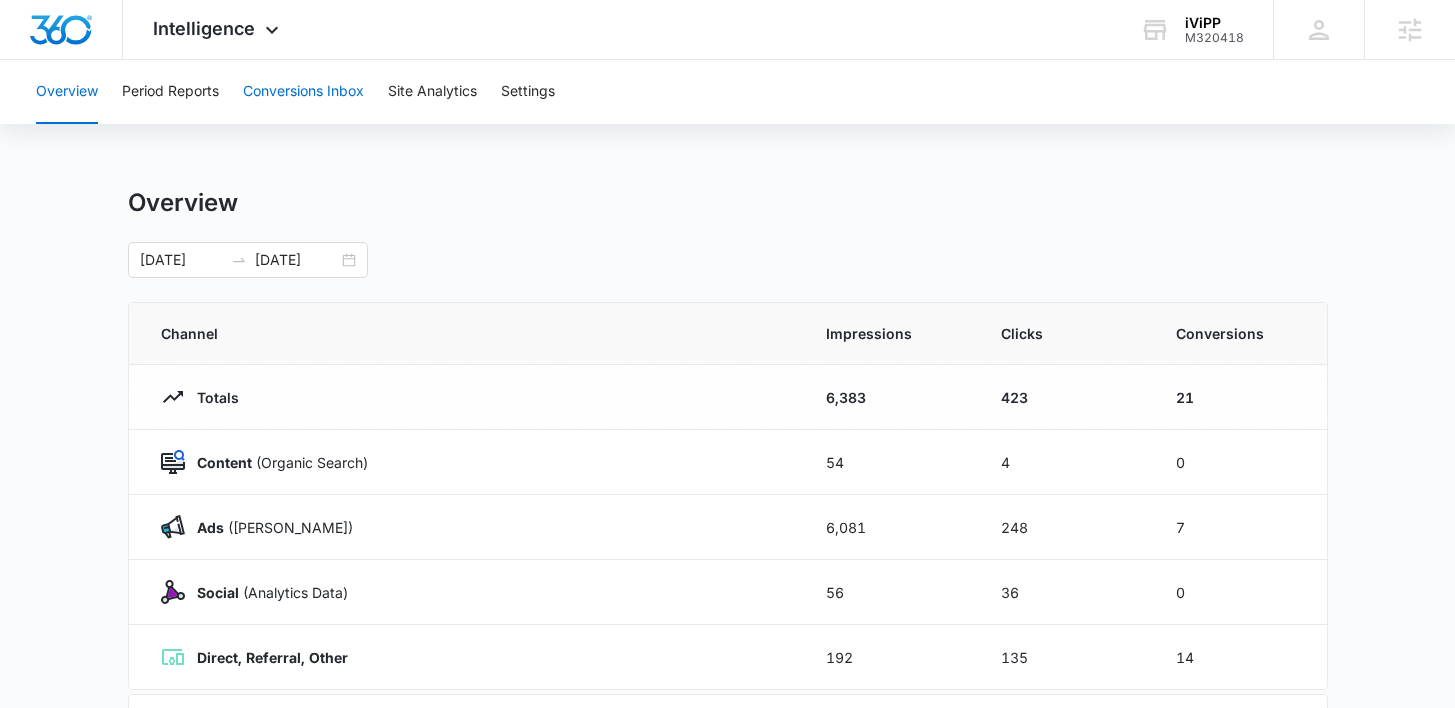 click on "Conversions Inbox" at bounding box center [303, 92] 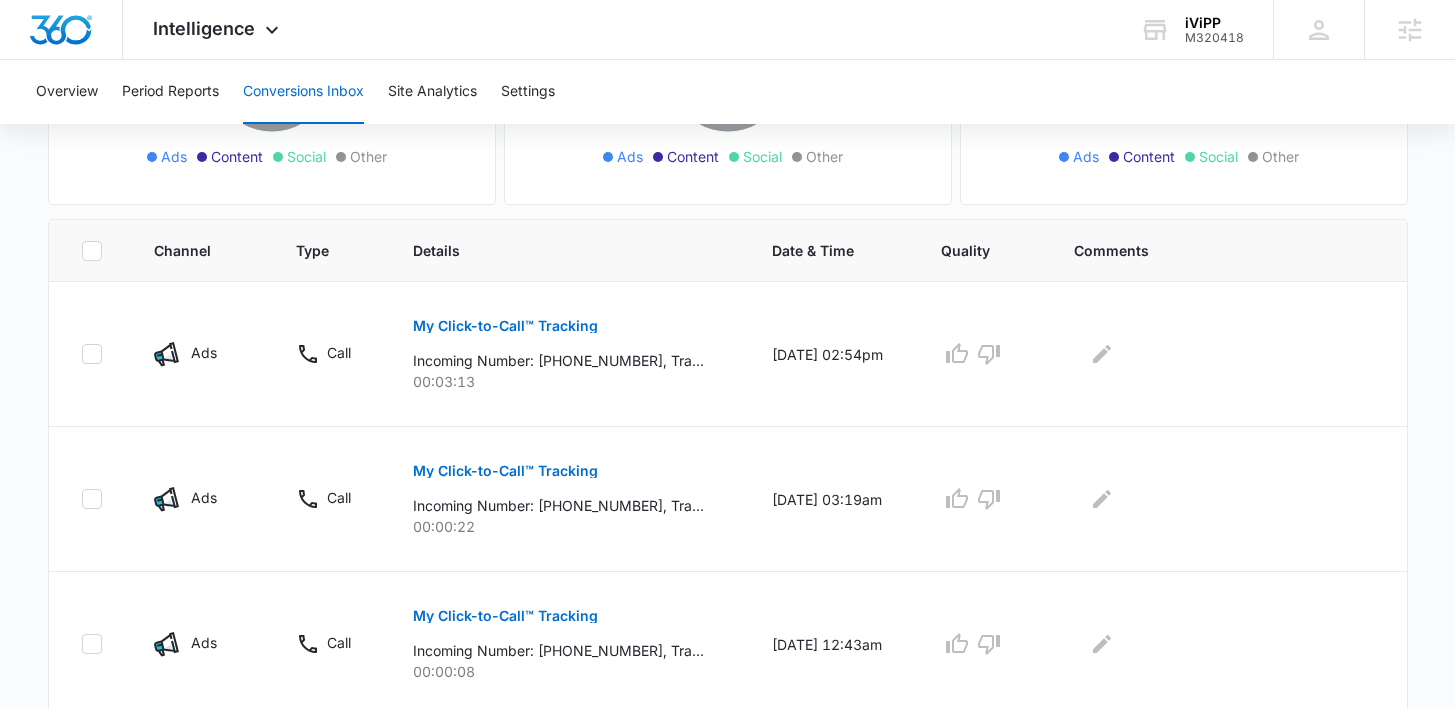 scroll, scrollTop: 270, scrollLeft: 0, axis: vertical 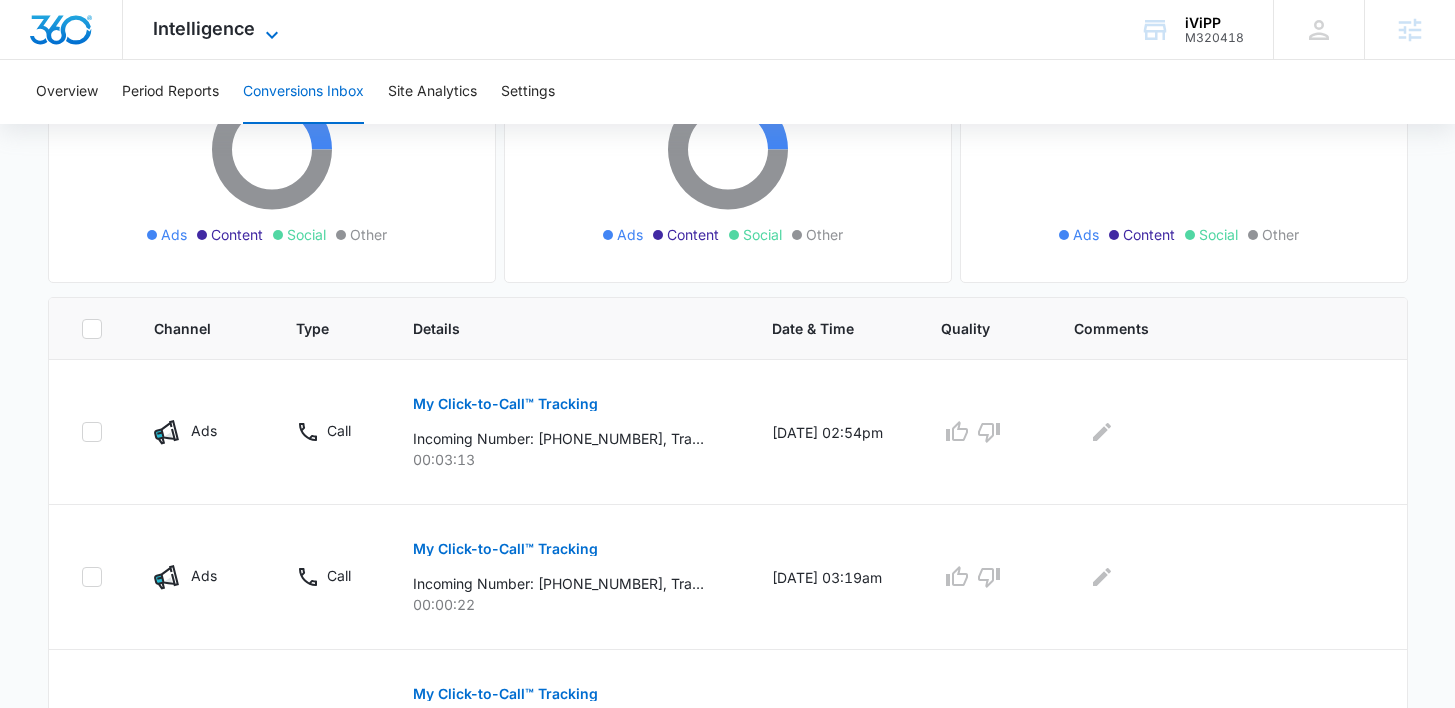 click on "Intelligence" at bounding box center [204, 28] 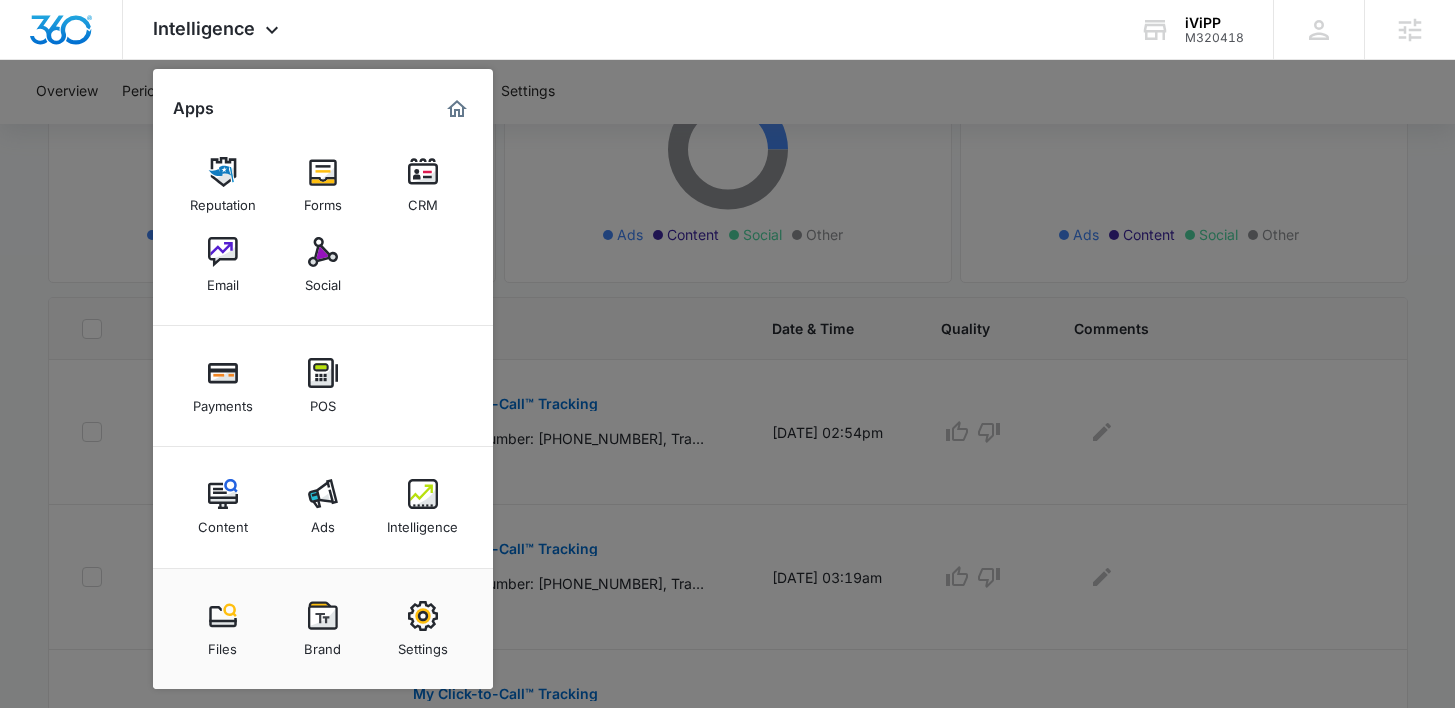click at bounding box center [727, 354] 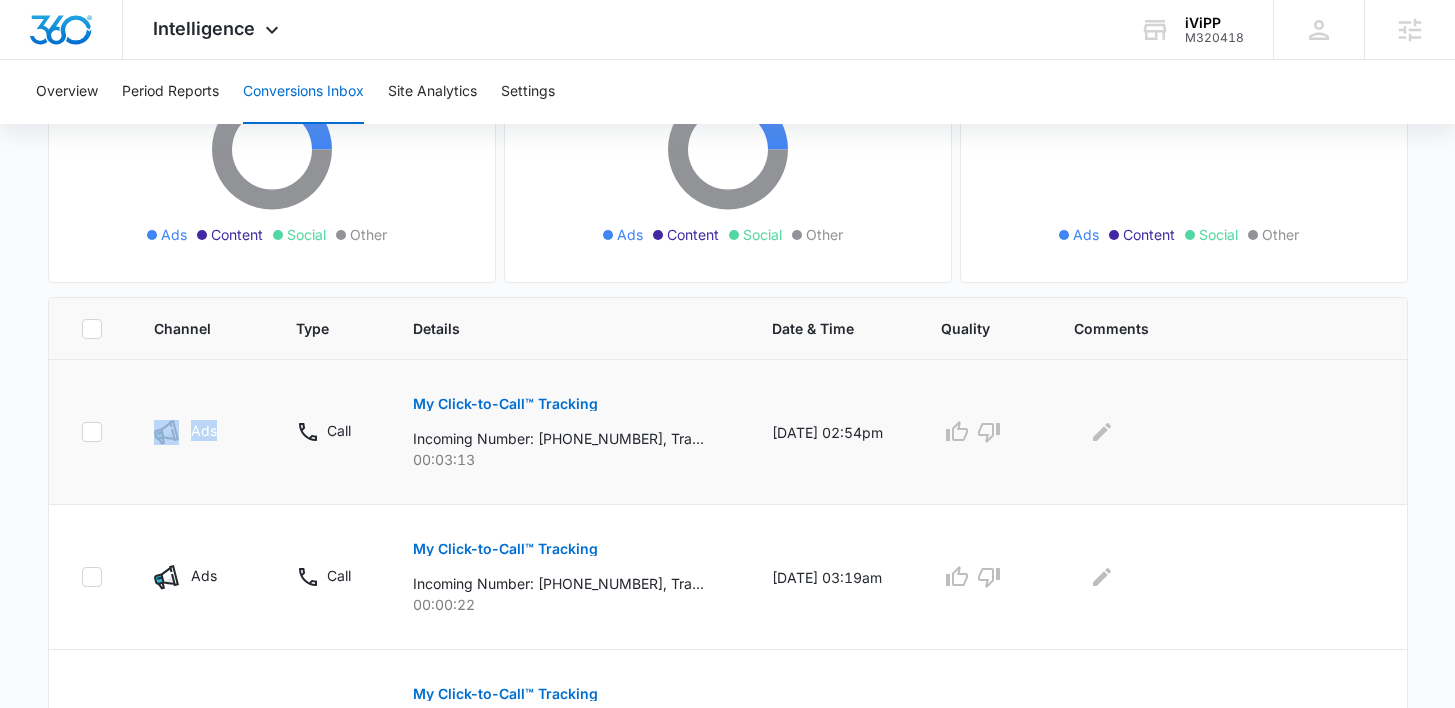 drag, startPoint x: 245, startPoint y: 449, endPoint x: 153, endPoint y: 448, distance: 92.00543 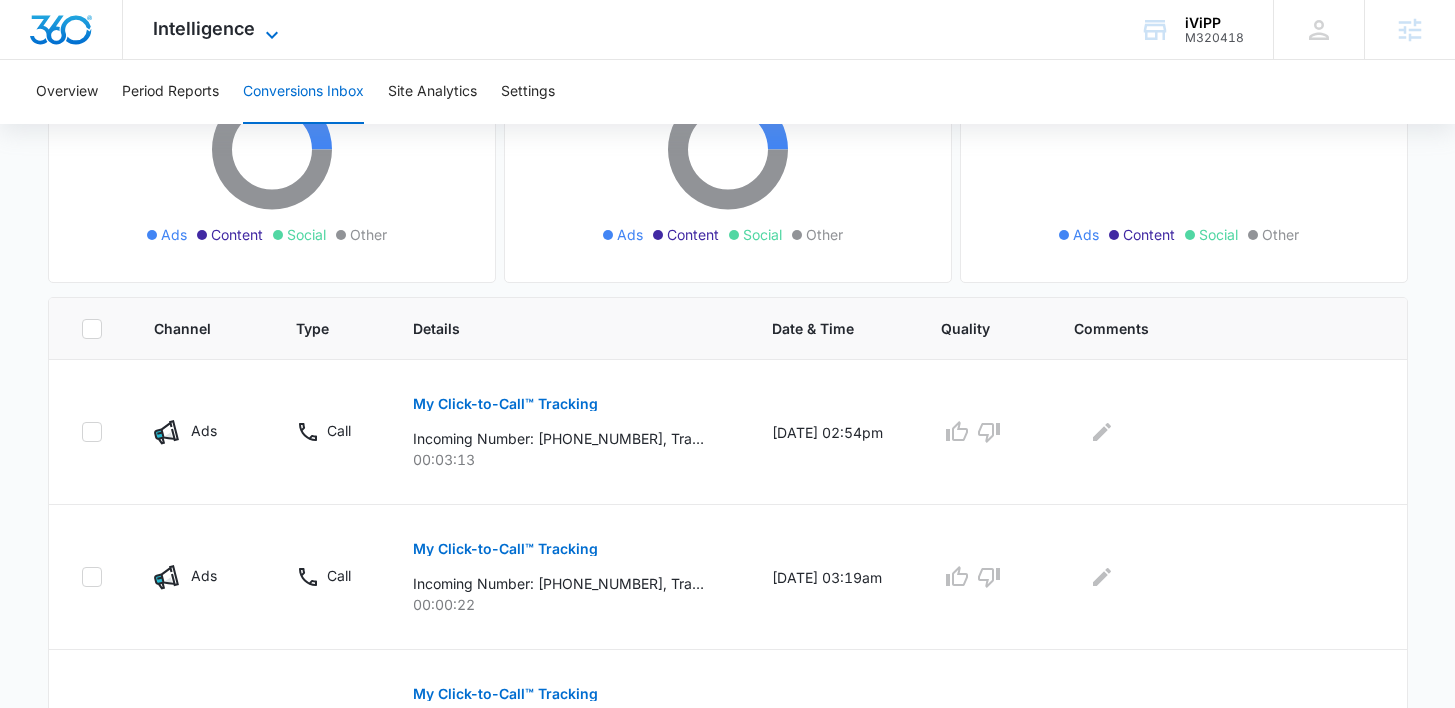 click on "Intelligence" at bounding box center (204, 28) 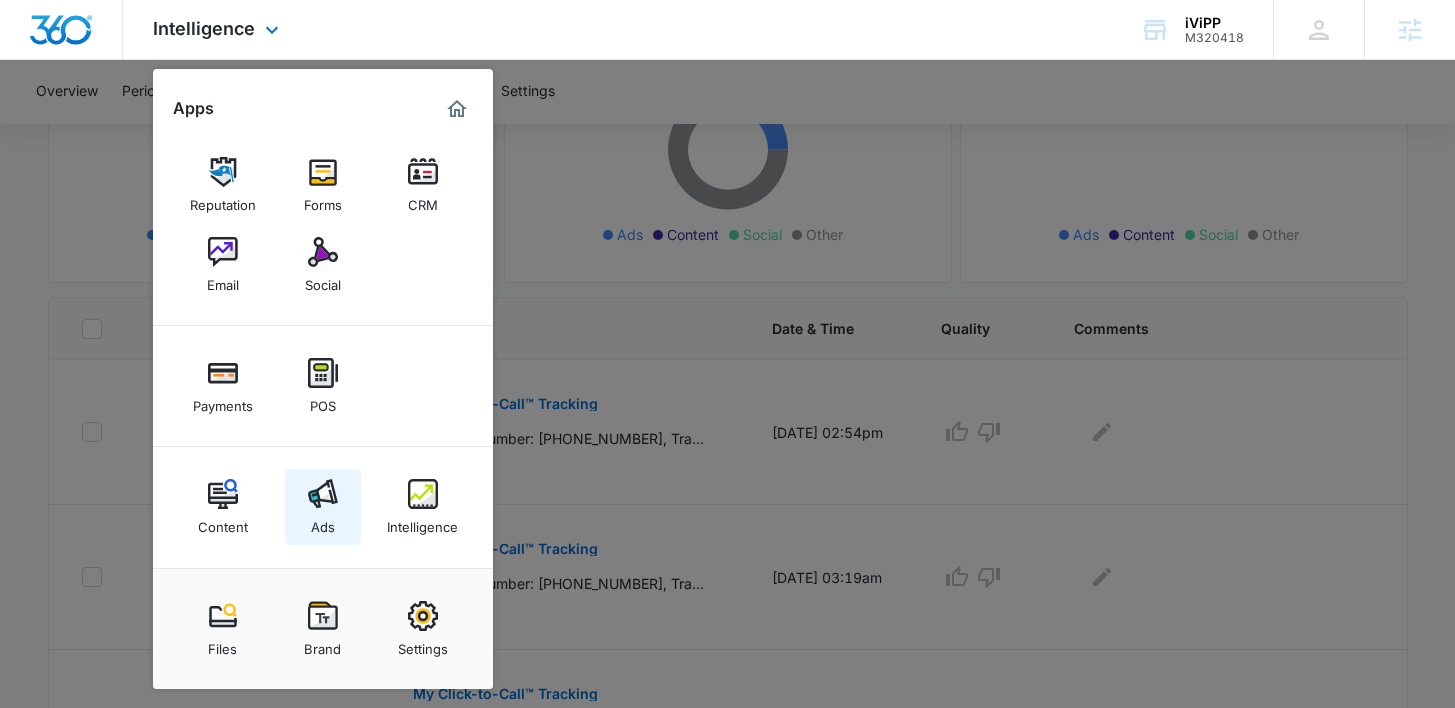 click on "Ads" at bounding box center (323, 522) 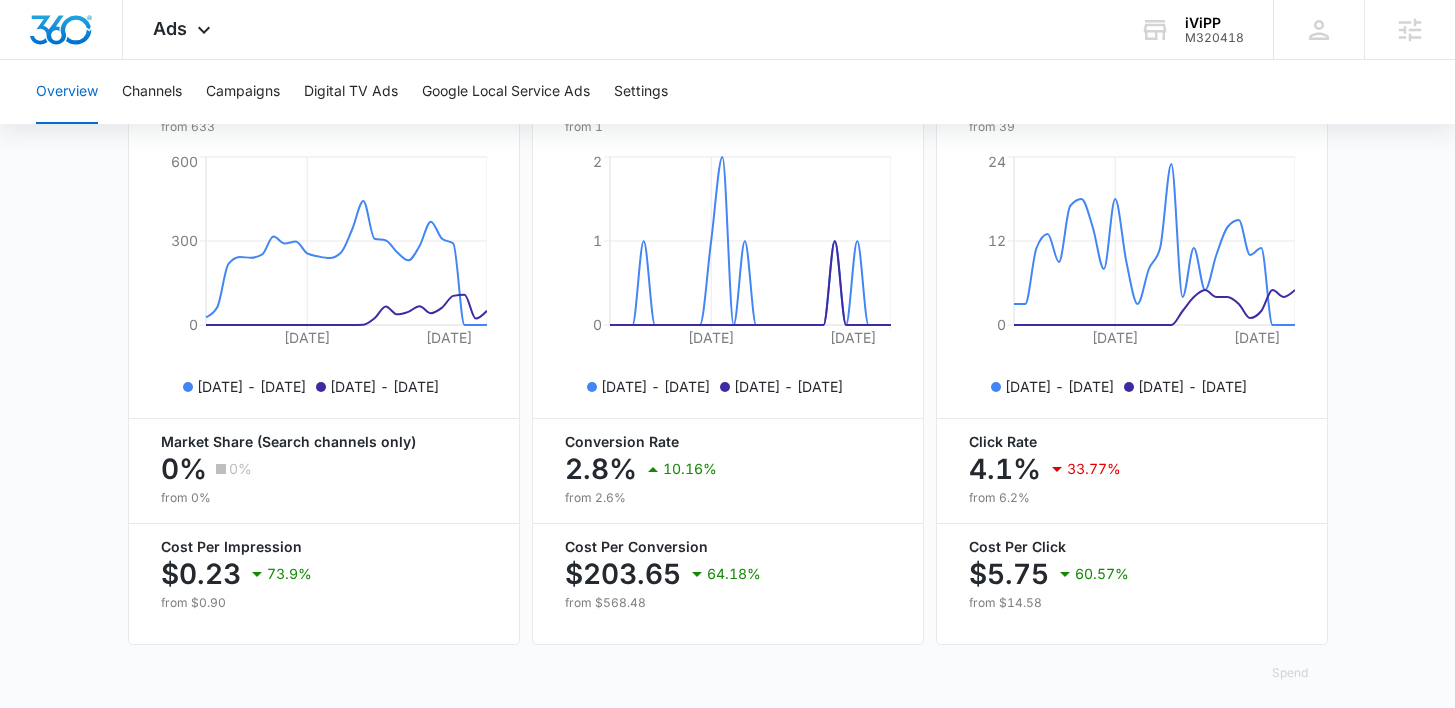 scroll, scrollTop: 931, scrollLeft: 0, axis: vertical 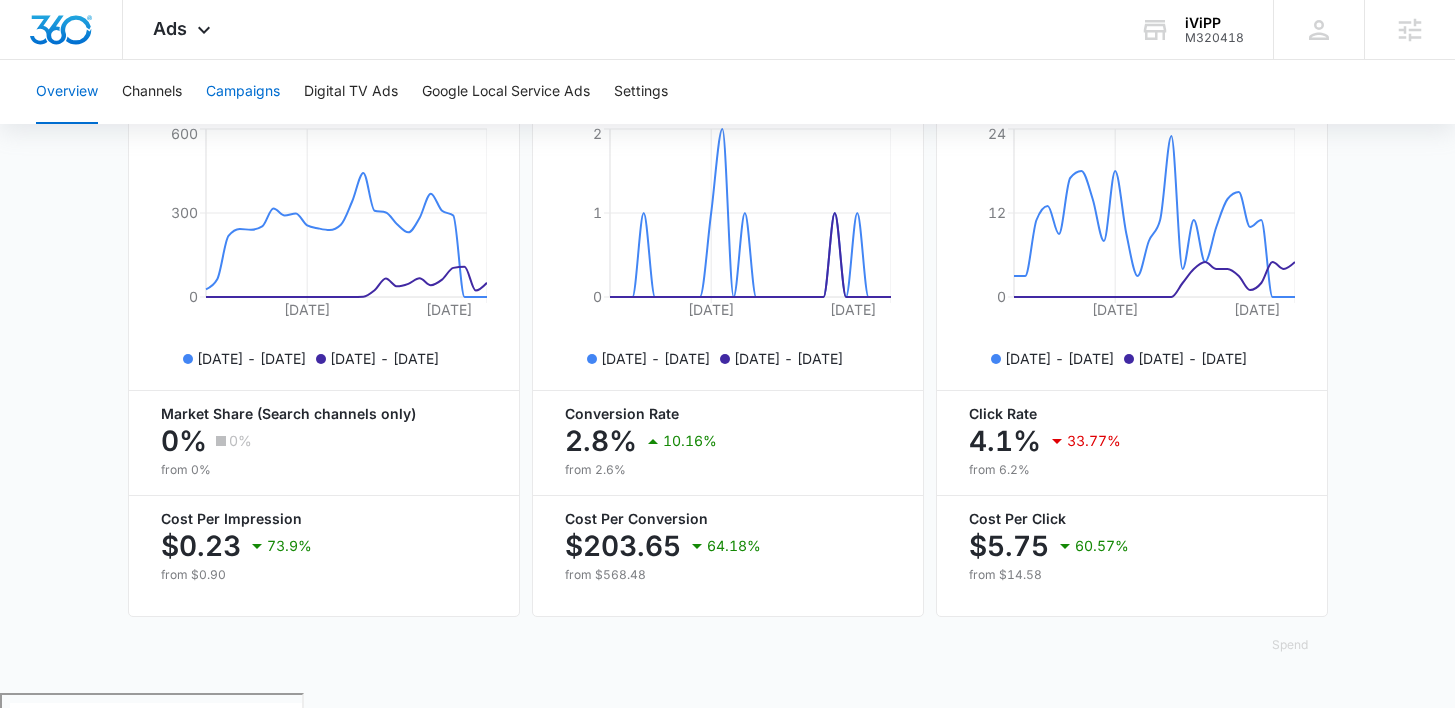 click on "Campaigns" at bounding box center [243, 92] 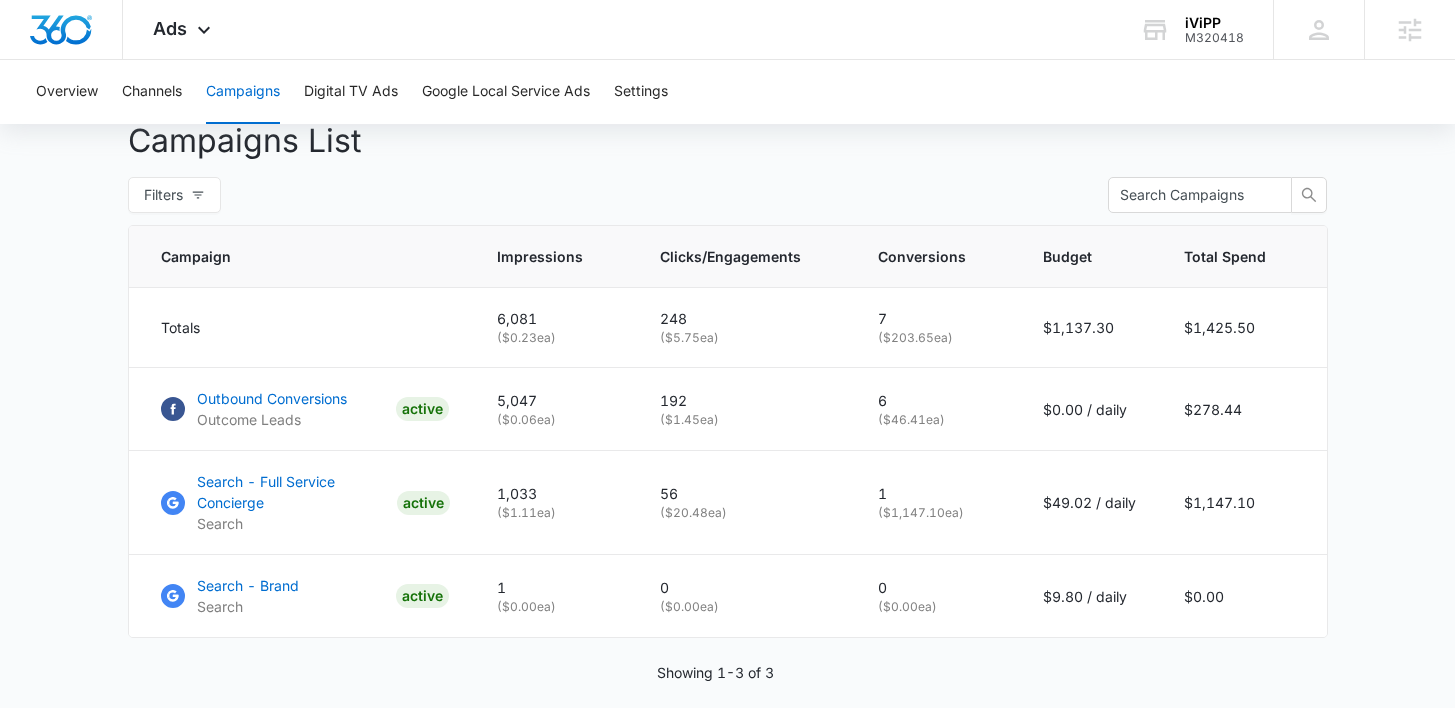 scroll, scrollTop: 551, scrollLeft: 0, axis: vertical 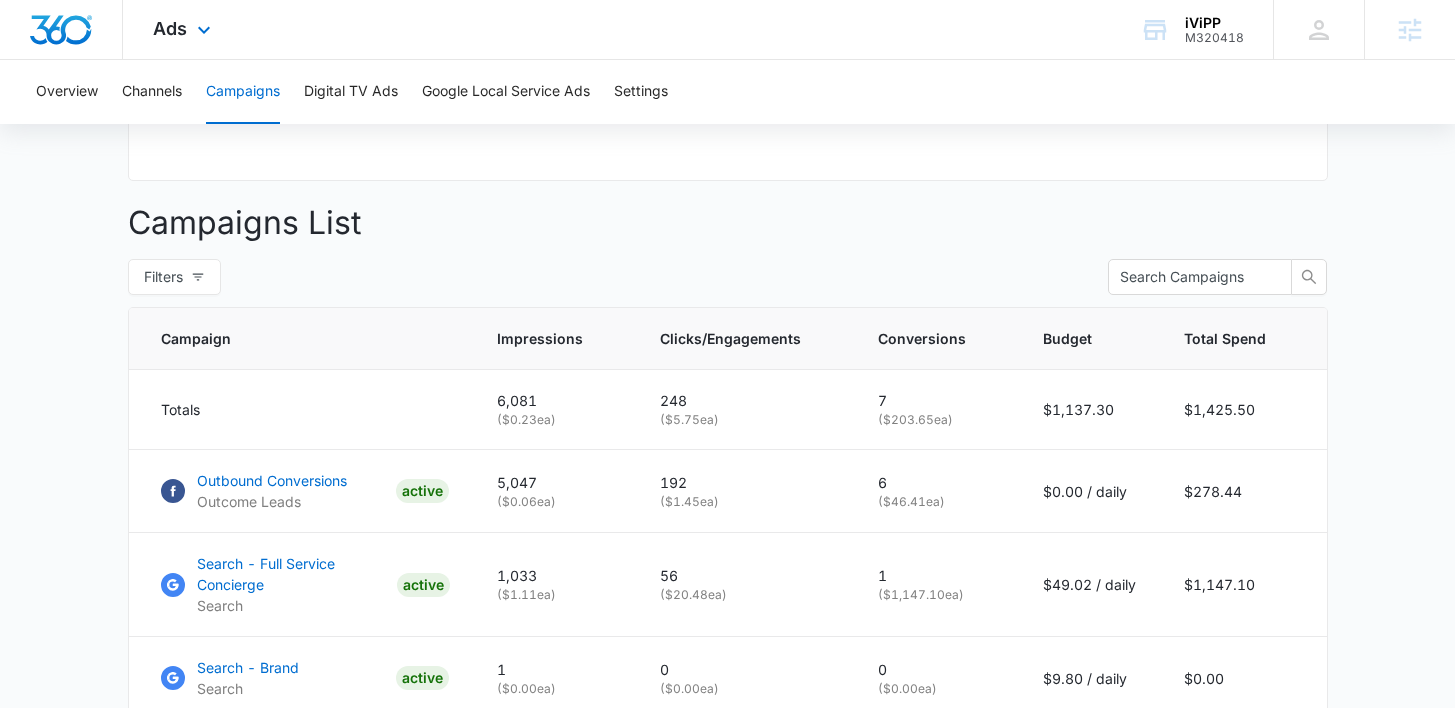 click on "Ads Apps Reputation Forms CRM Email Social Payments POS Content Ads Intelligence Files Brand Settings" at bounding box center [184, 29] 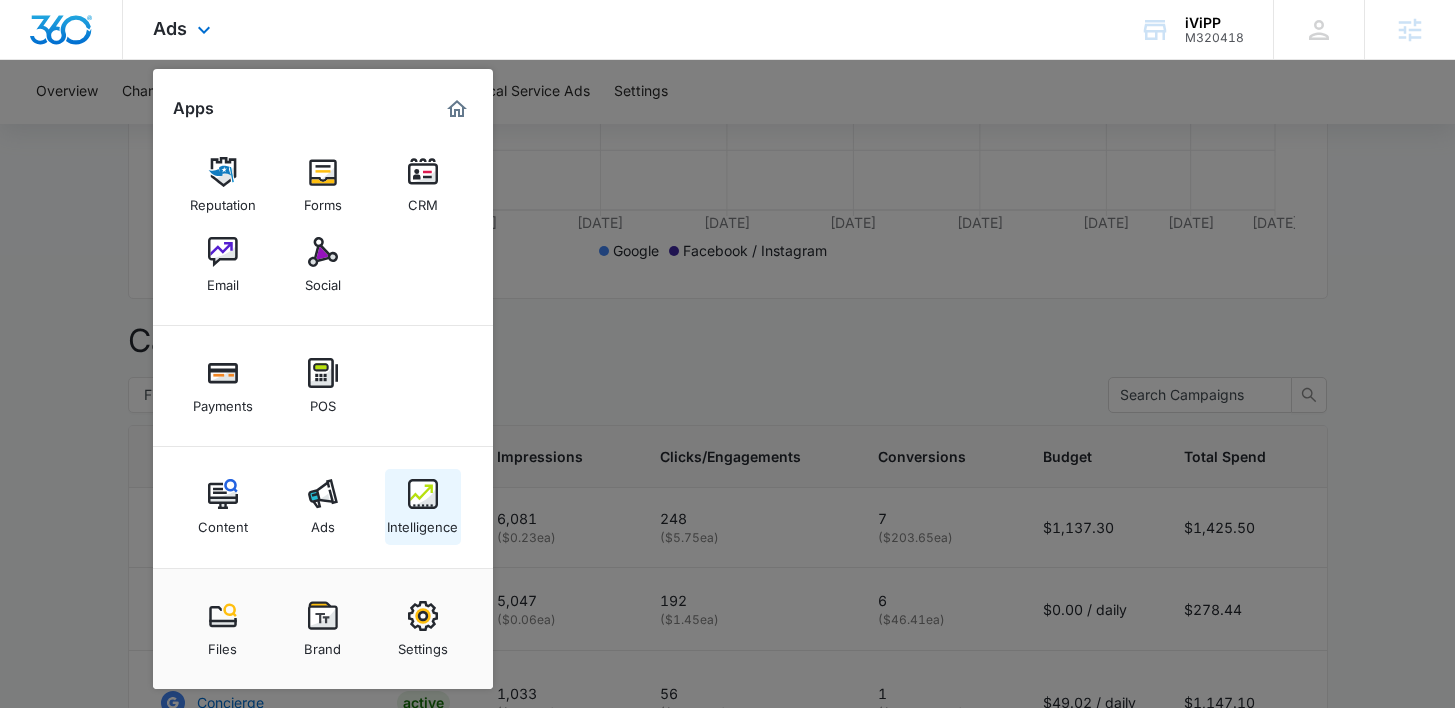 click on "Intelligence" at bounding box center (422, 522) 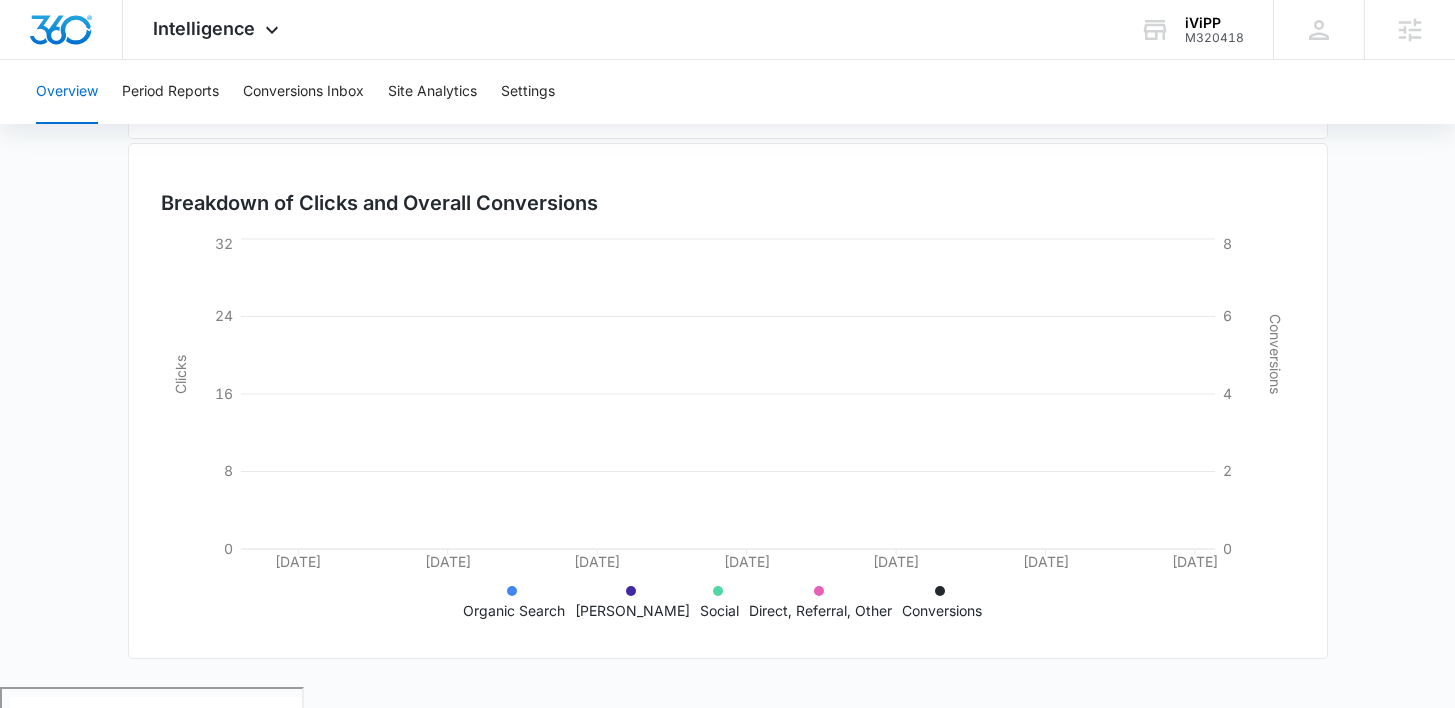 scroll, scrollTop: 0, scrollLeft: 0, axis: both 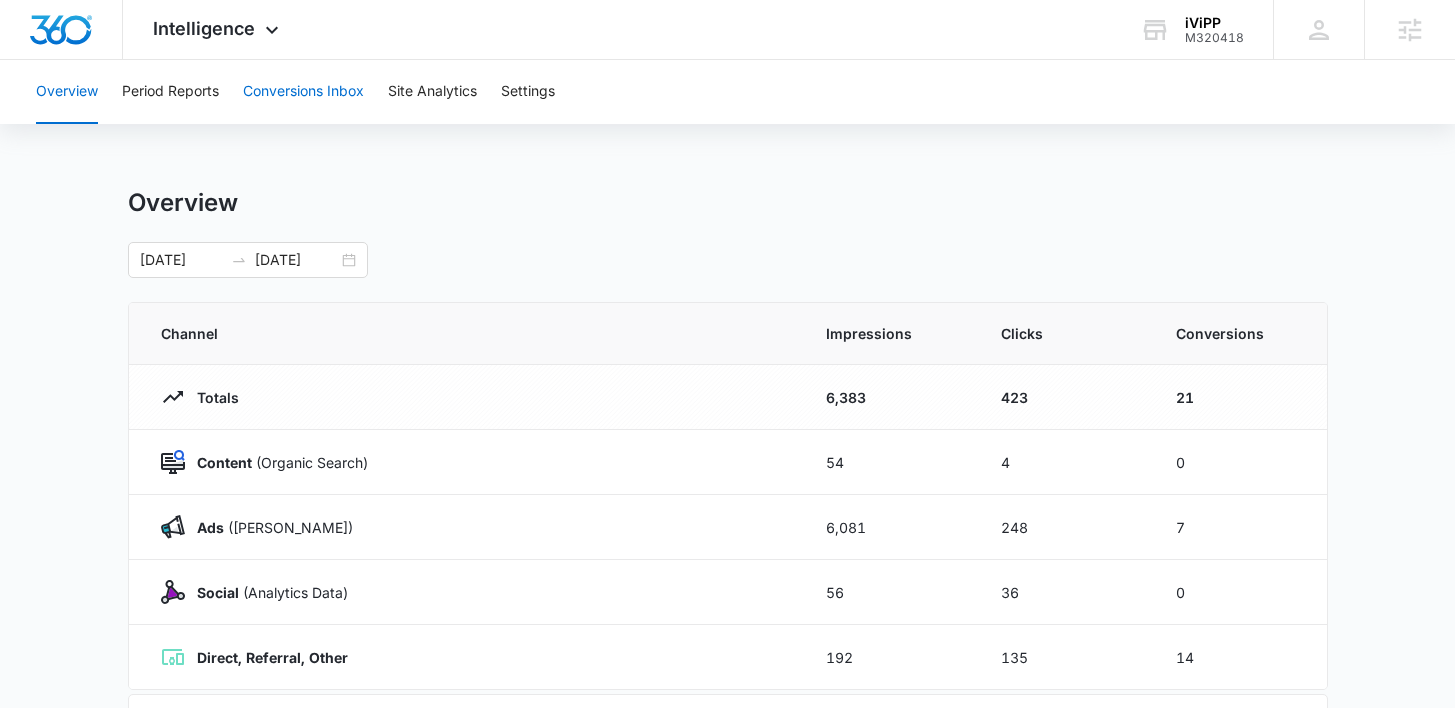 click on "Conversions Inbox" at bounding box center [303, 92] 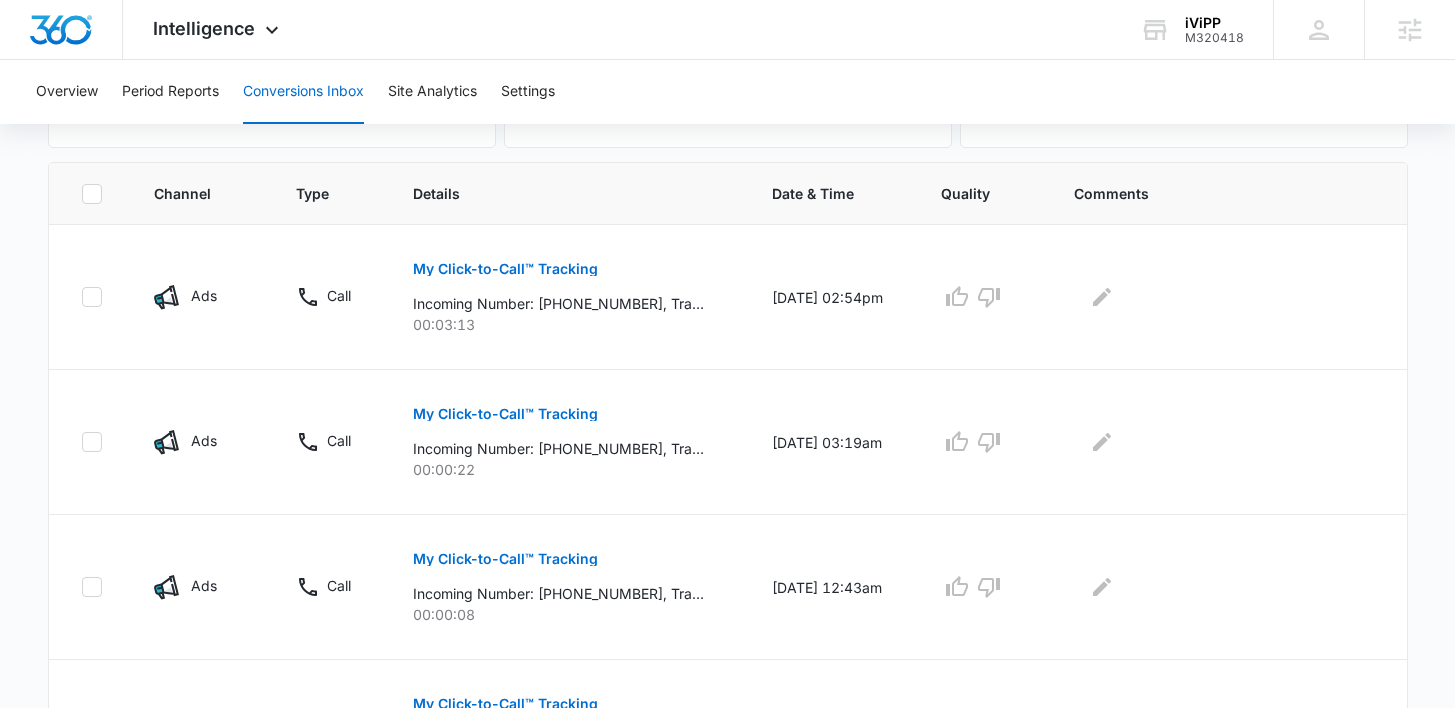 scroll, scrollTop: 507, scrollLeft: 0, axis: vertical 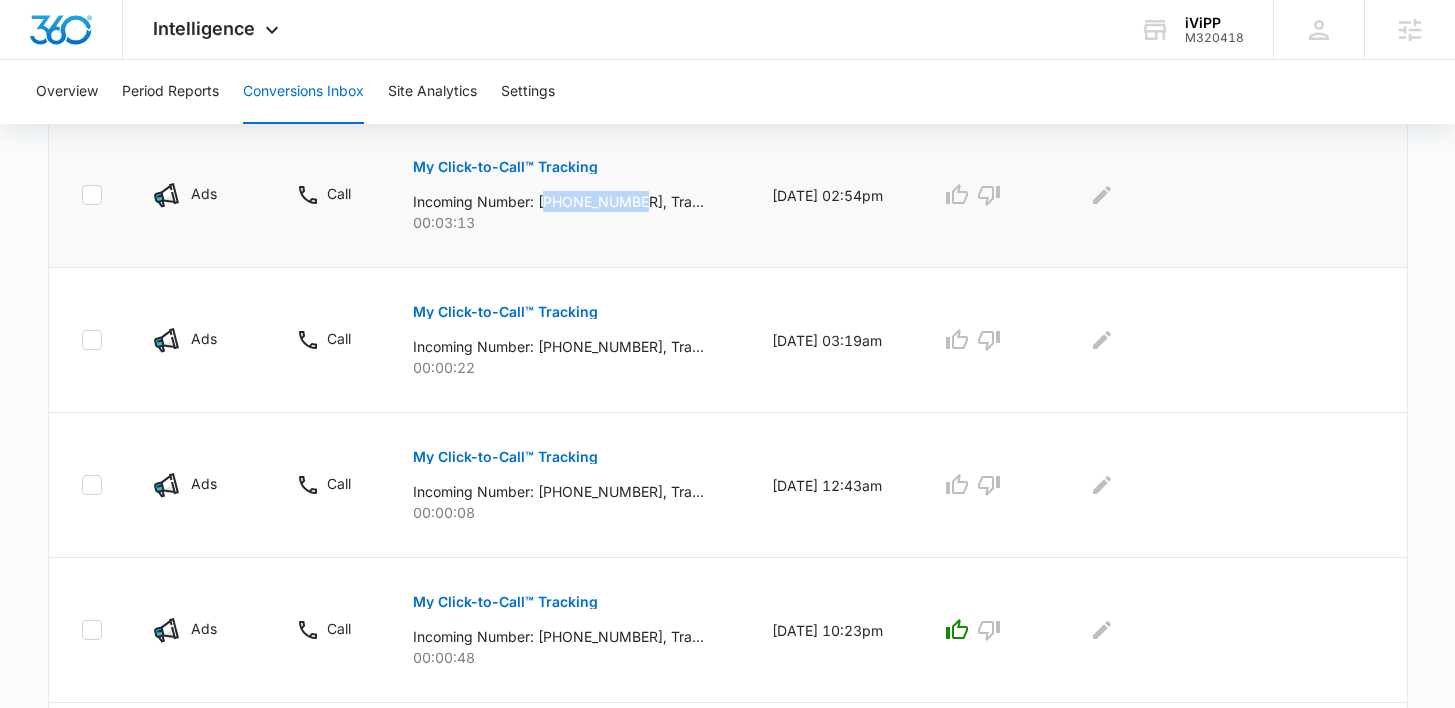 drag, startPoint x: 635, startPoint y: 197, endPoint x: 536, endPoint y: 206, distance: 99.40825 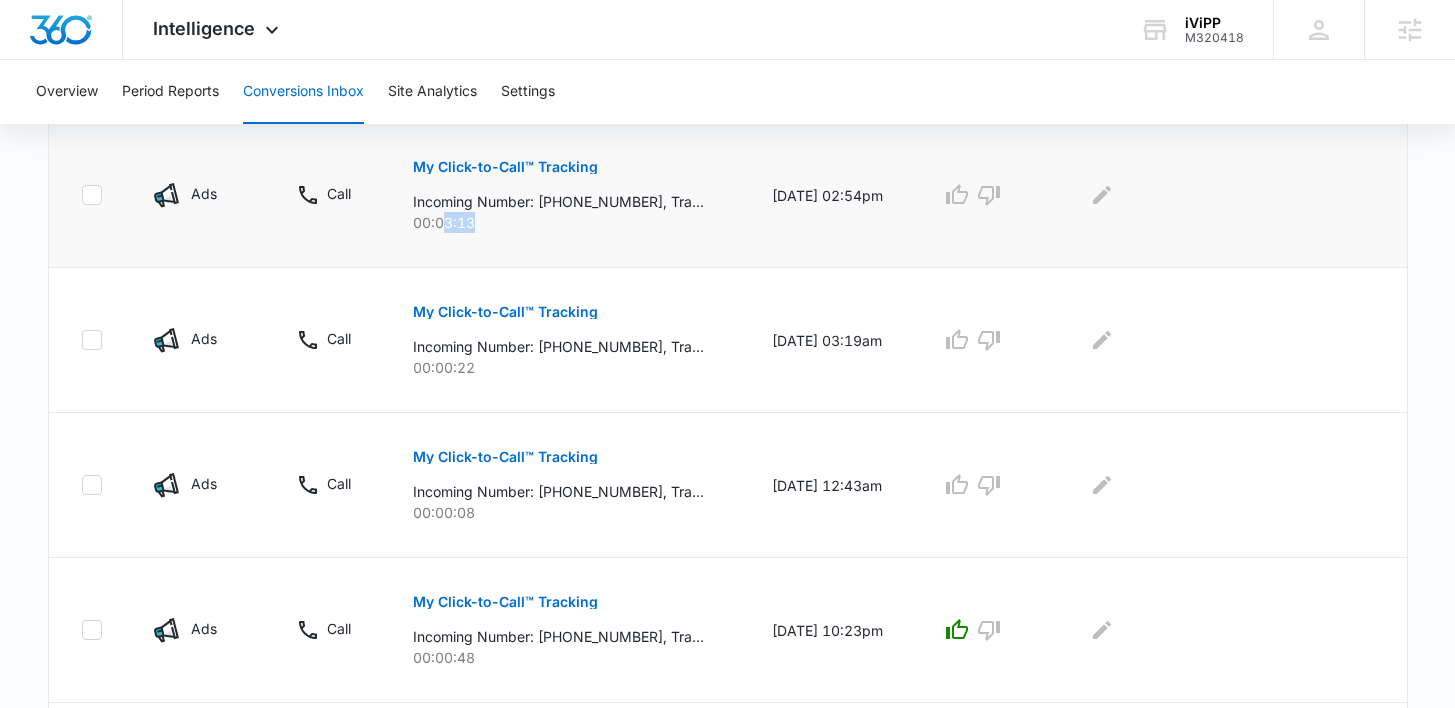 drag, startPoint x: 436, startPoint y: 222, endPoint x: 469, endPoint y: 225, distance: 33.13608 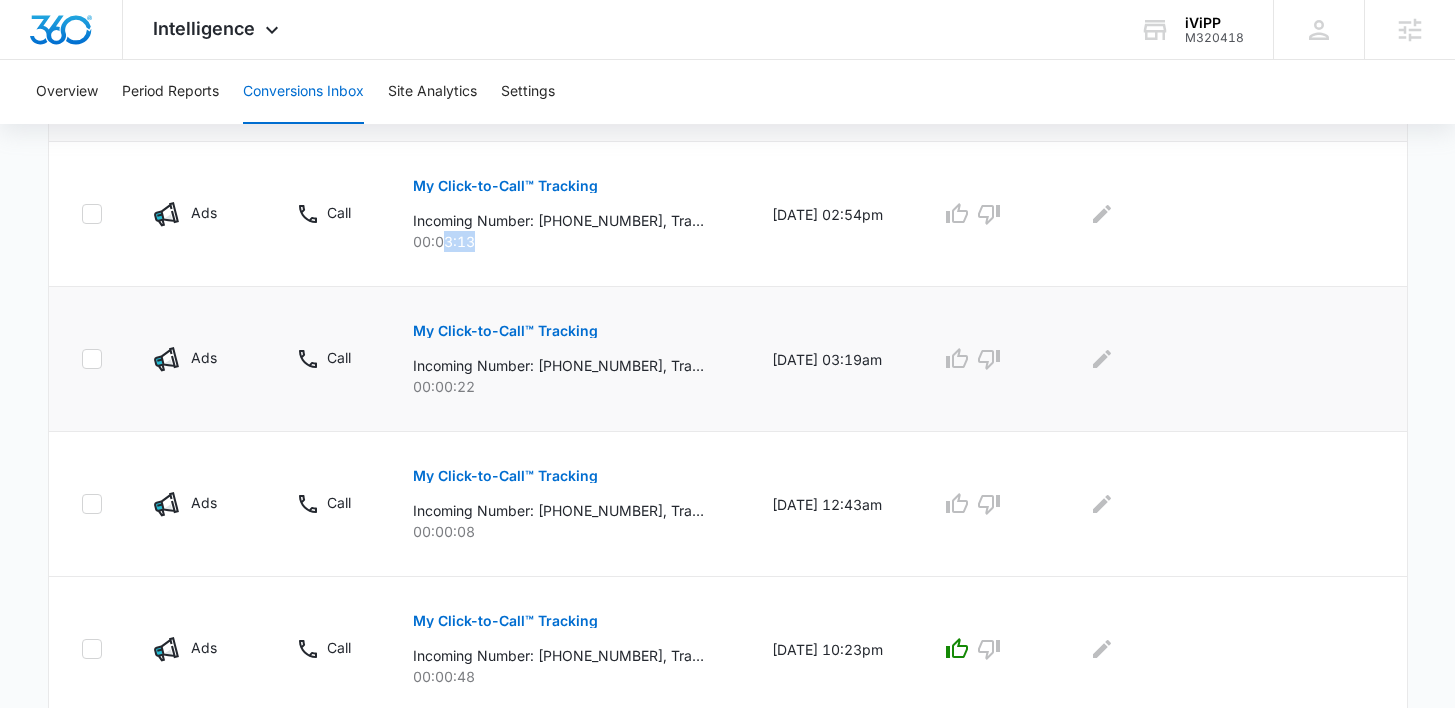 scroll, scrollTop: 490, scrollLeft: 0, axis: vertical 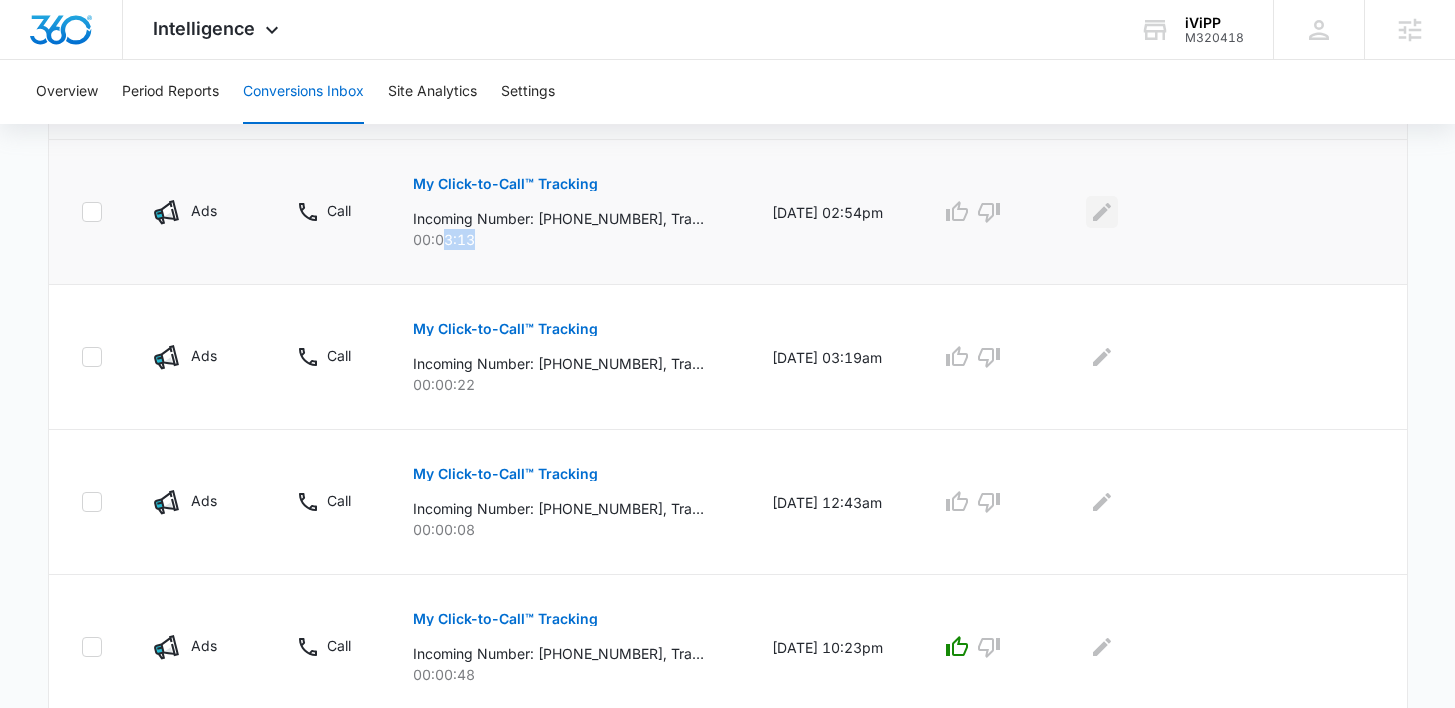 click 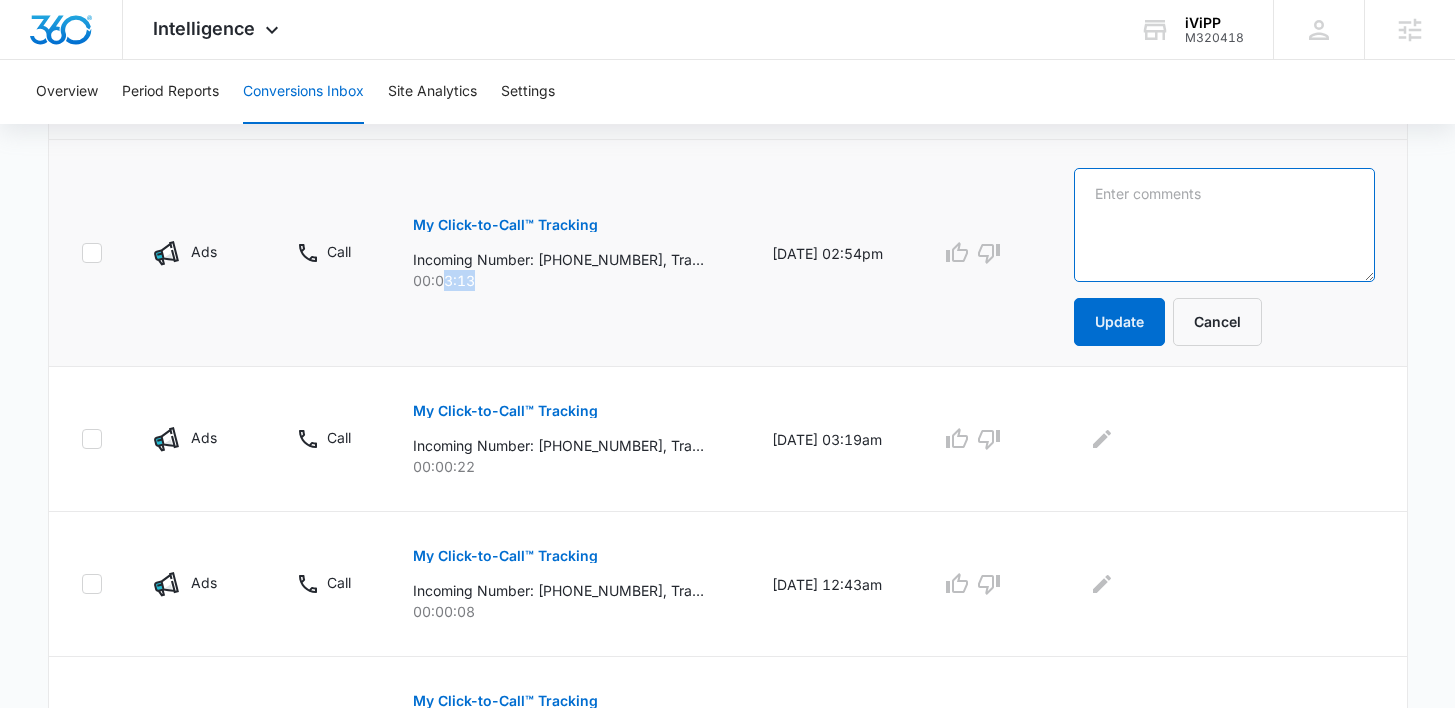 click at bounding box center (1224, 225) 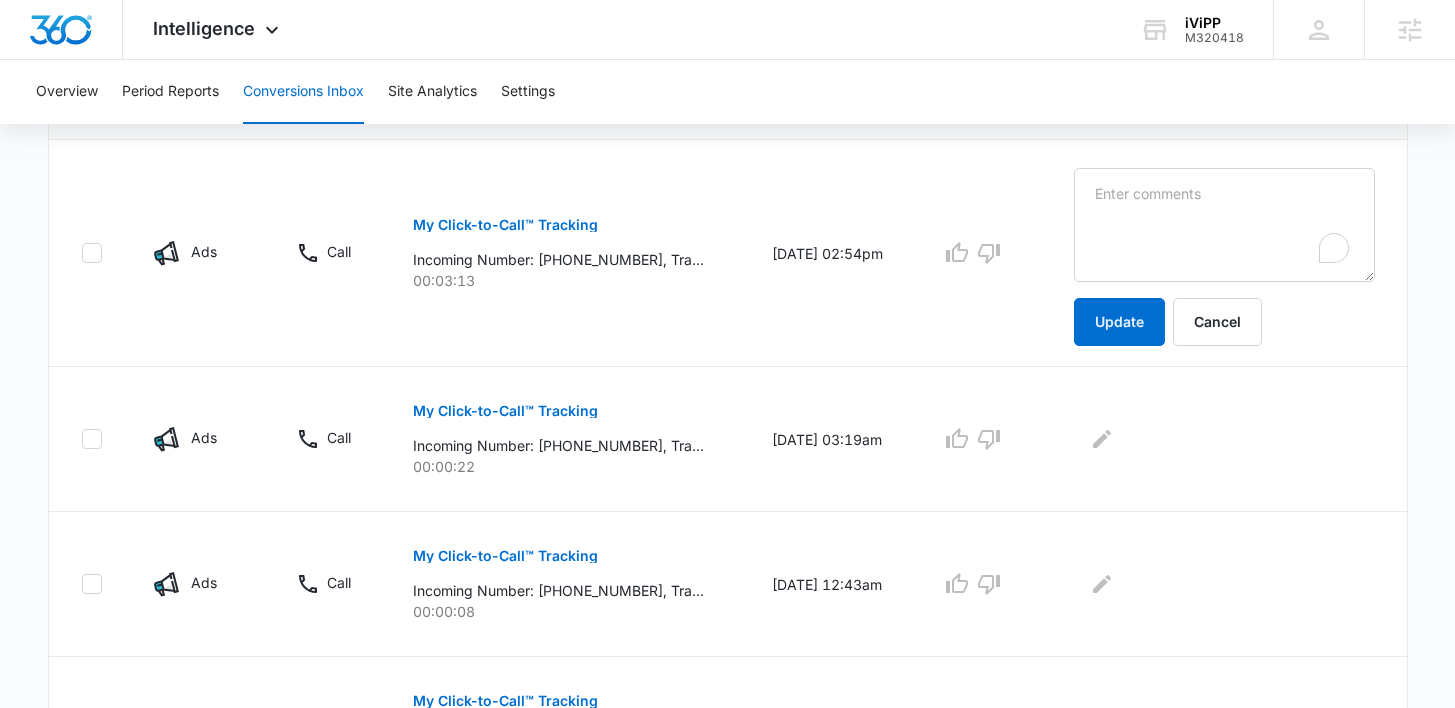 click on "Total Conversions: 12 Ads Content Social Other From Calls: 12 Ads Content Social Other From the Web: 0 Ads Content Social Other Channel Type Details Date & Time Quality Comments Ads Call My Click-to-Call™ Tracking Incoming Number: +14703996852, Tracking Number: +19802060918, Ring To: +19804775133, Caller Id: +14703996852, Duration: 00:03:13, Title: iViPP - Ads 00:03:13 07/02/25 at 02:54pm Update Cancel Ads Call My Click-to-Call™ Tracking Incoming Number: +19168217708, Tracking Number: +19802060918, Ring To: +19804775133, Caller Id: +19168217708, Duration: 00:00:22, Title: iViPP - Ads 00:00:22 07/01/25 at 03:19am Ads Call My Click-to-Call™ Tracking Incoming Number: +19012678454, Tracking Number: +19802060918, Ring To: +19804775133, Caller Id: +19012678454, Duration: 00:00:08, Title: iViPP - Ads 00:00:08 06/29/25 at 12:43am Ads Call My Click-to-Call™ Tracking 00:00:48 06/27/25 at 10:23pm Other Call My Click-to-Call™ Tracking 00:00:09 06/22/25 at 12:48am Other Call My Click-to-Call™ Tracking 00:00:49" at bounding box center [728, 733] 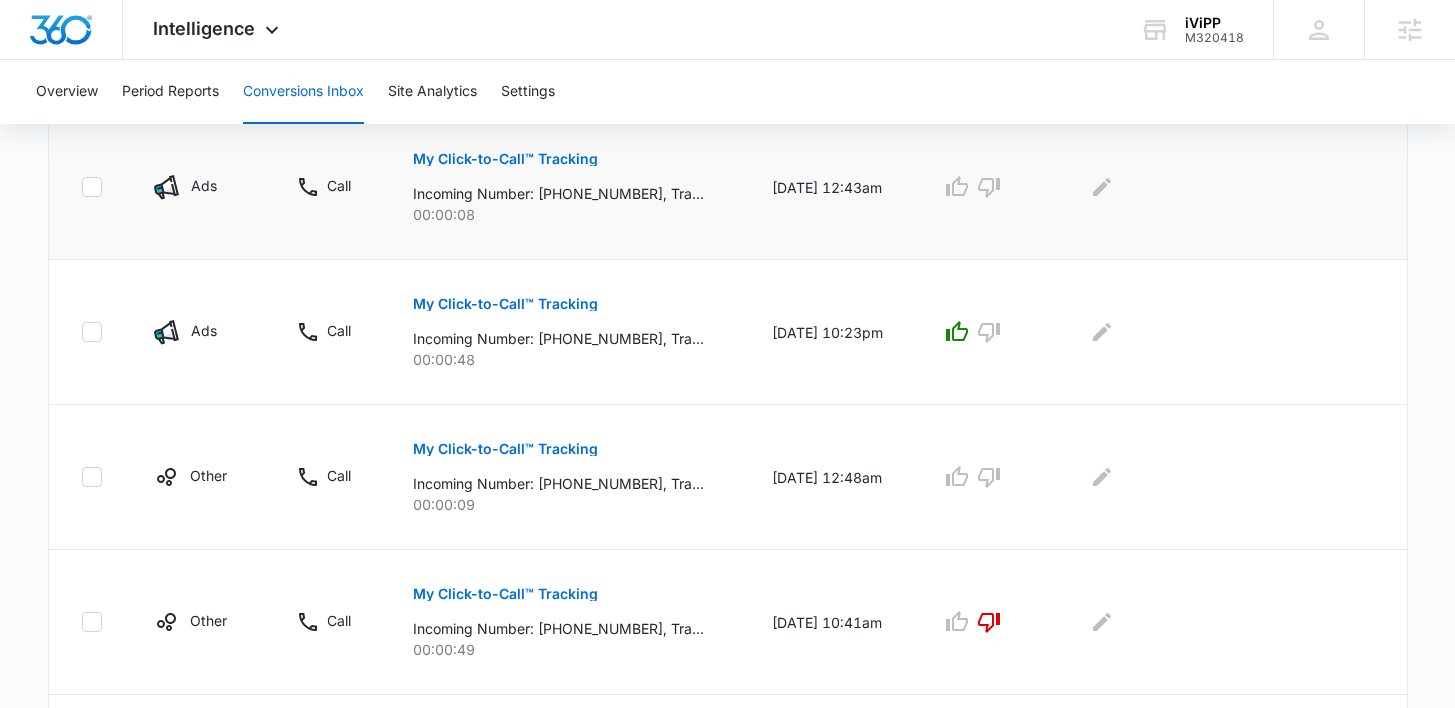 scroll, scrollTop: 899, scrollLeft: 0, axis: vertical 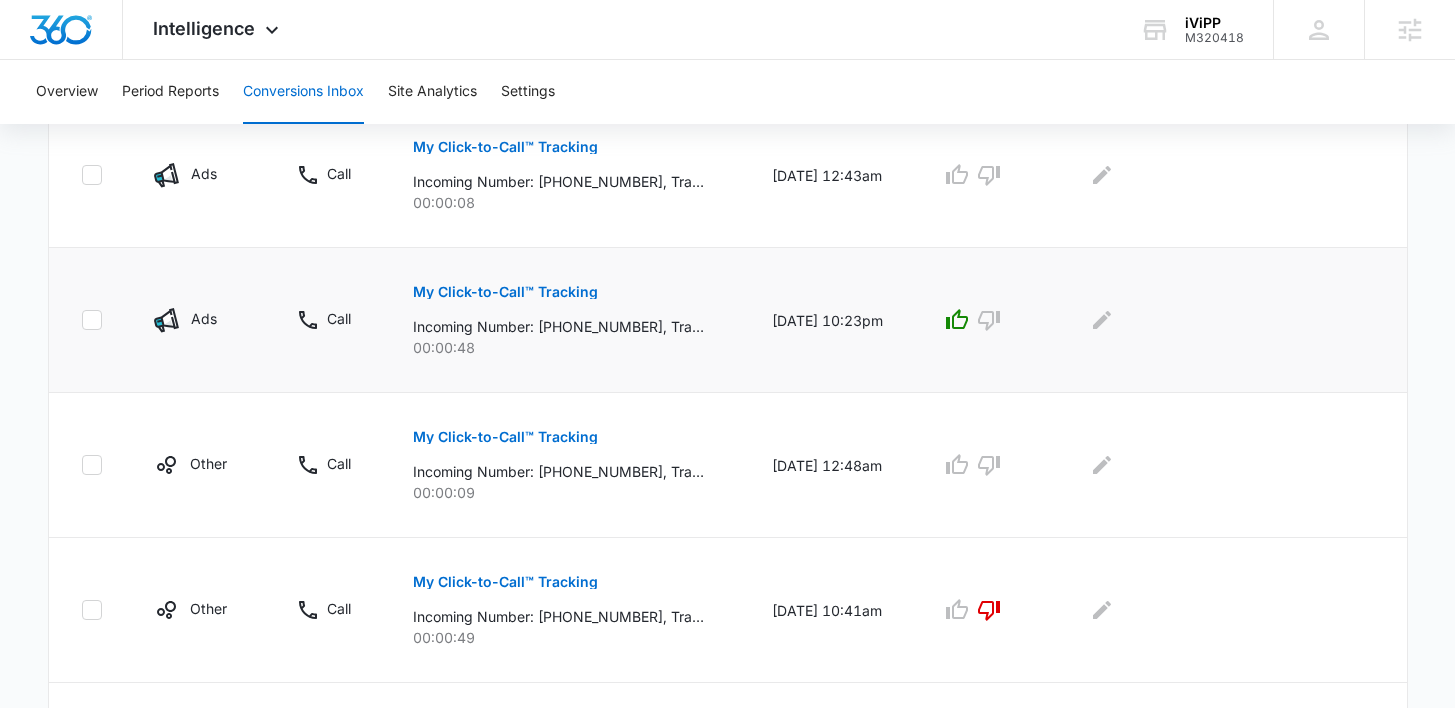 click on "My Click-to-Call™ Tracking" at bounding box center [505, 292] 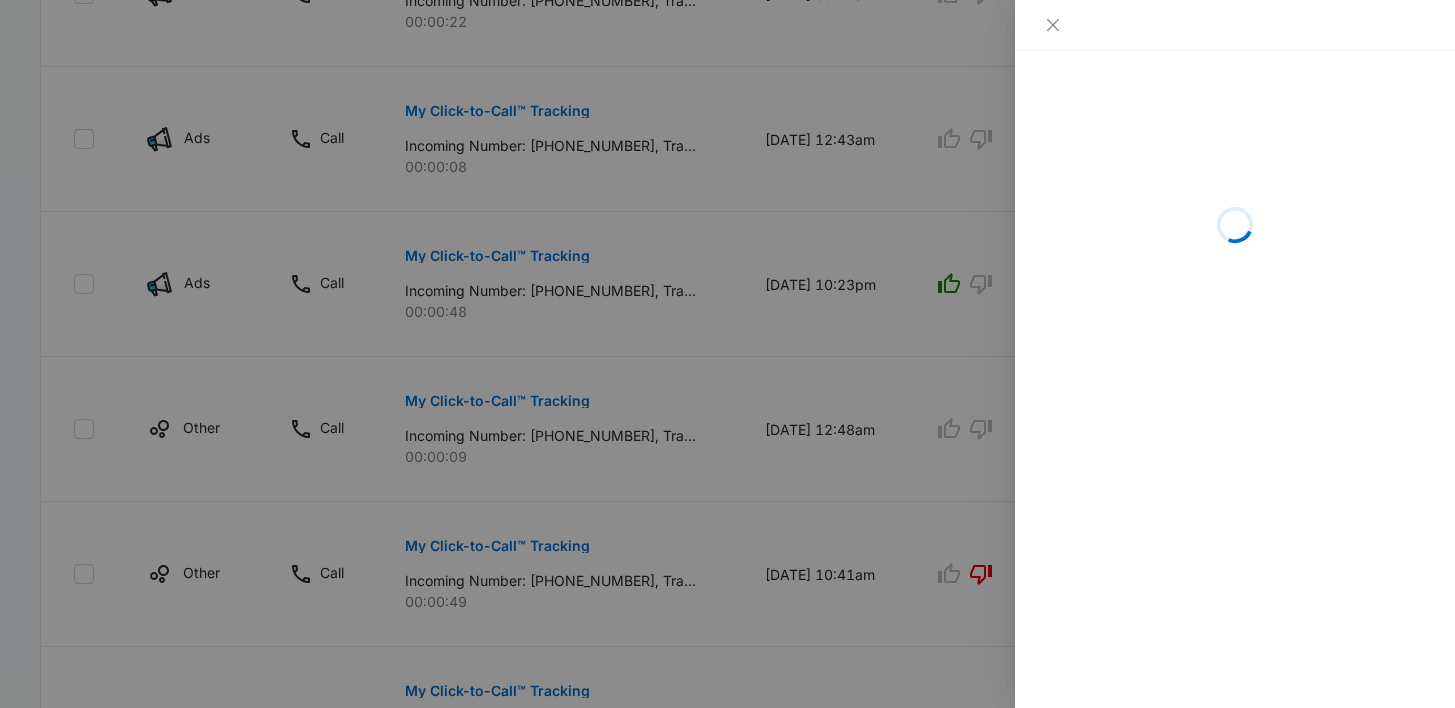 scroll, scrollTop: 939, scrollLeft: 0, axis: vertical 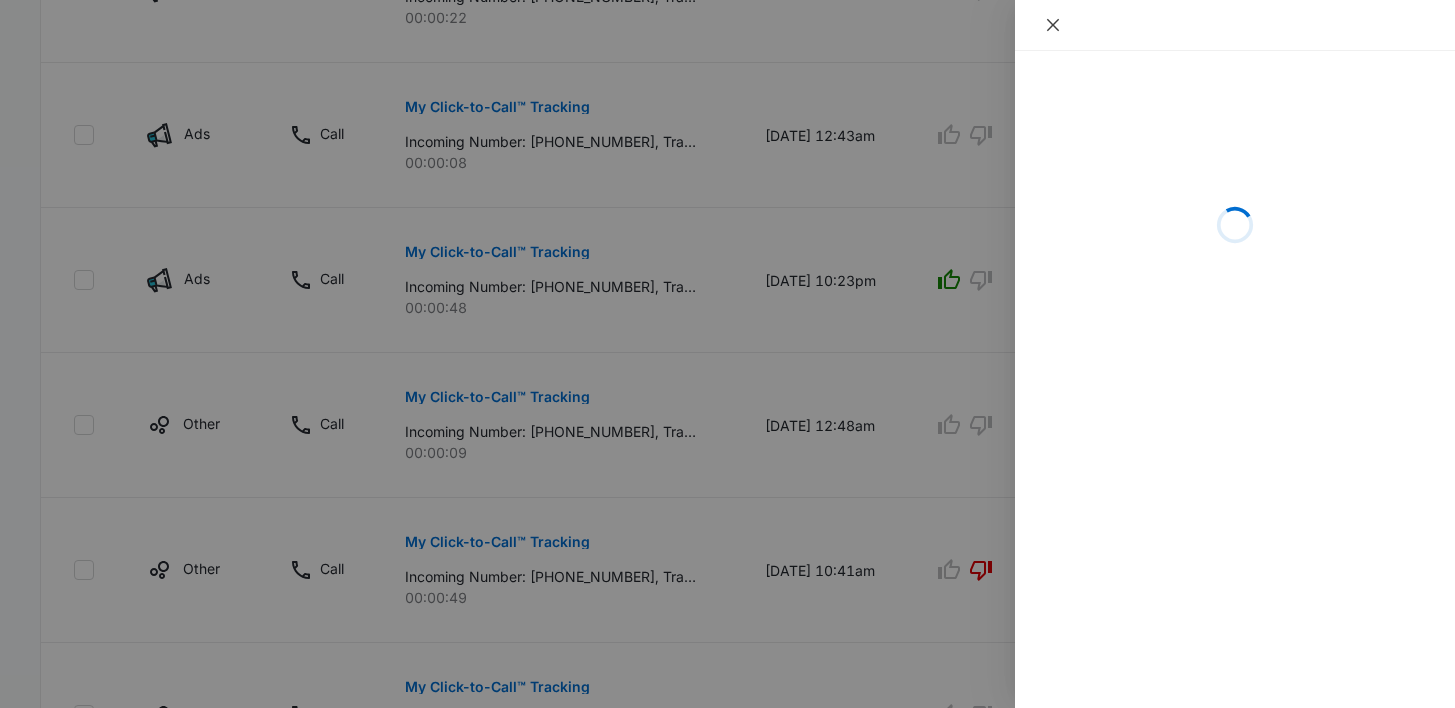 click 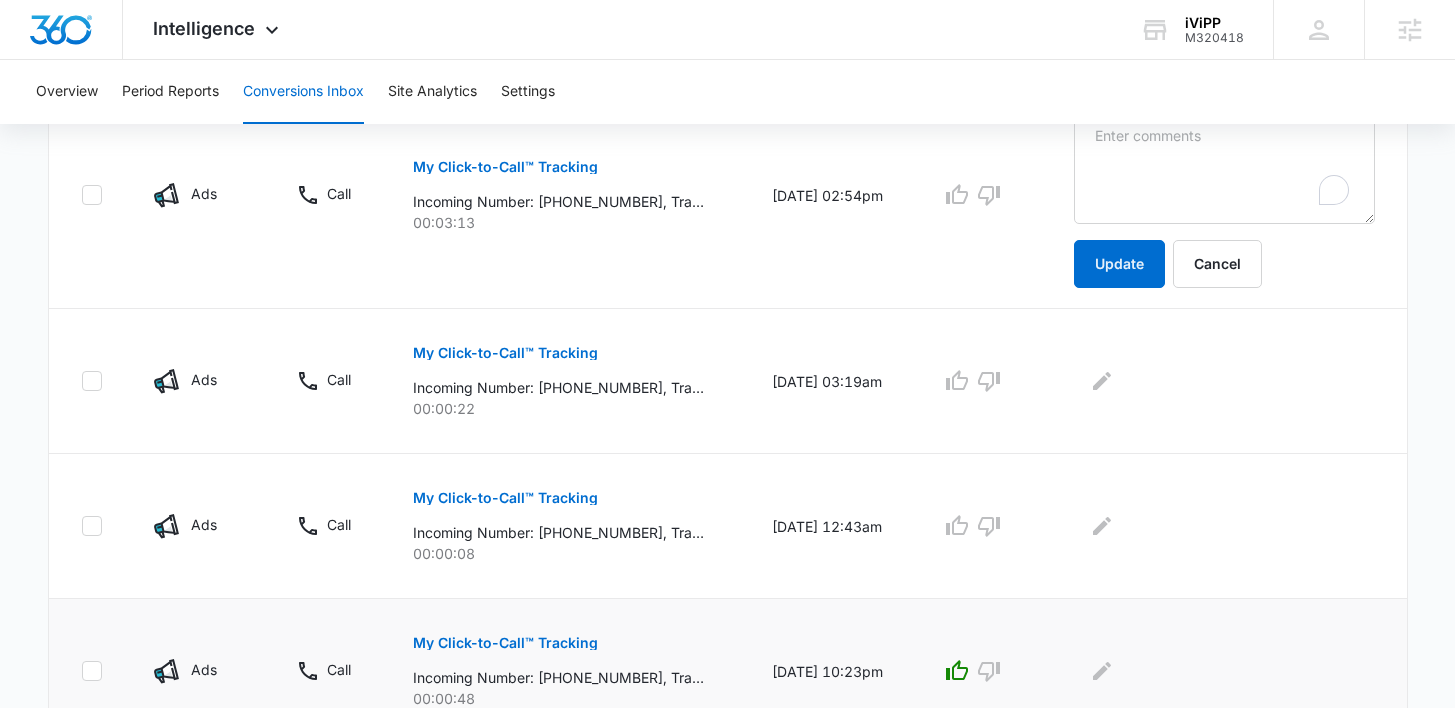 scroll, scrollTop: 366, scrollLeft: 0, axis: vertical 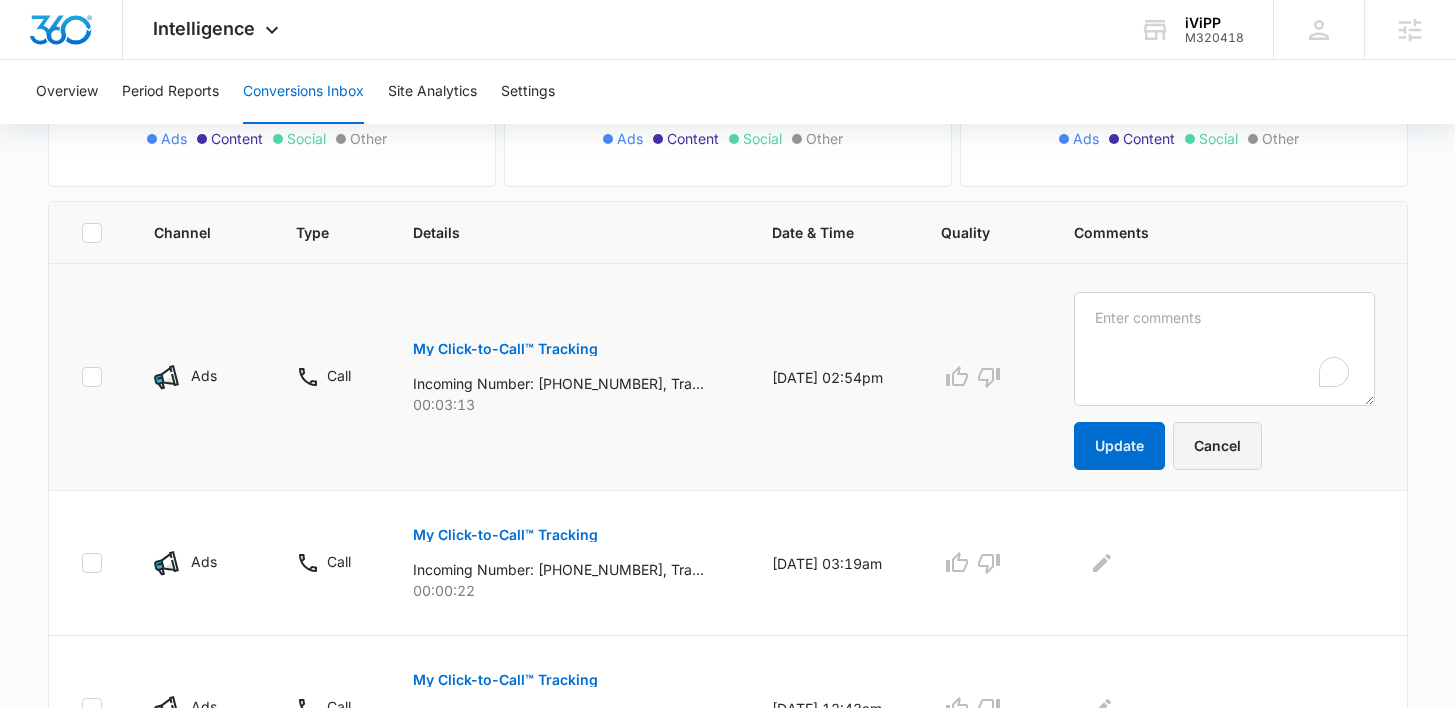 click on "Cancel" at bounding box center [1217, 446] 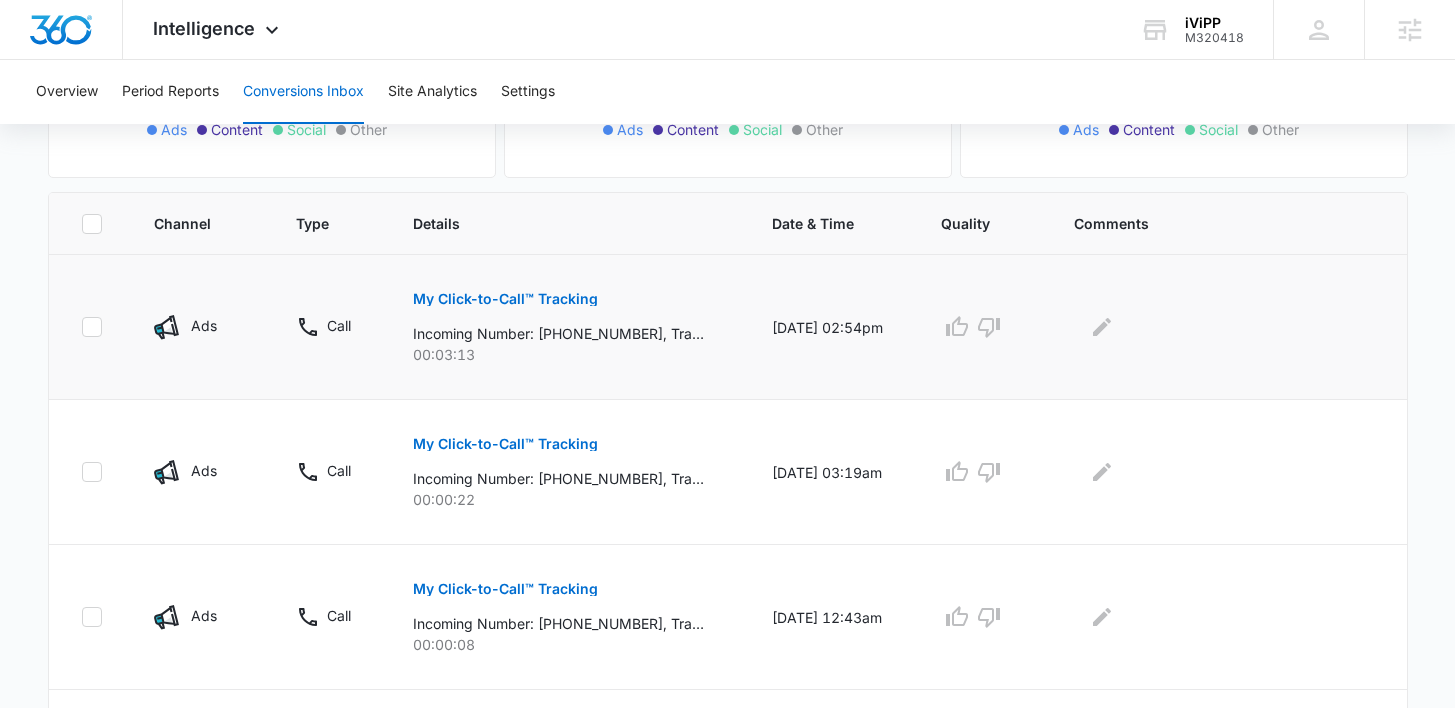scroll, scrollTop: 351, scrollLeft: 0, axis: vertical 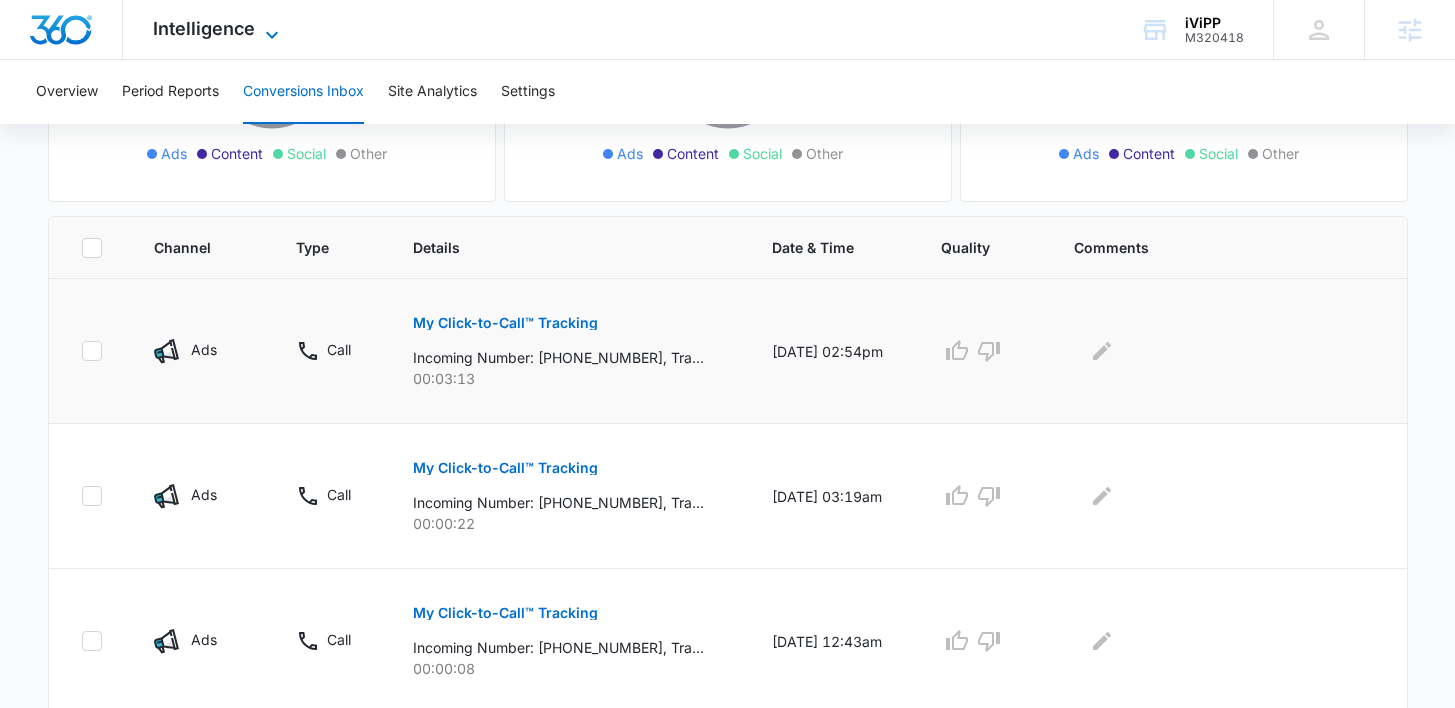 click on "Intelligence" at bounding box center [204, 28] 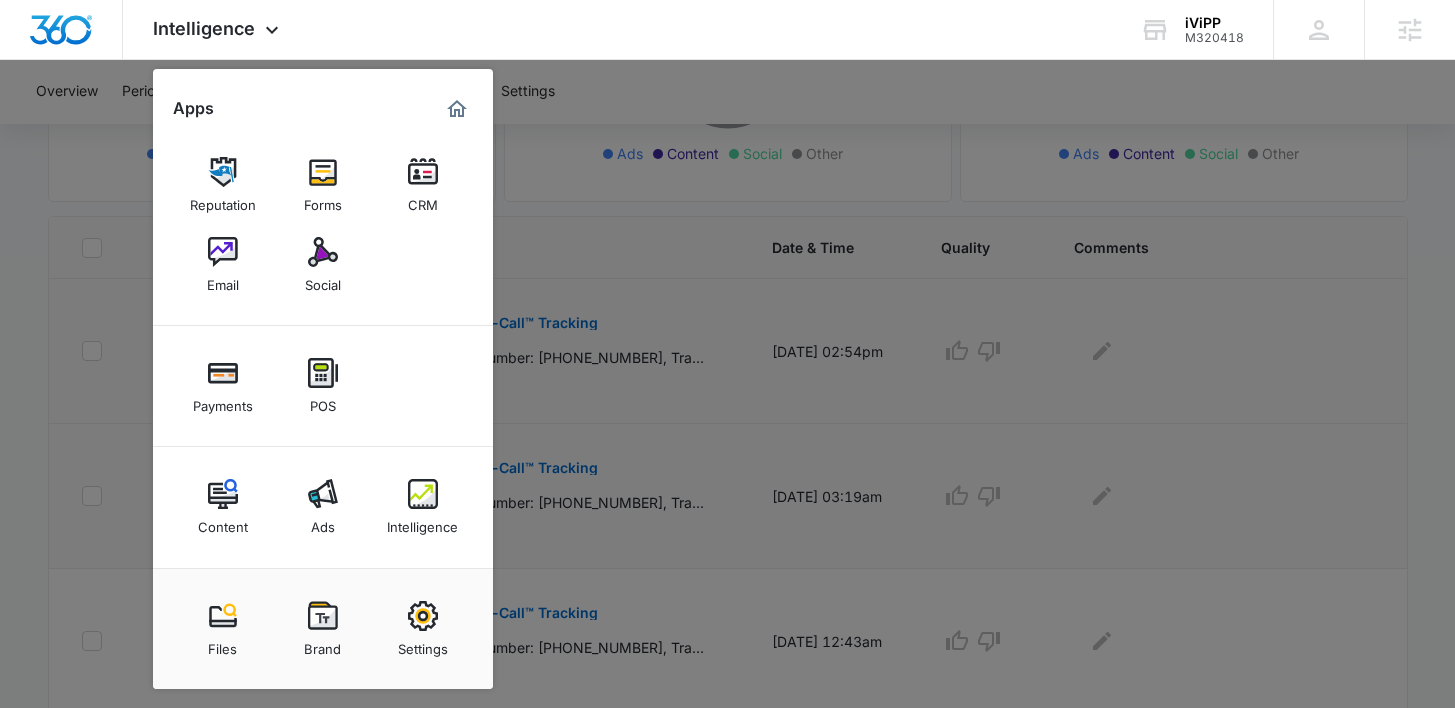 click on "Ads" at bounding box center (323, 507) 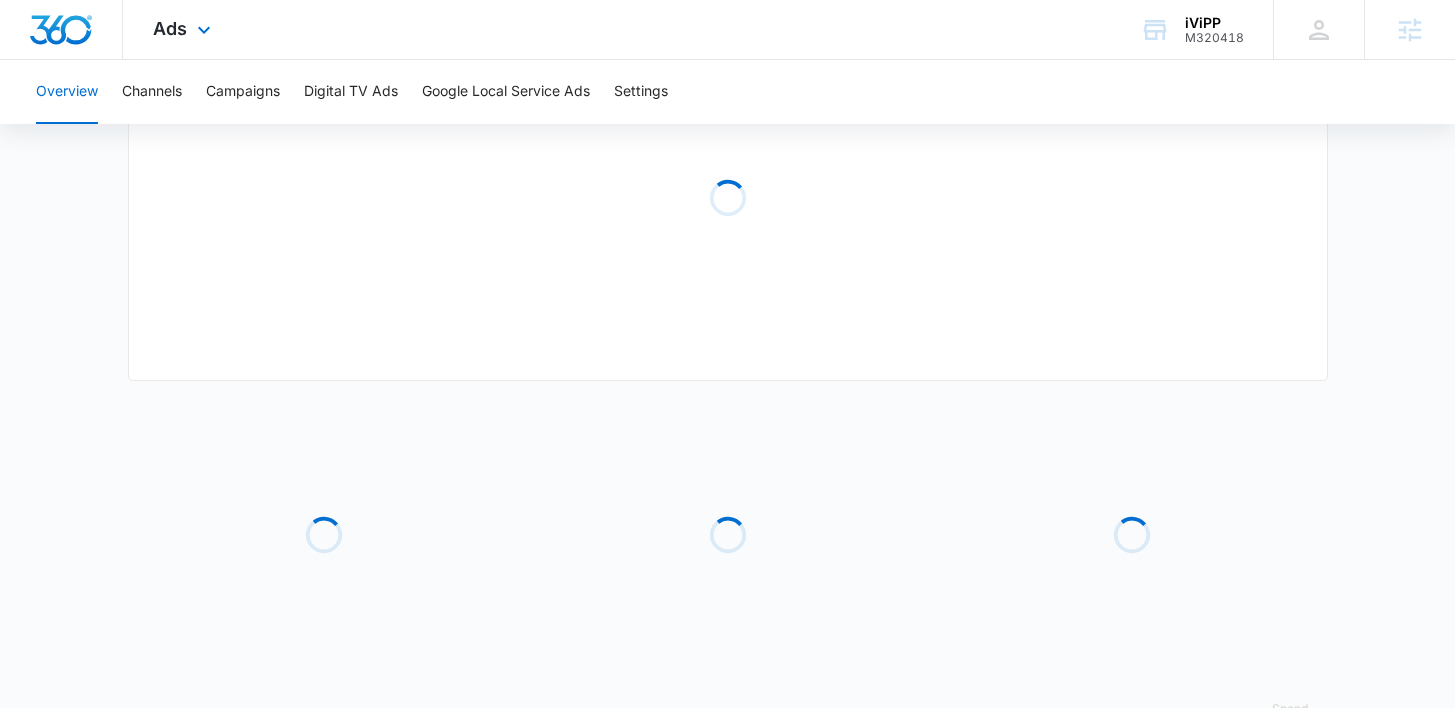 scroll, scrollTop: 0, scrollLeft: 0, axis: both 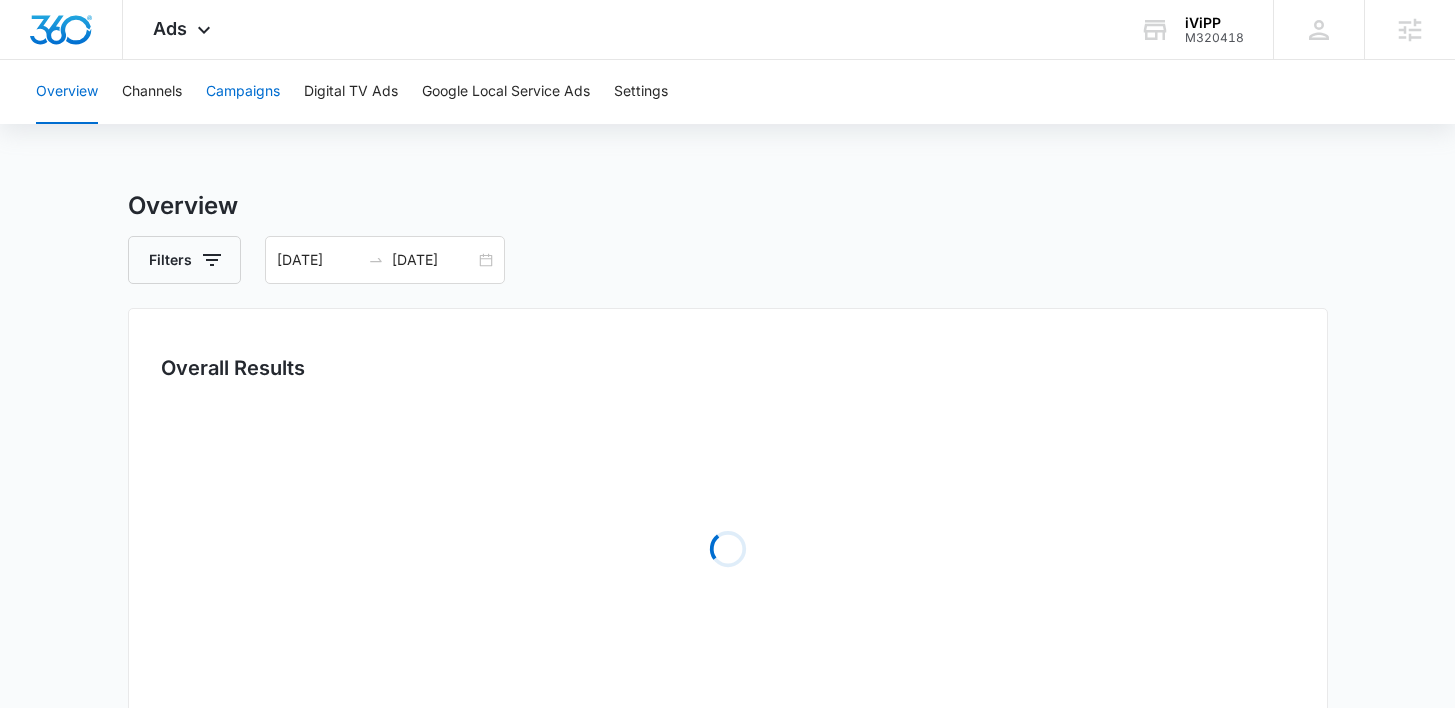click on "Campaigns" at bounding box center (243, 92) 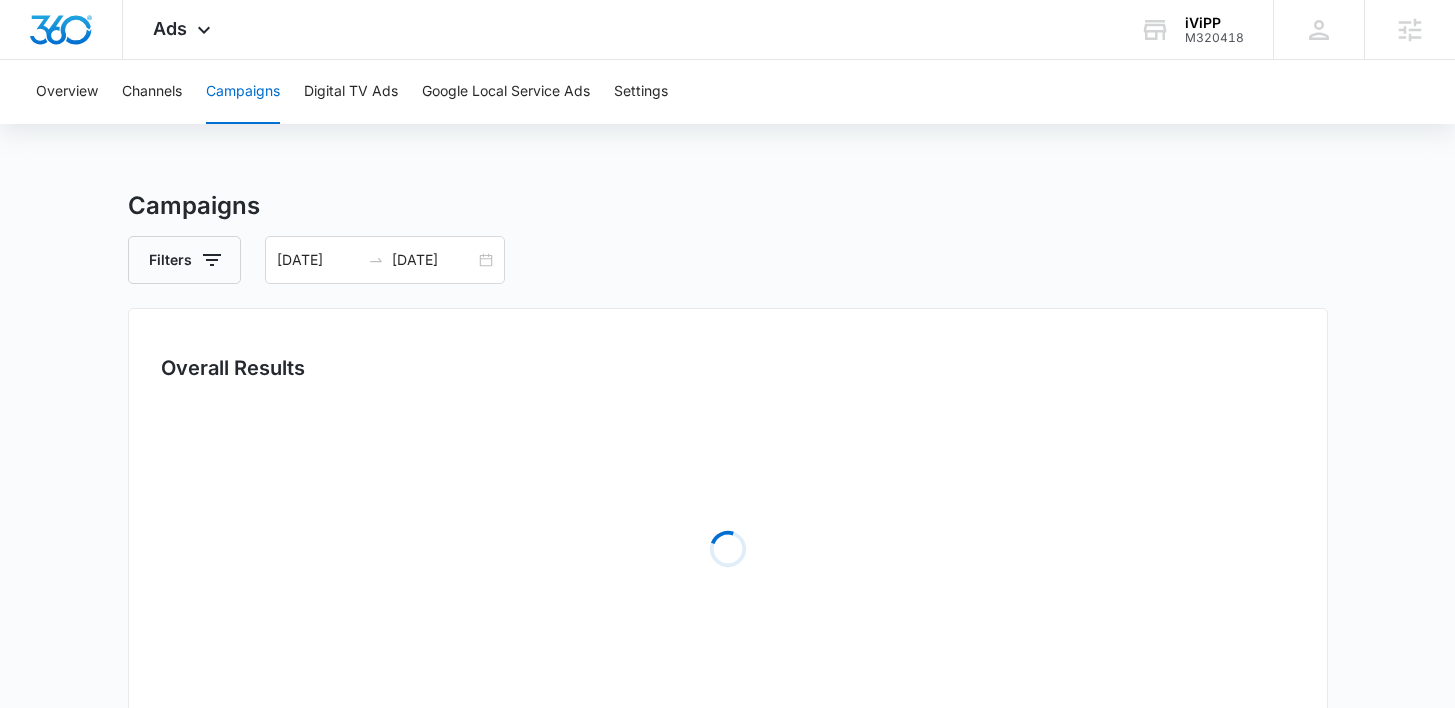 scroll, scrollTop: 157, scrollLeft: 0, axis: vertical 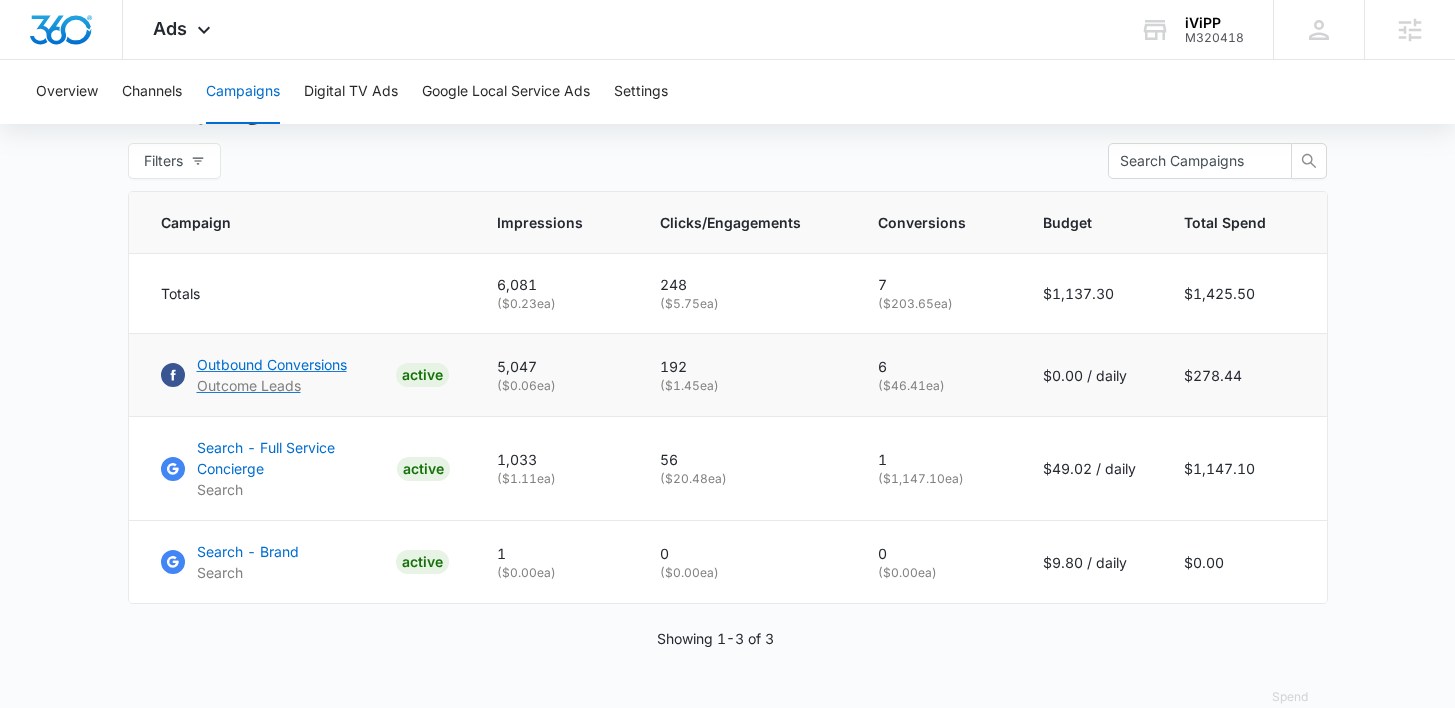 click on "Outbound Conversions" at bounding box center (272, 364) 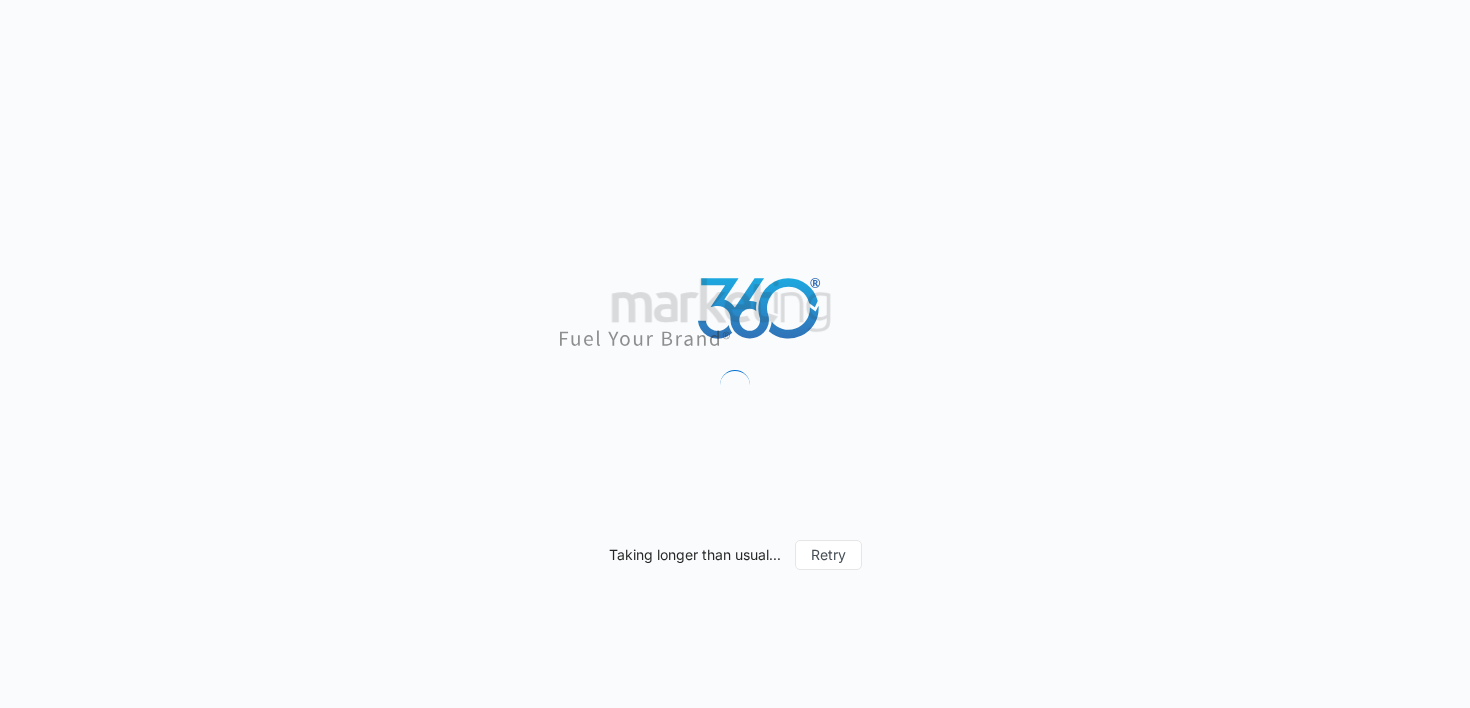 scroll, scrollTop: 0, scrollLeft: 0, axis: both 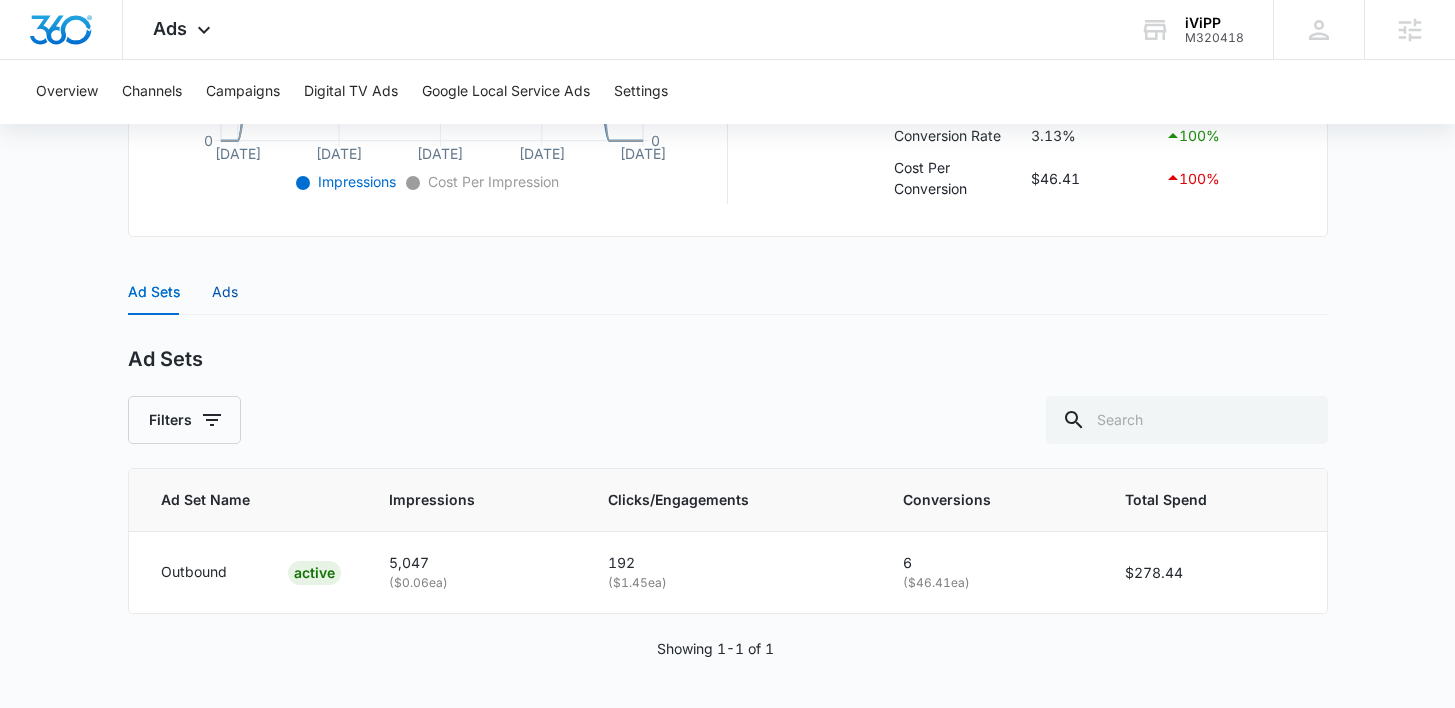 click on "Ads" at bounding box center [225, 292] 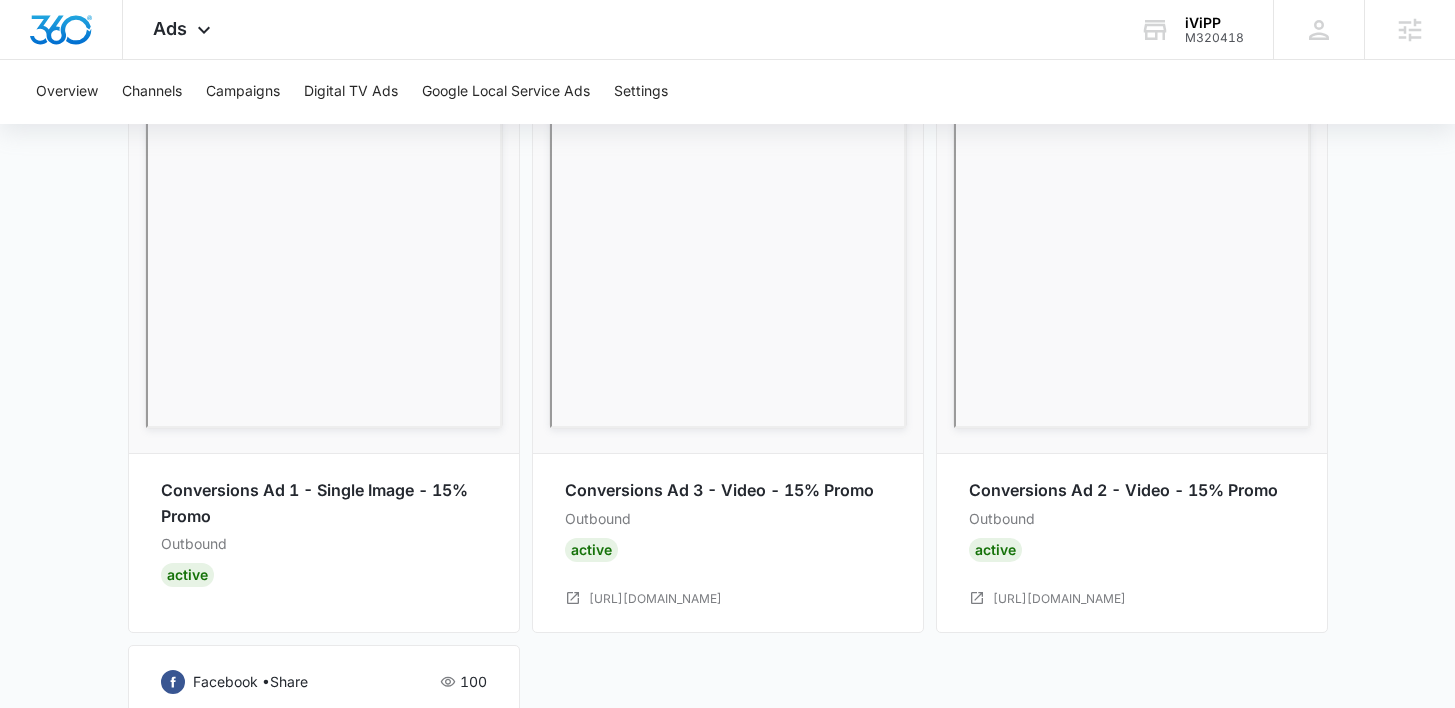 scroll, scrollTop: 1326, scrollLeft: 0, axis: vertical 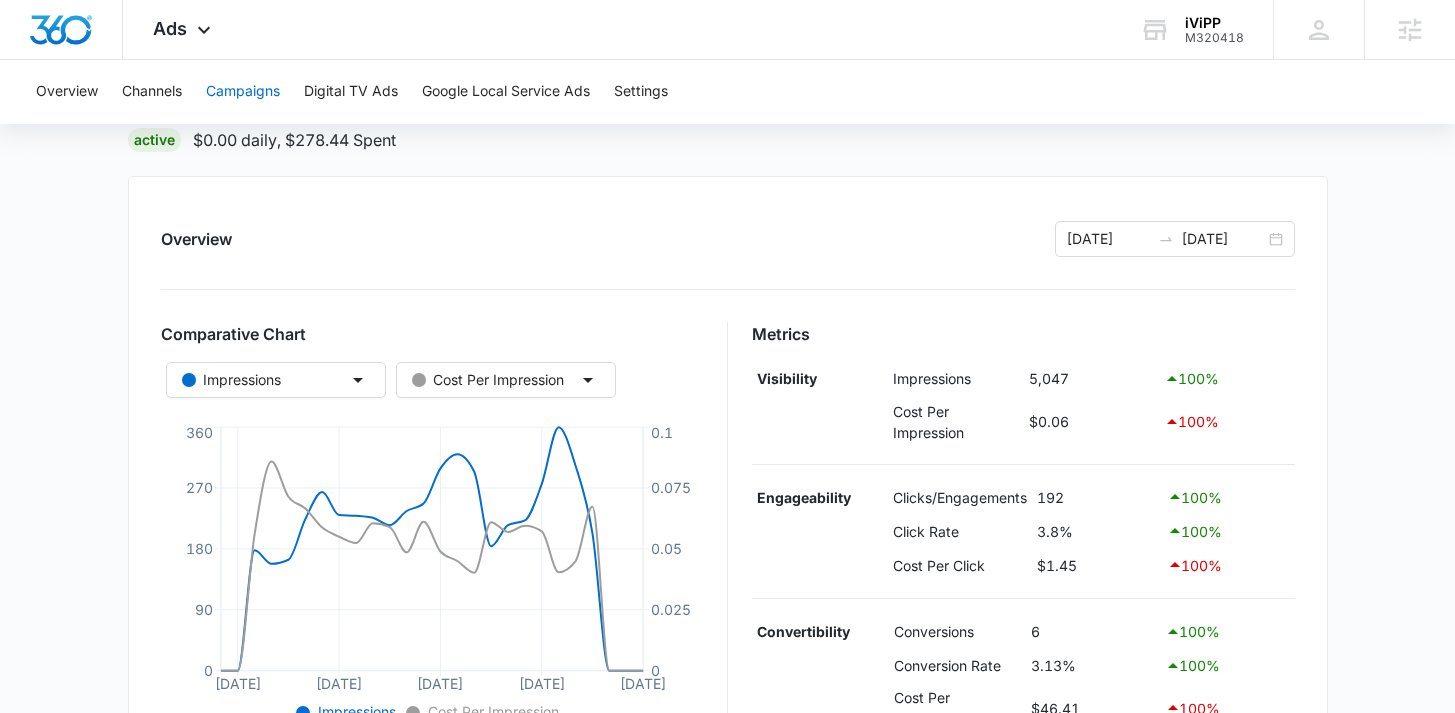 click on "Campaigns" at bounding box center (243, 92) 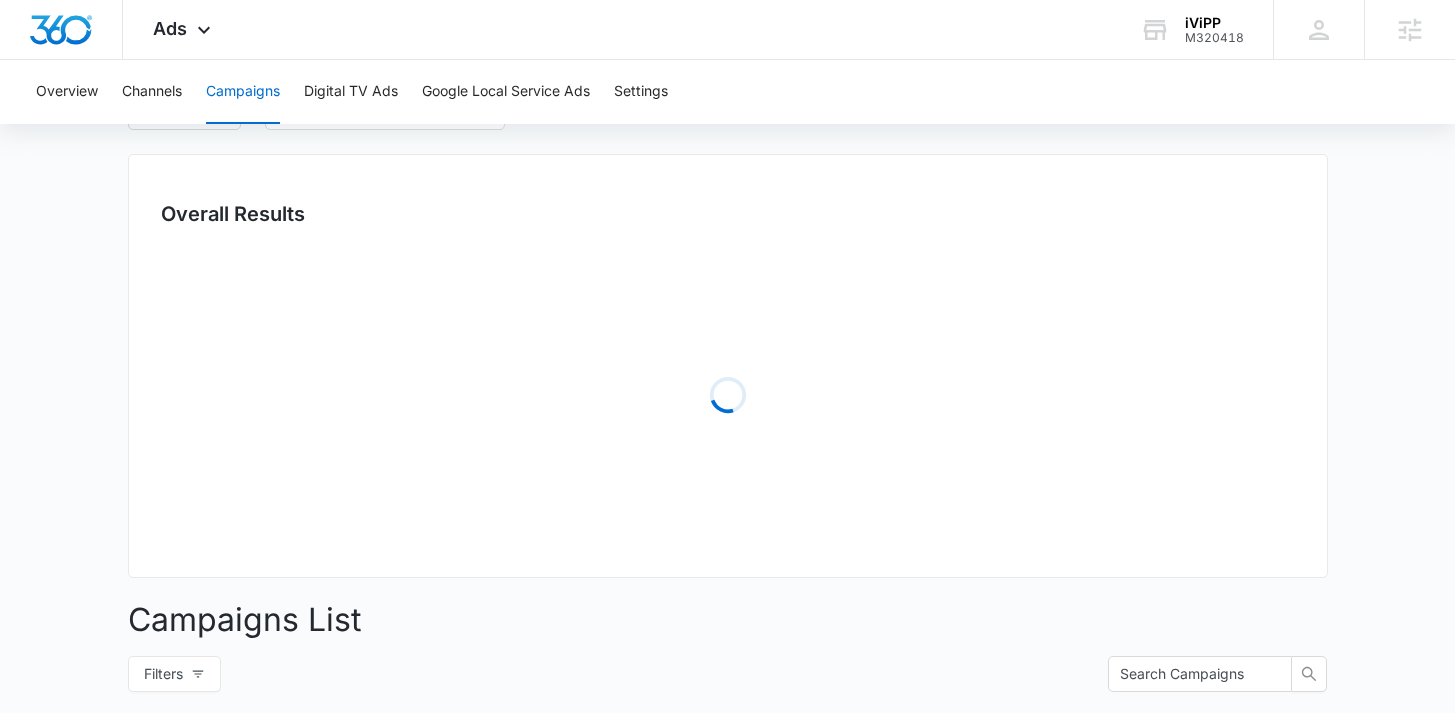 scroll, scrollTop: 0, scrollLeft: 0, axis: both 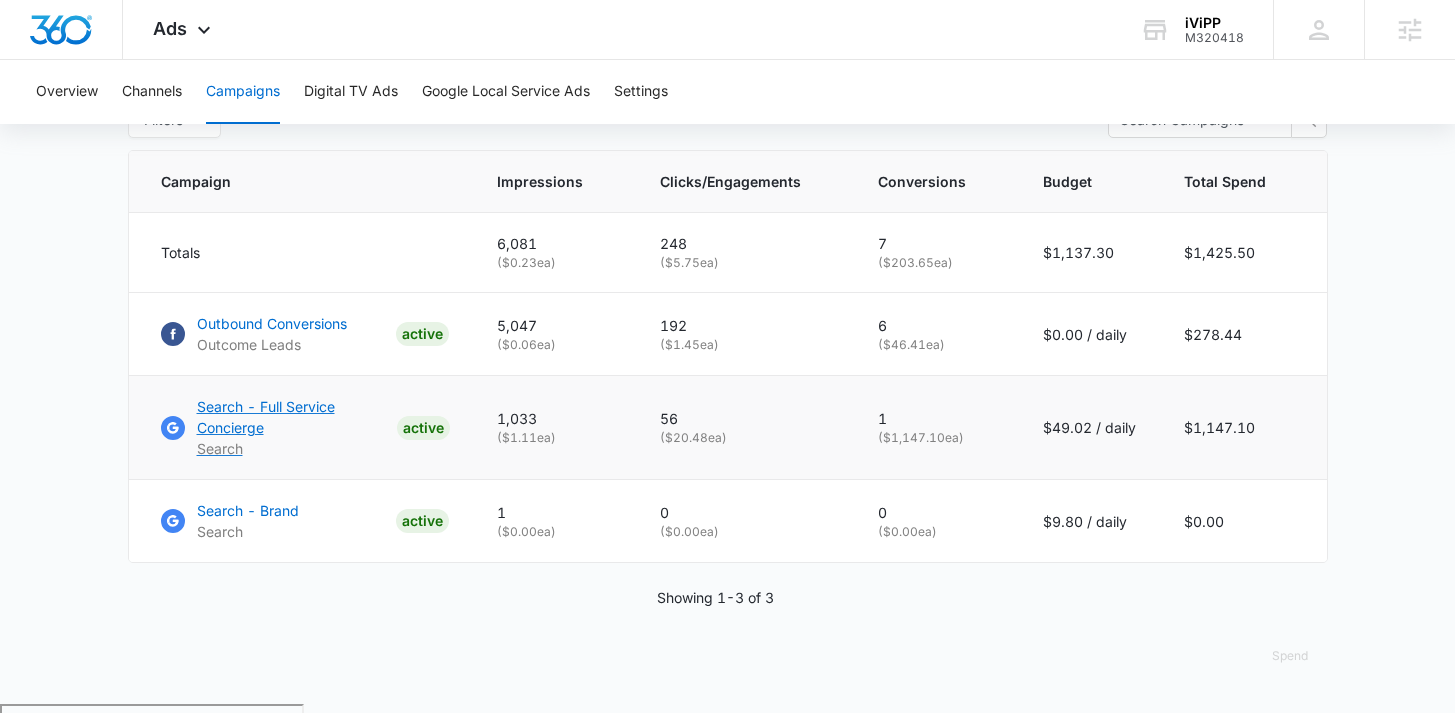 click on "Search - Full Service Concierge" at bounding box center (293, 417) 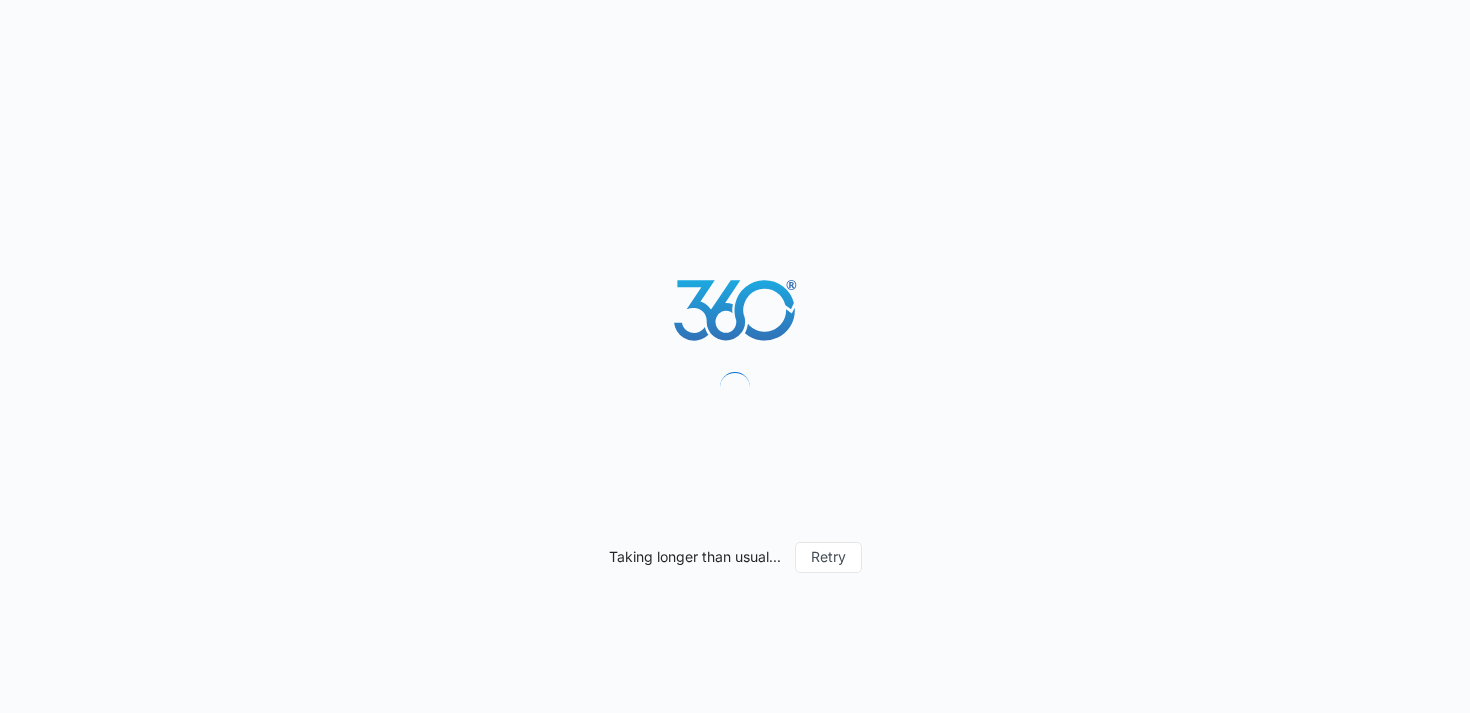 scroll, scrollTop: 0, scrollLeft: 0, axis: both 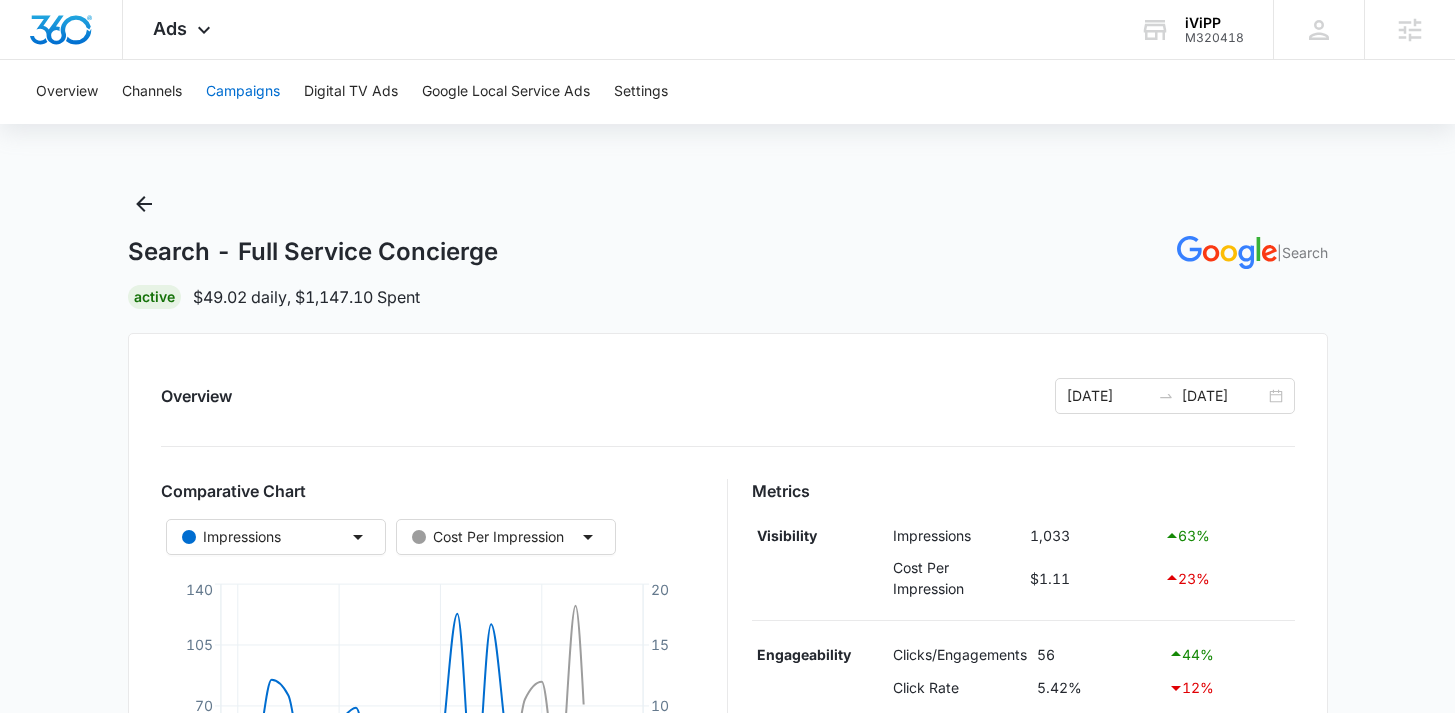 click on "Campaigns" at bounding box center (243, 92) 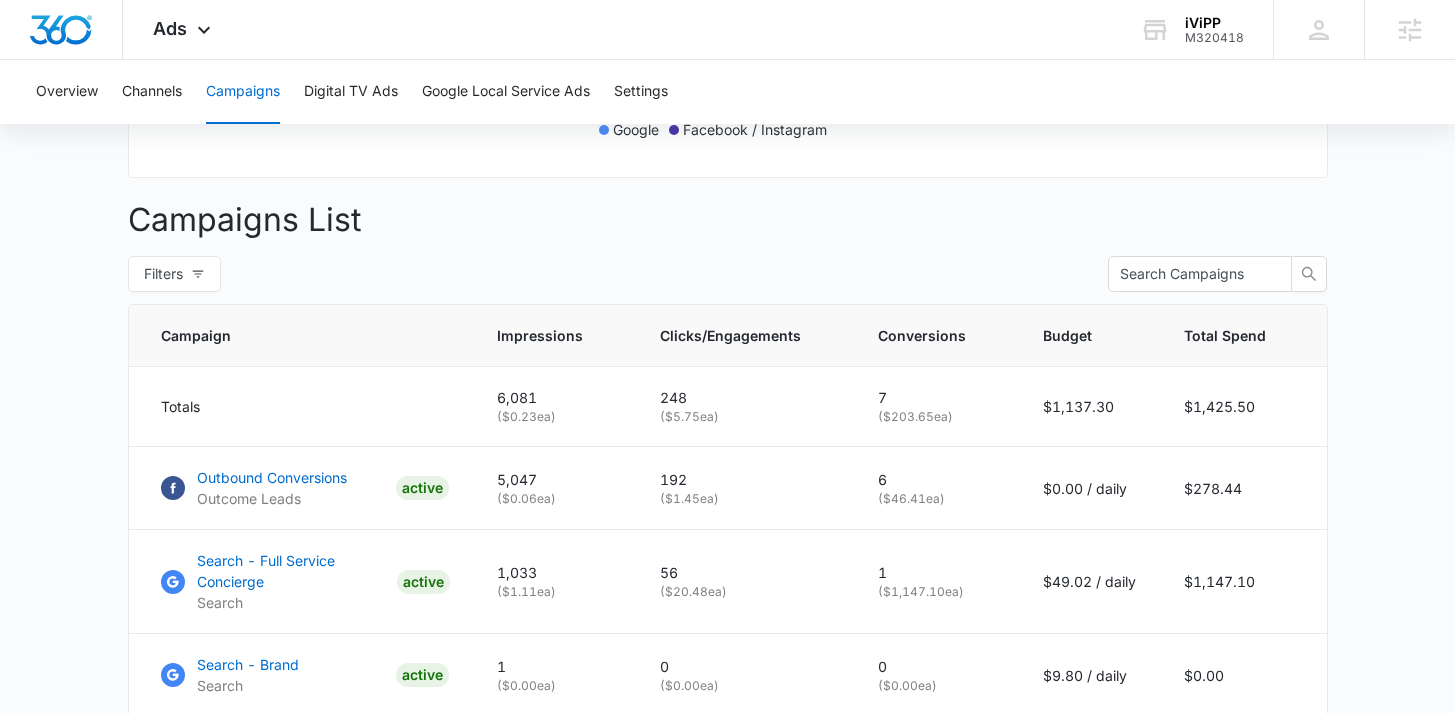 scroll, scrollTop: 705, scrollLeft: 0, axis: vertical 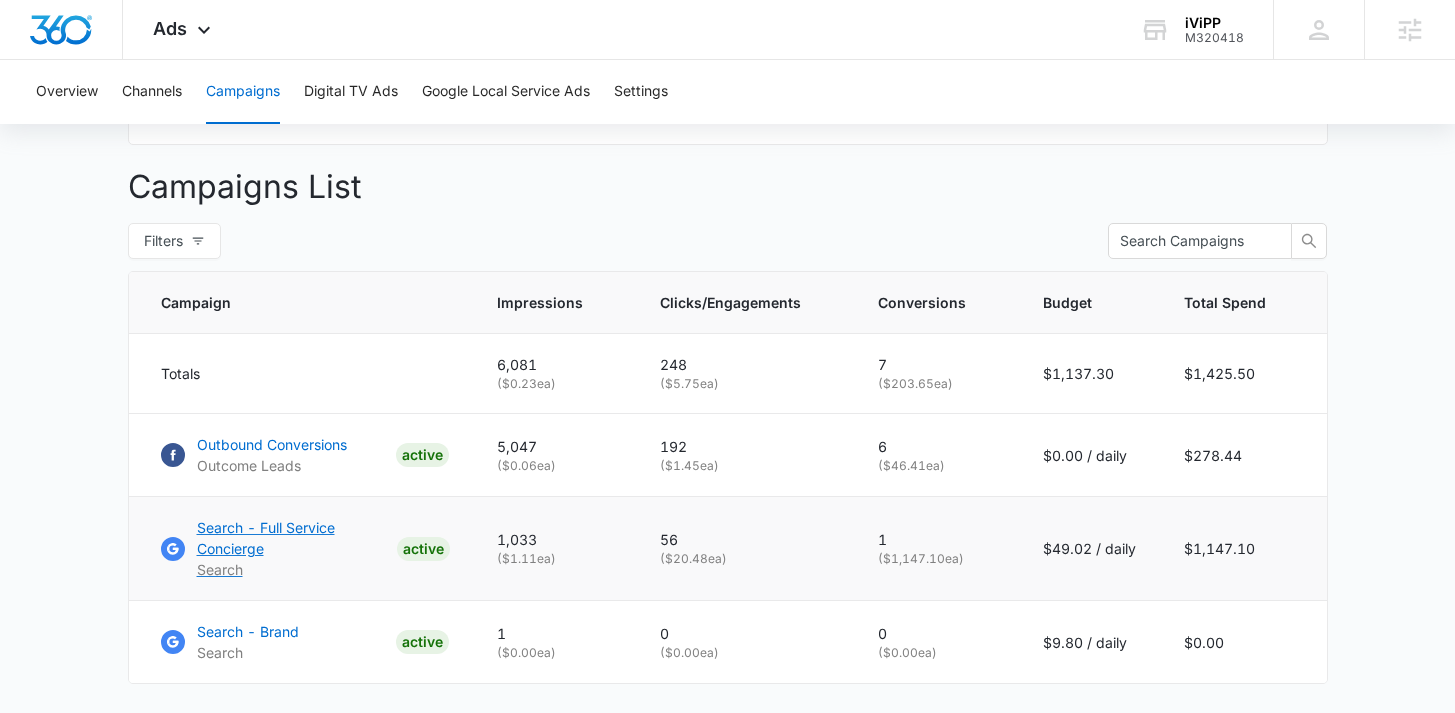 click on "Search - Full Service Concierge" at bounding box center [293, 538] 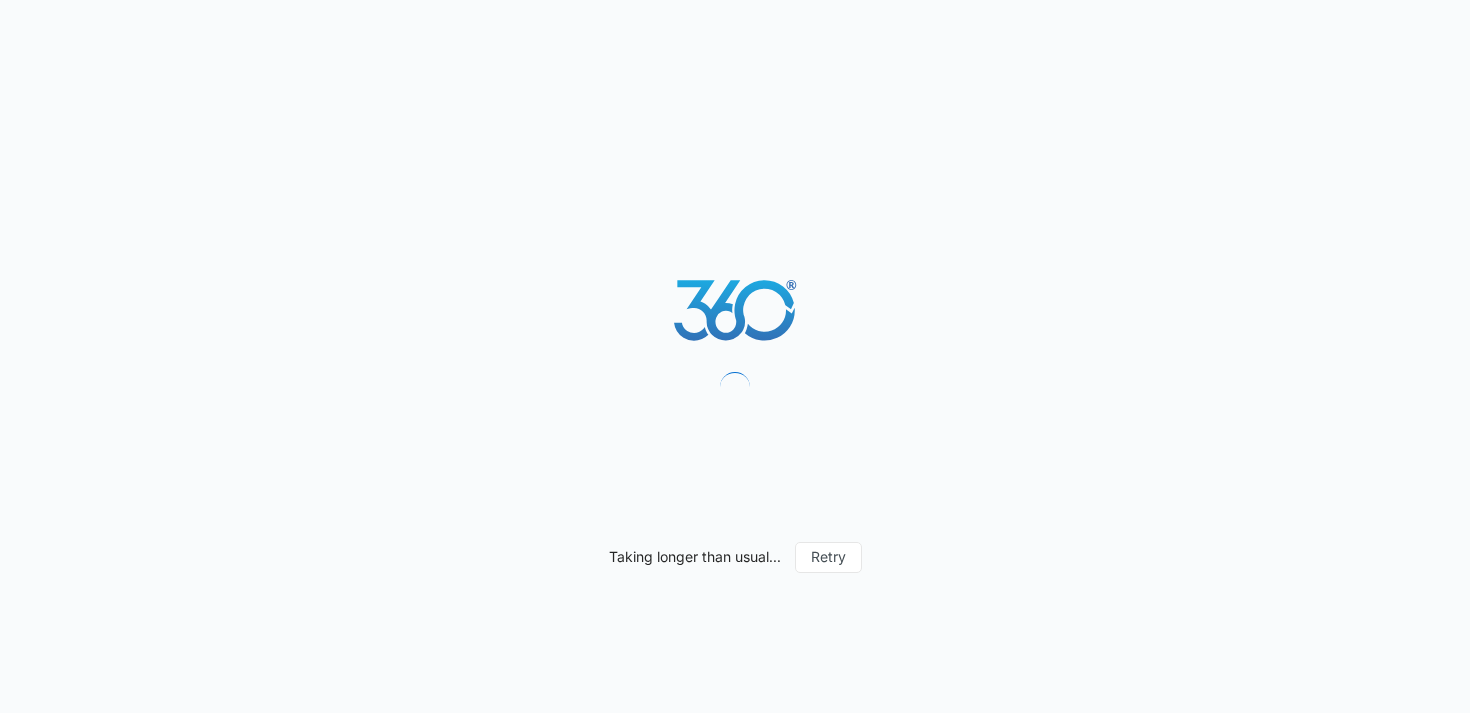 scroll, scrollTop: 0, scrollLeft: 0, axis: both 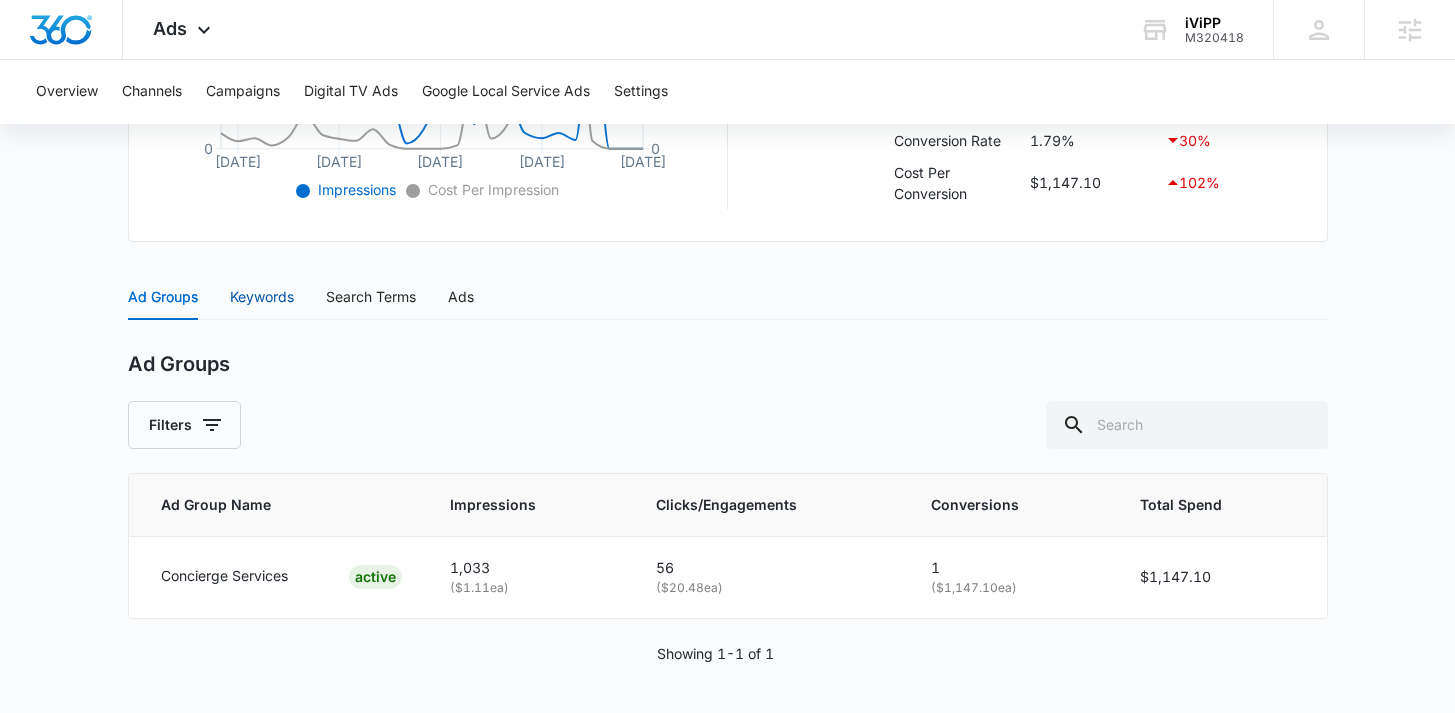 click on "Keywords" at bounding box center (262, 297) 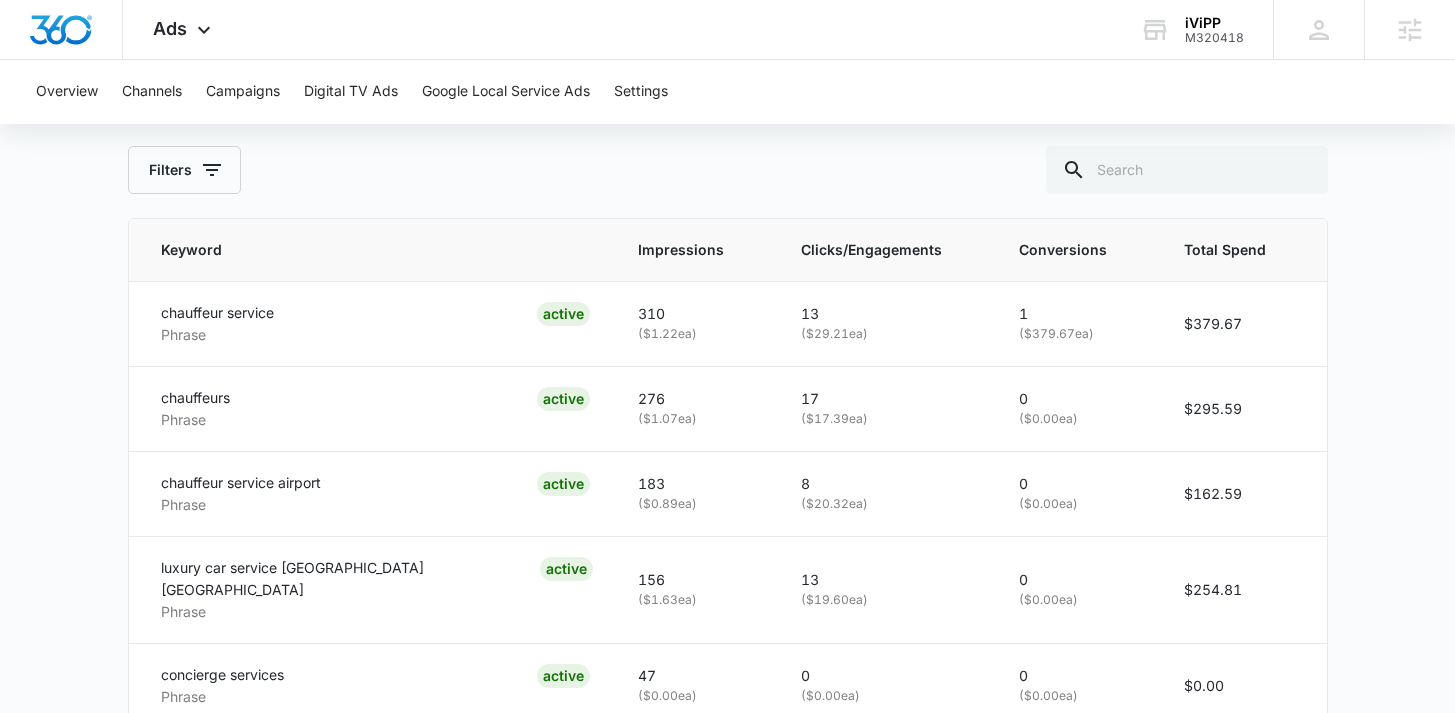 scroll, scrollTop: 834, scrollLeft: 0, axis: vertical 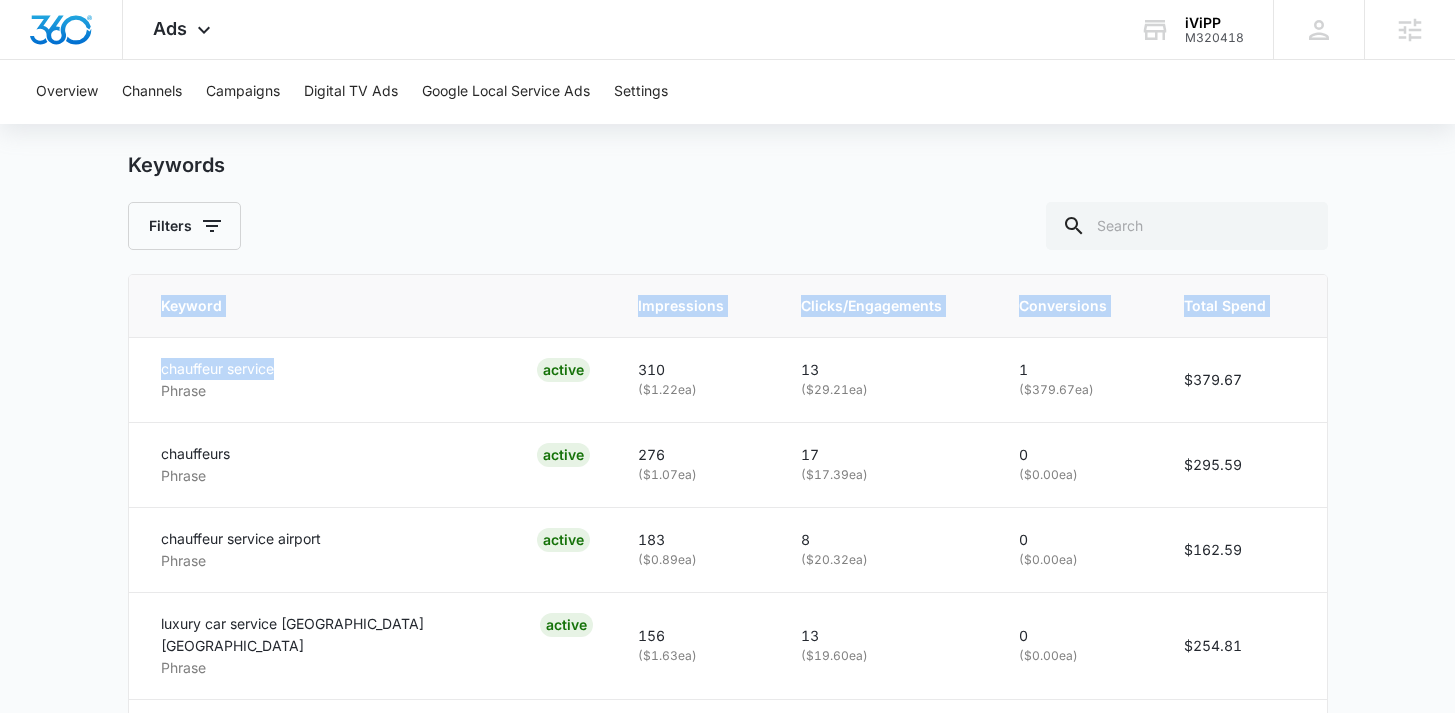 drag, startPoint x: 292, startPoint y: 362, endPoint x: 106, endPoint y: 368, distance: 186.09676 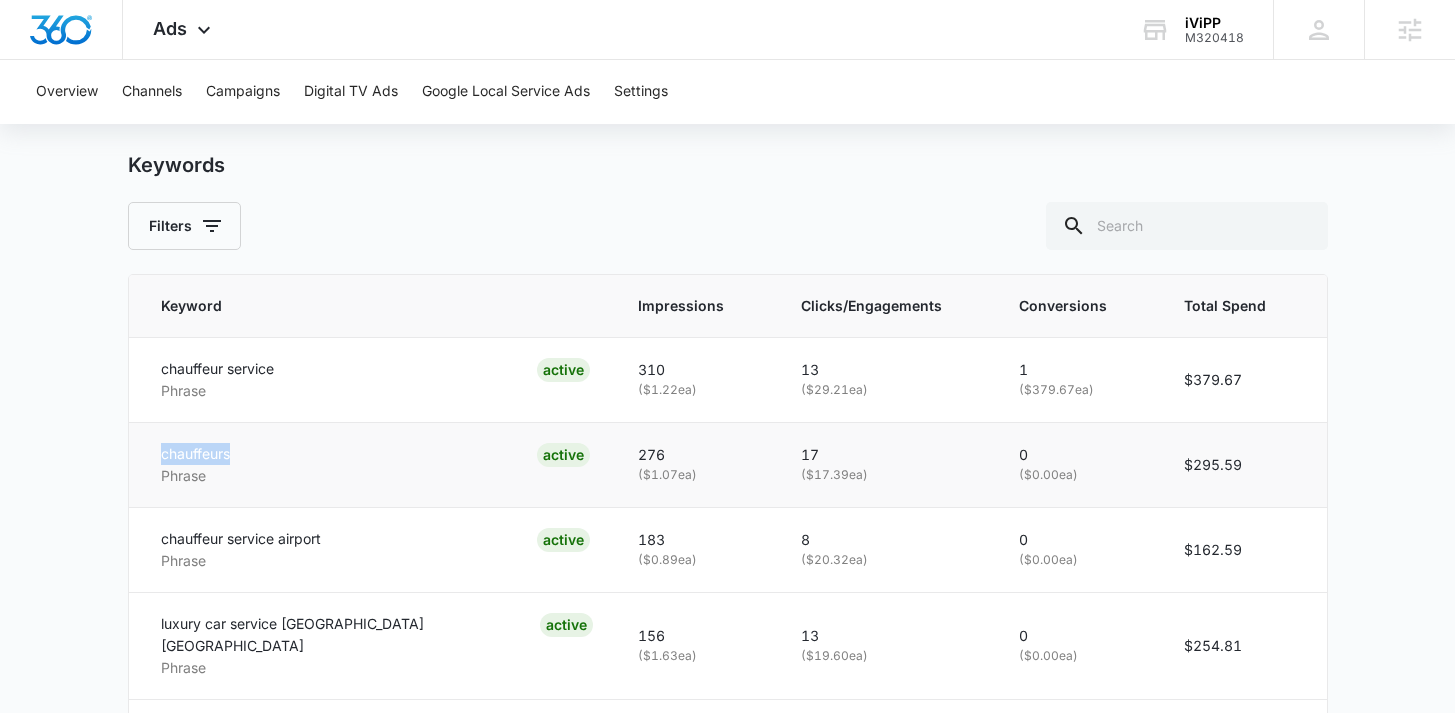 drag, startPoint x: 215, startPoint y: 455, endPoint x: 144, endPoint y: 452, distance: 71.063354 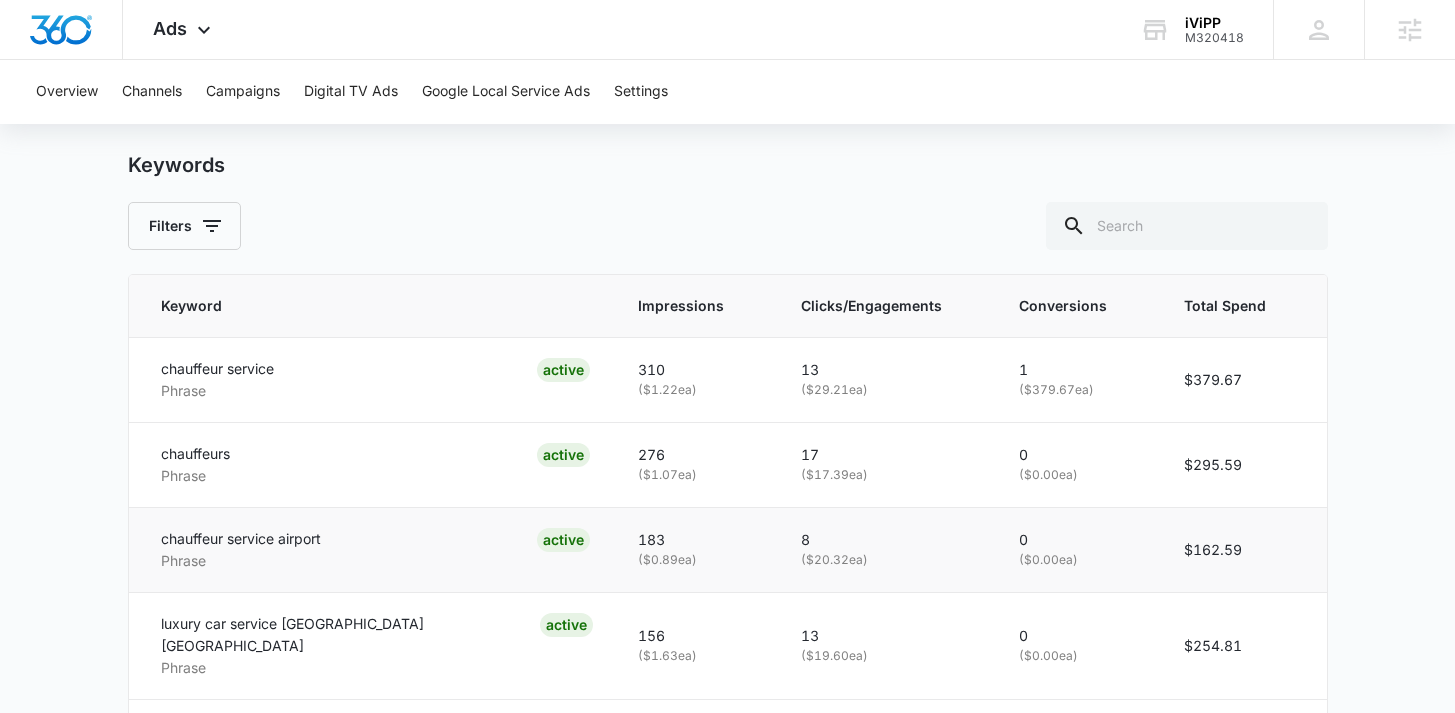 drag, startPoint x: 347, startPoint y: 524, endPoint x: 189, endPoint y: 525, distance: 158.00316 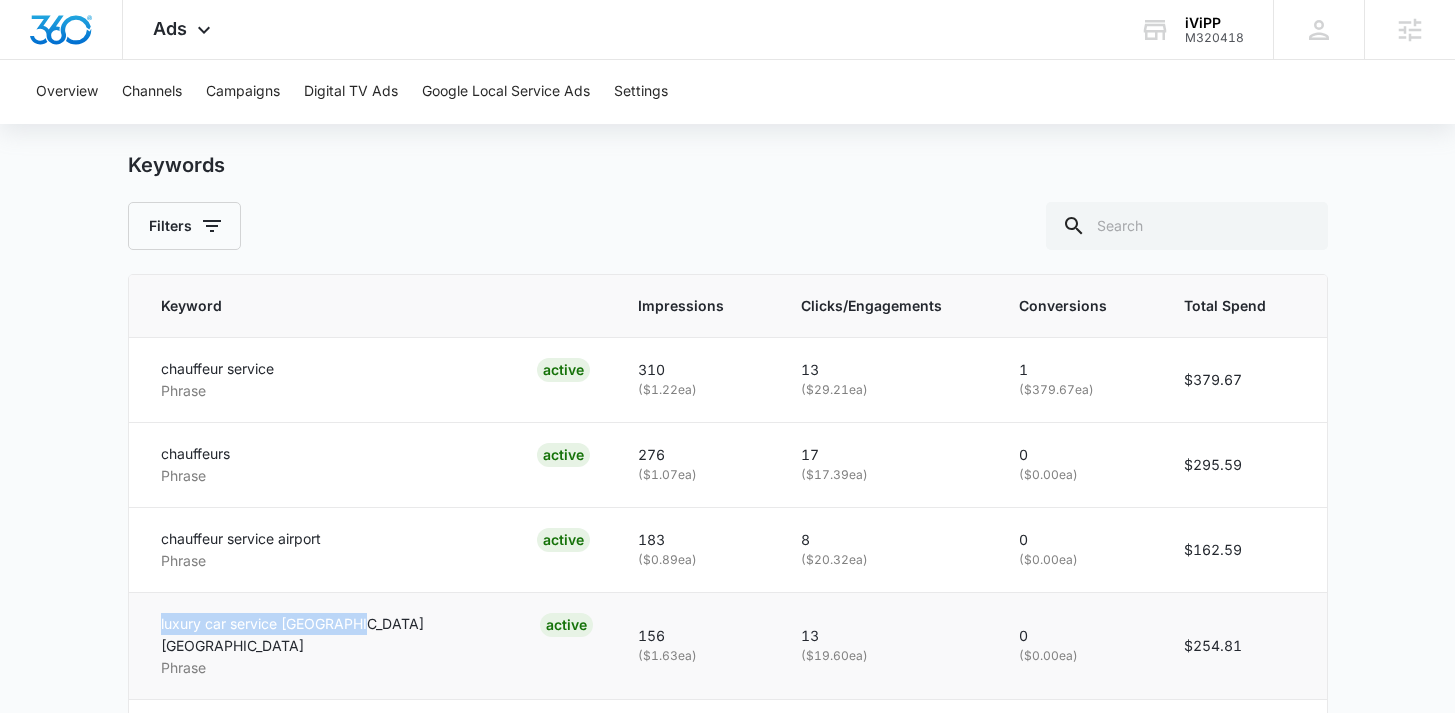 drag, startPoint x: 369, startPoint y: 616, endPoint x: 157, endPoint y: 618, distance: 212.00943 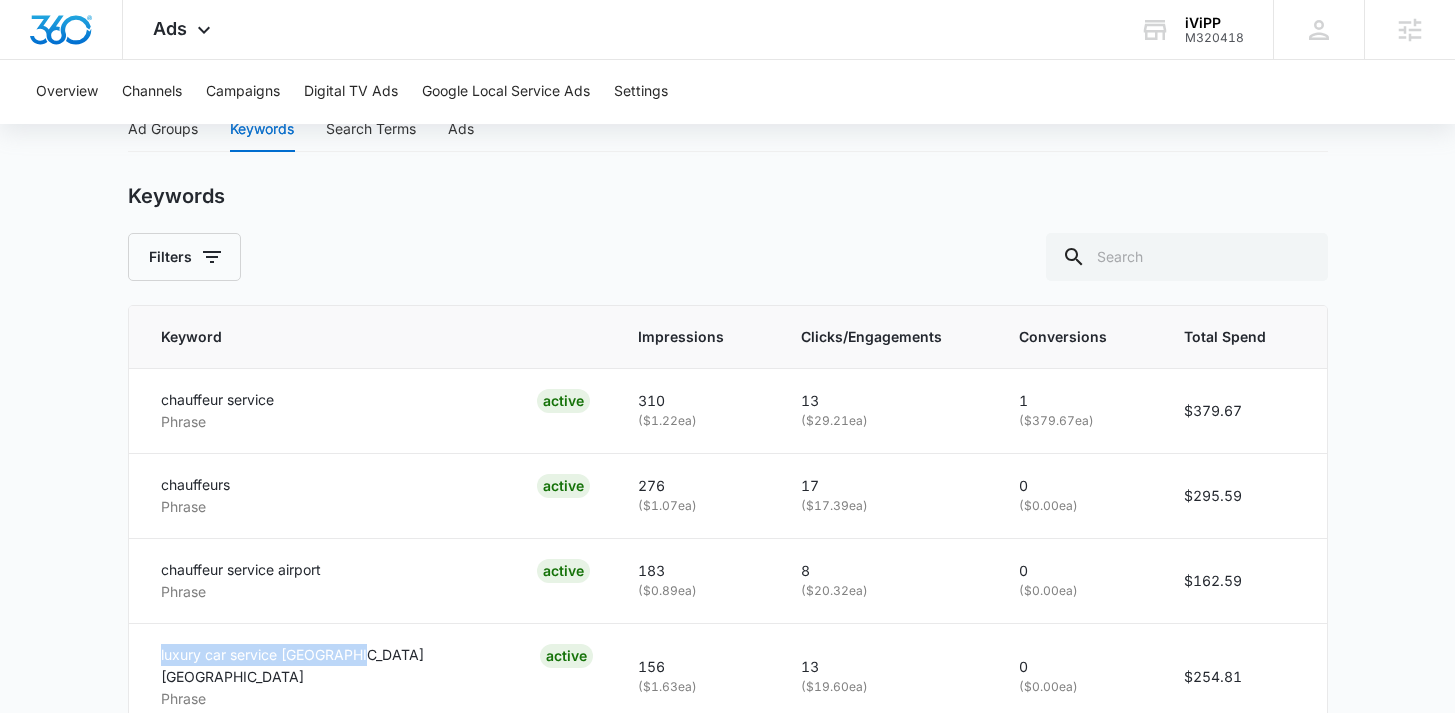 scroll, scrollTop: 845, scrollLeft: 0, axis: vertical 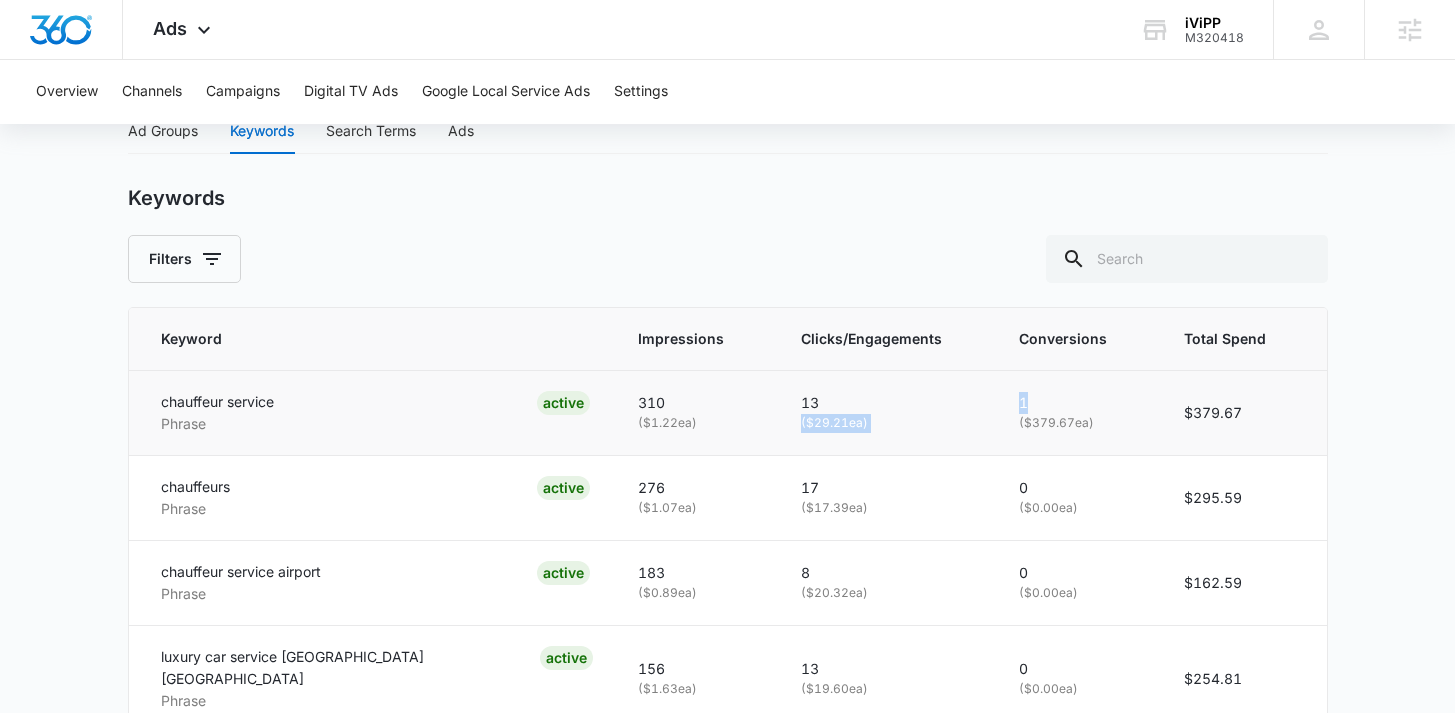 drag, startPoint x: 1002, startPoint y: 402, endPoint x: 940, endPoint y: 401, distance: 62.008064 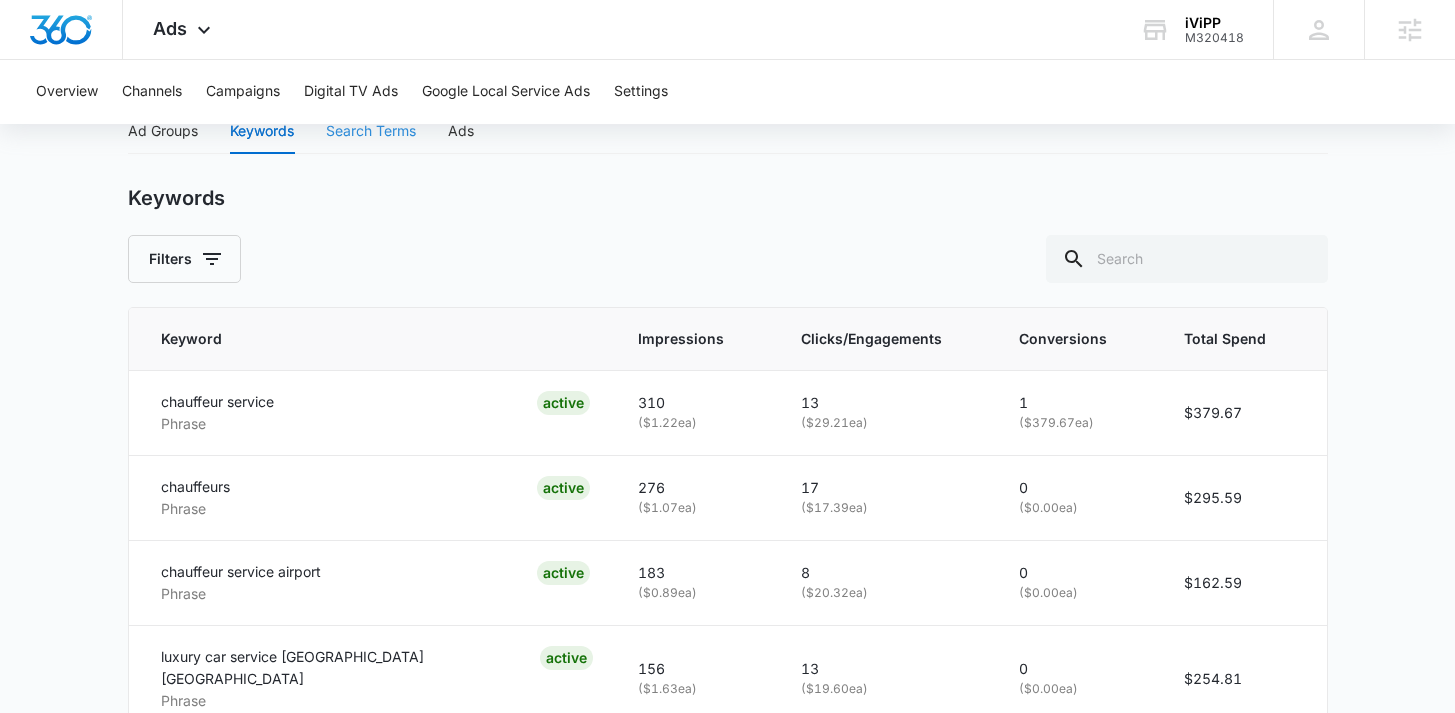 click on "Search Terms" at bounding box center [371, 131] 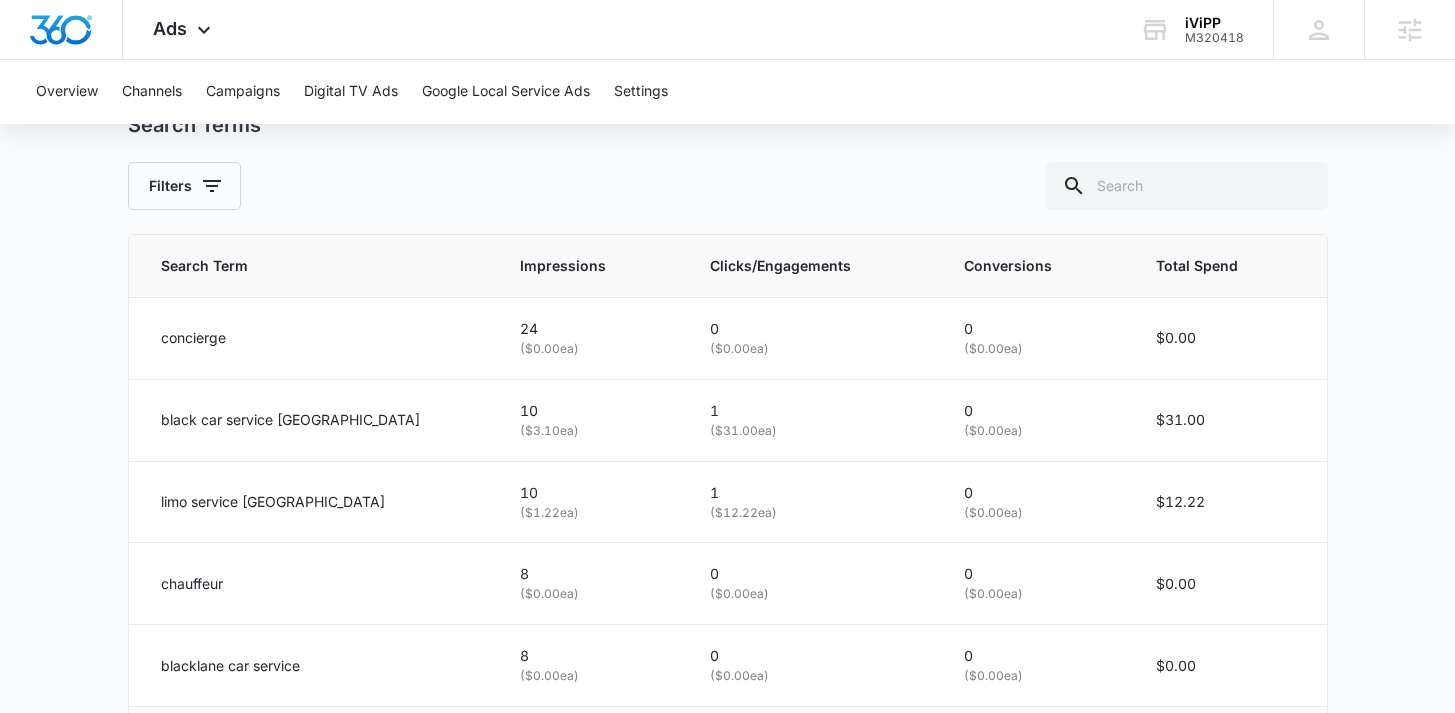 scroll, scrollTop: 955, scrollLeft: 0, axis: vertical 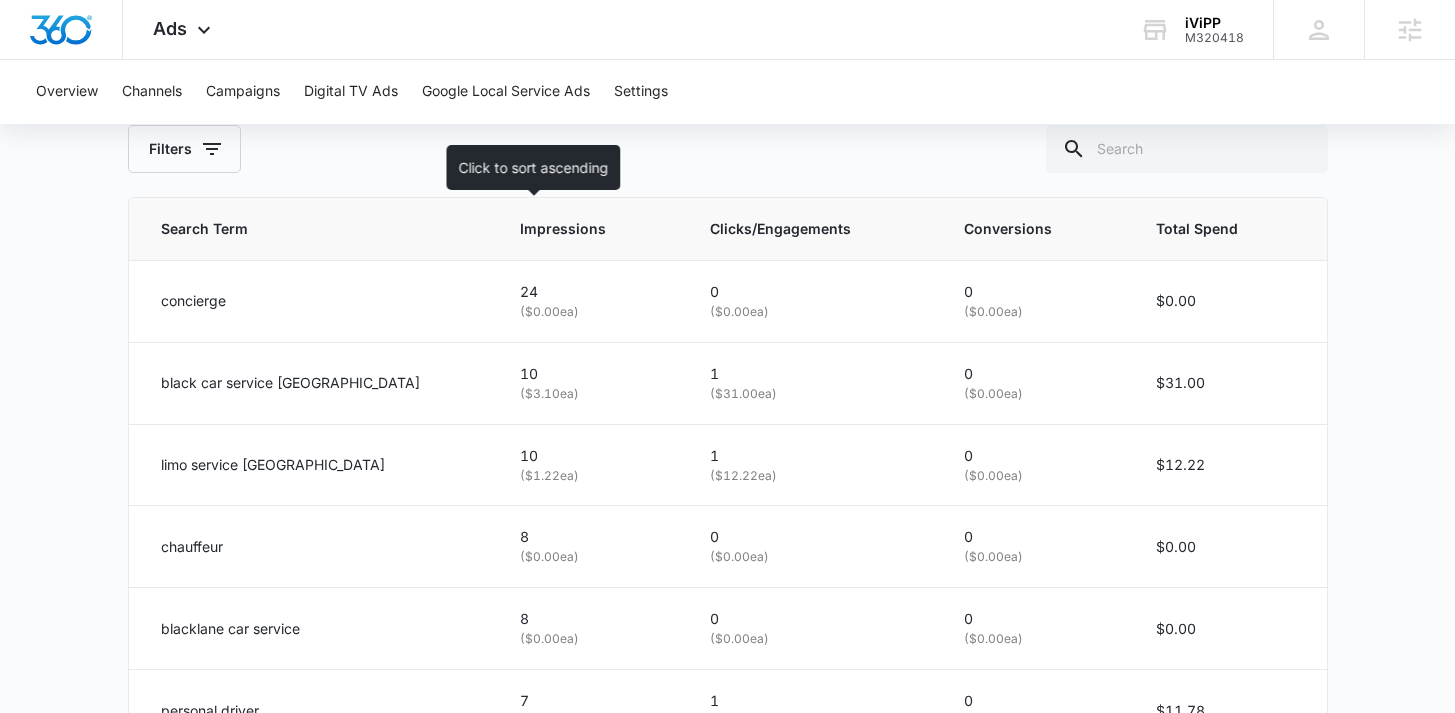 click on "Impressions" at bounding box center [576, 229] 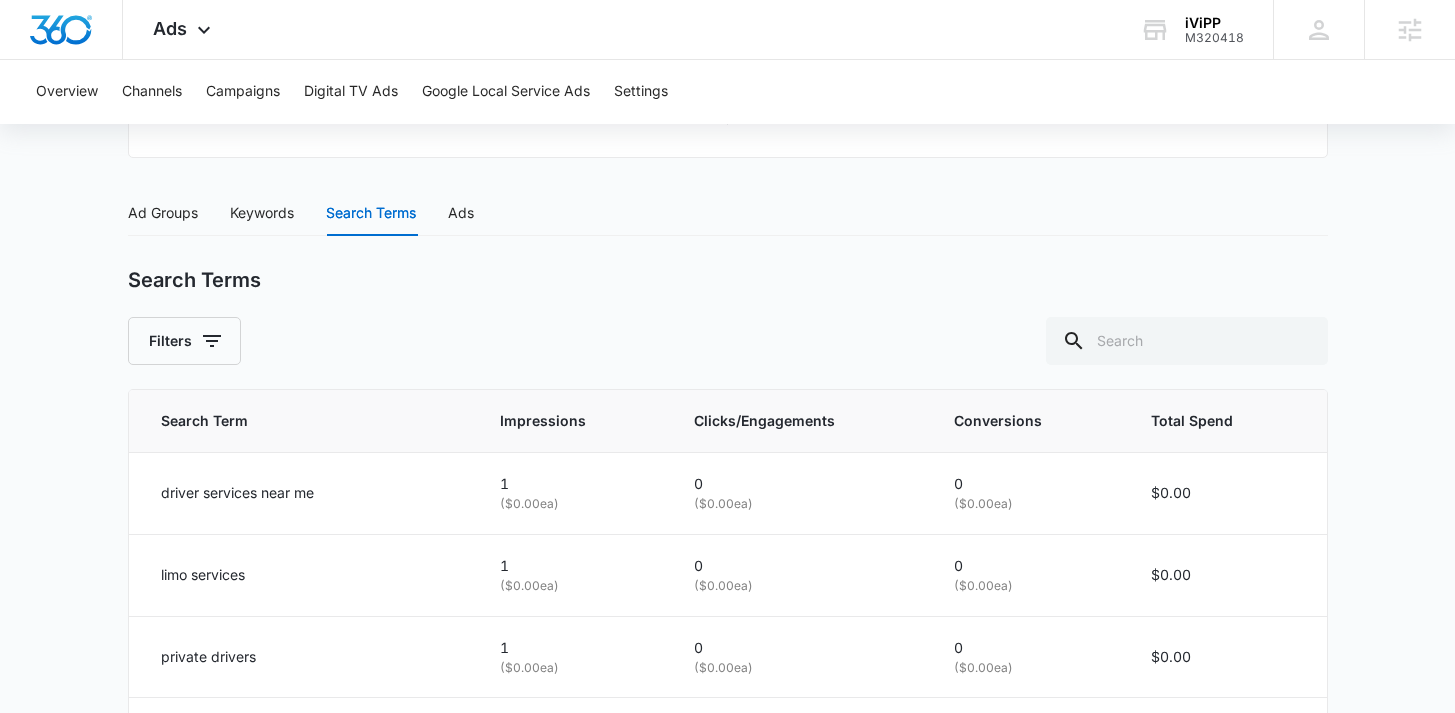scroll, scrollTop: 955, scrollLeft: 0, axis: vertical 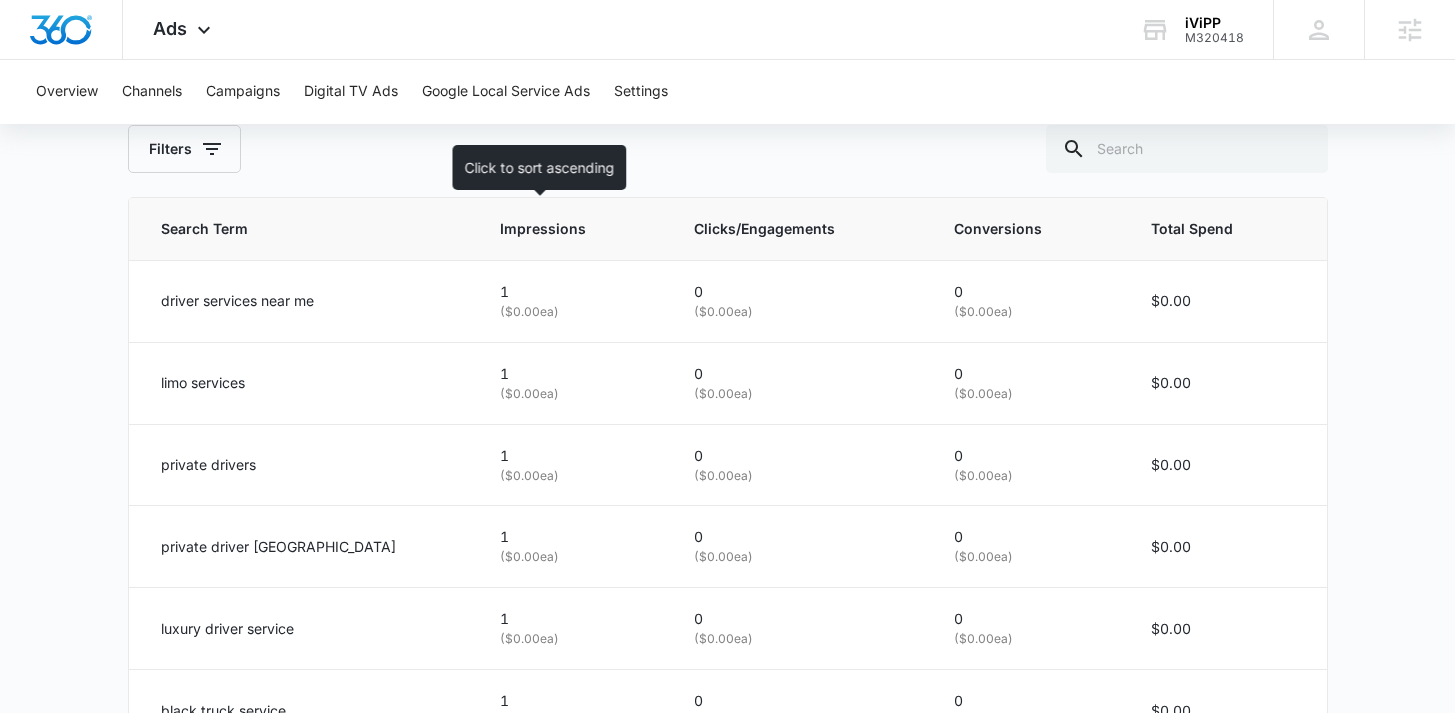 click on "Impressions" at bounding box center [558, 229] 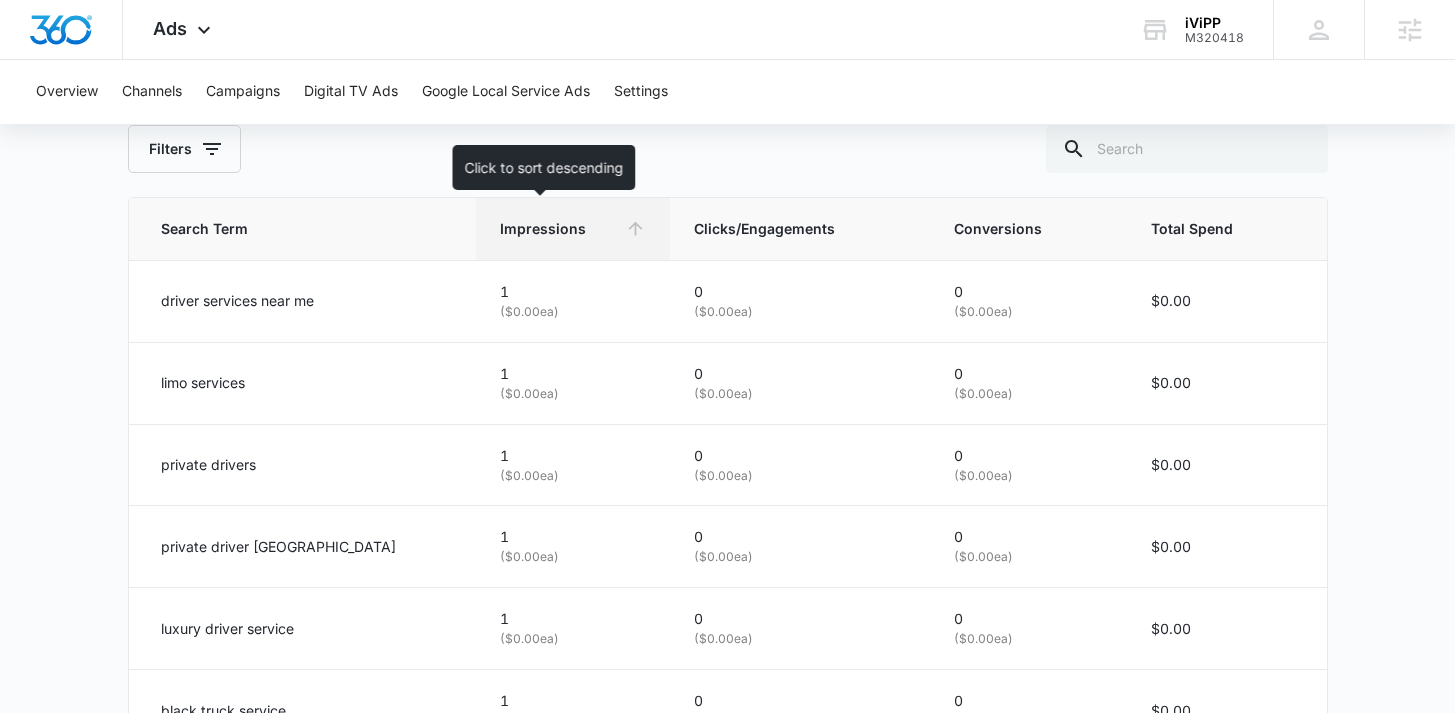 click 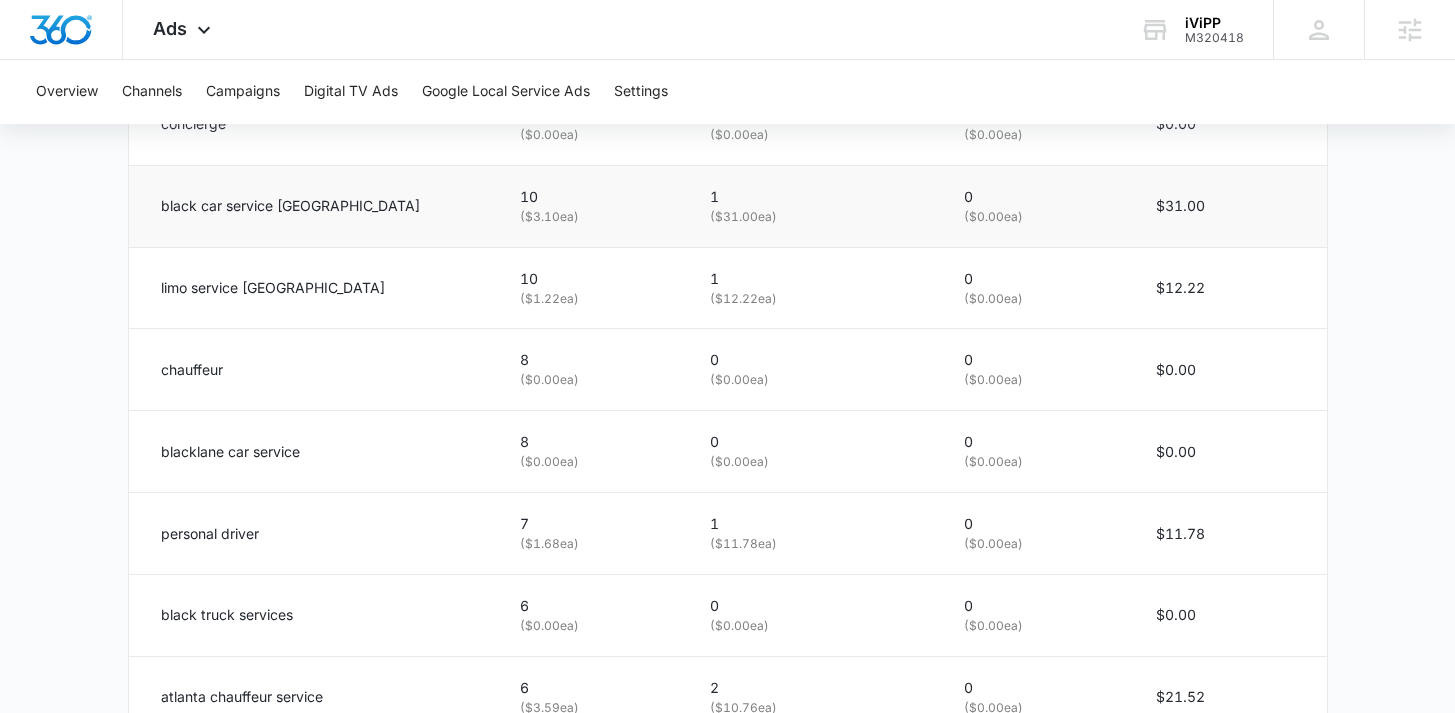 scroll, scrollTop: 1133, scrollLeft: 0, axis: vertical 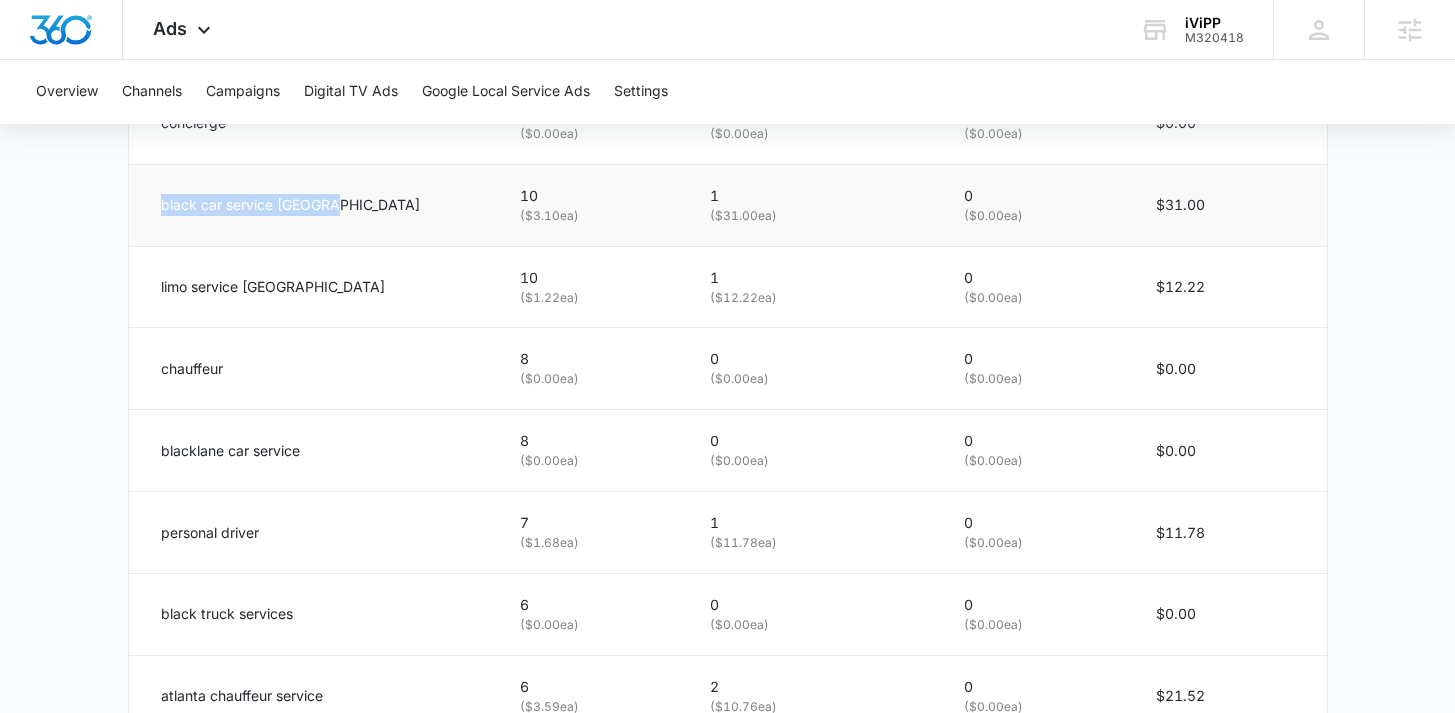 drag, startPoint x: 354, startPoint y: 208, endPoint x: 141, endPoint y: 206, distance: 213.00938 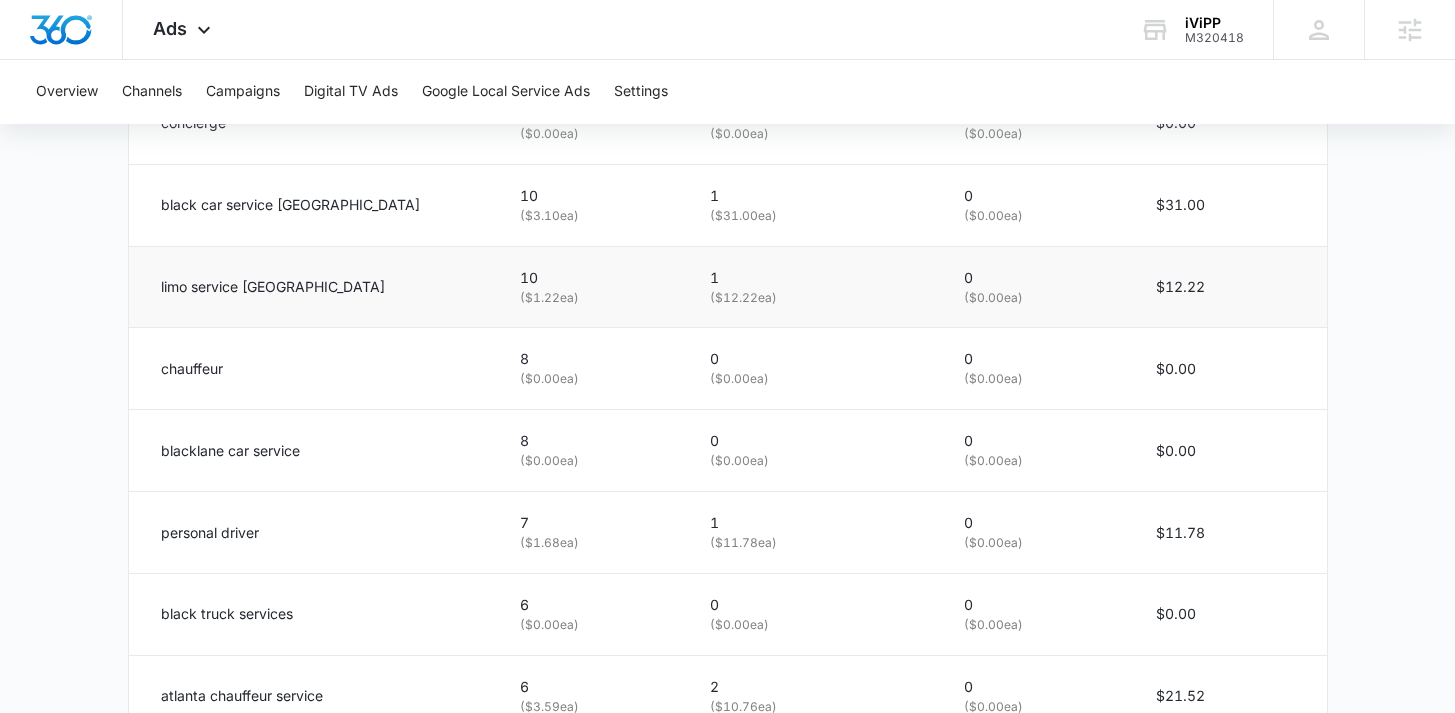 drag, startPoint x: 342, startPoint y: 285, endPoint x: 150, endPoint y: 296, distance: 192.31485 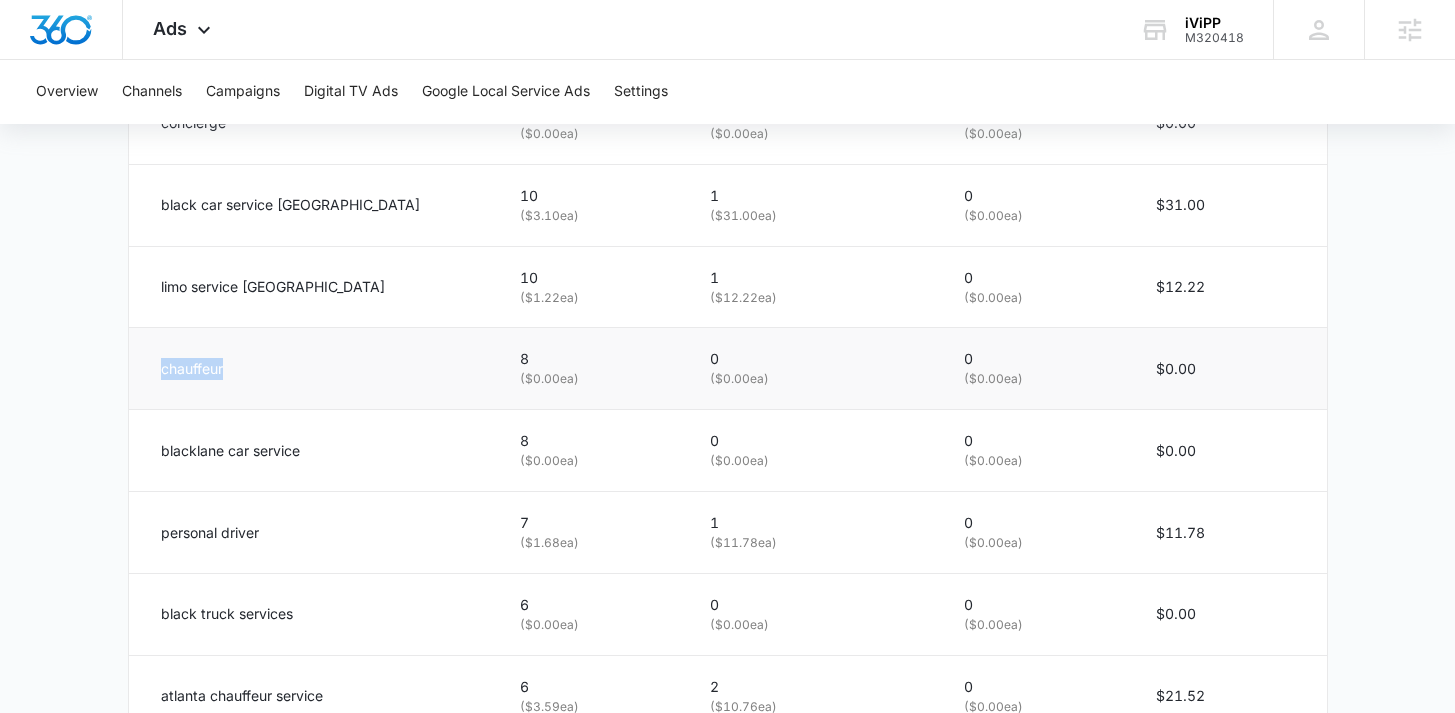 drag, startPoint x: 247, startPoint y: 363, endPoint x: 133, endPoint y: 362, distance: 114.00439 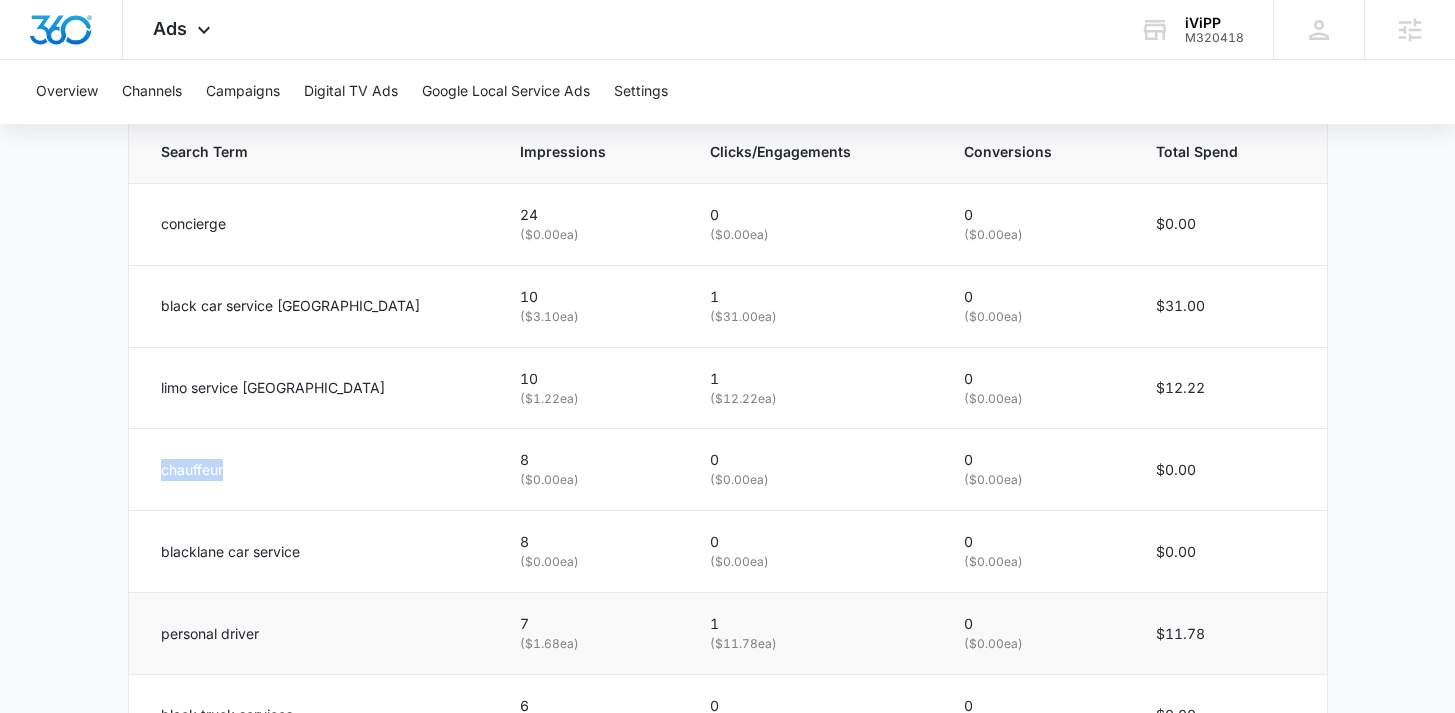 scroll, scrollTop: 1067, scrollLeft: 0, axis: vertical 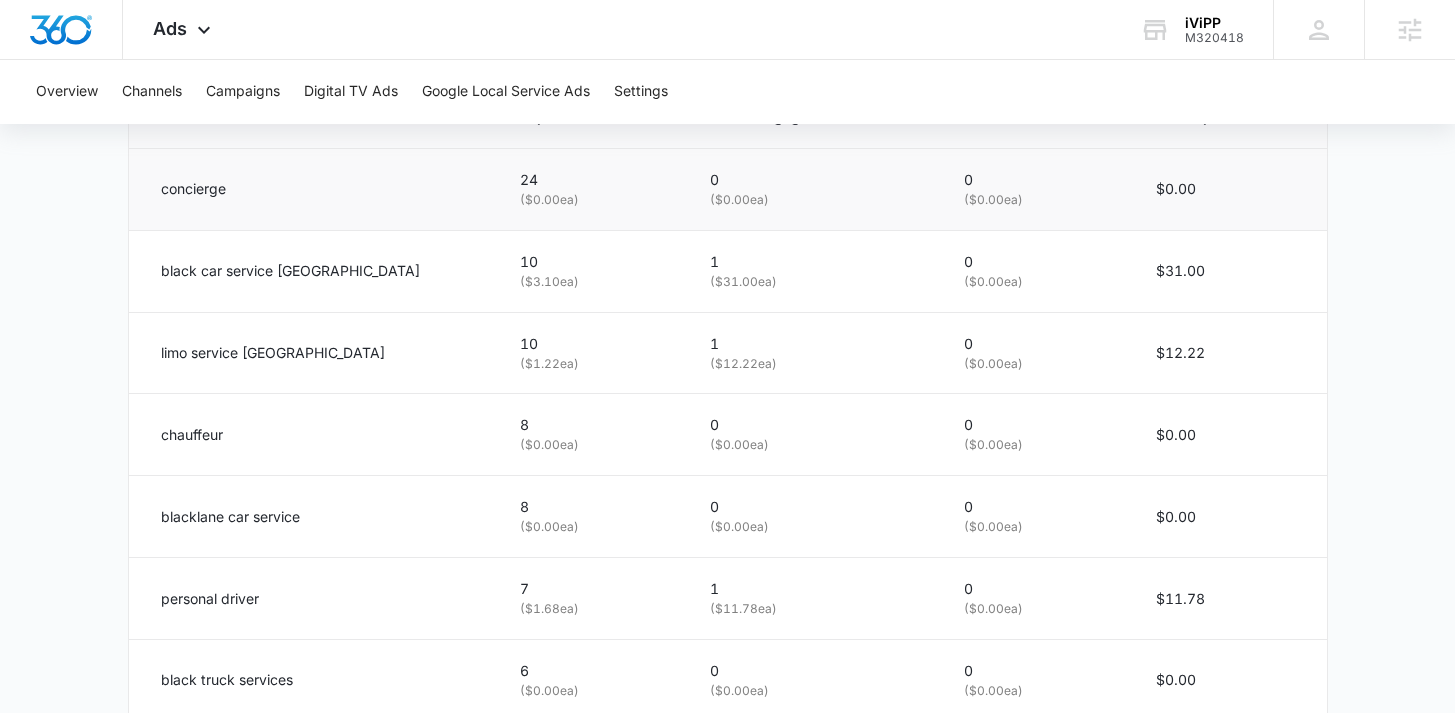 drag, startPoint x: 266, startPoint y: 176, endPoint x: 148, endPoint y: 176, distance: 118 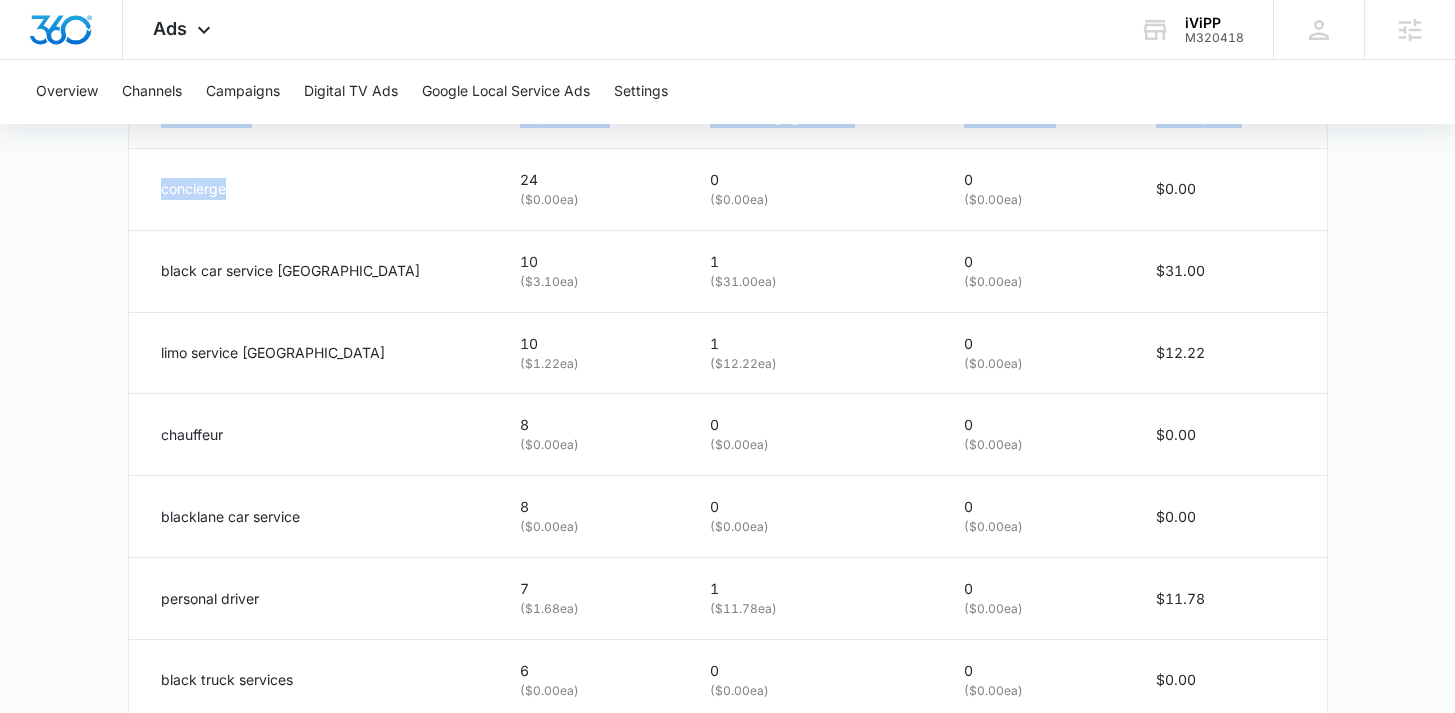drag, startPoint x: 290, startPoint y: 178, endPoint x: 91, endPoint y: 178, distance: 199 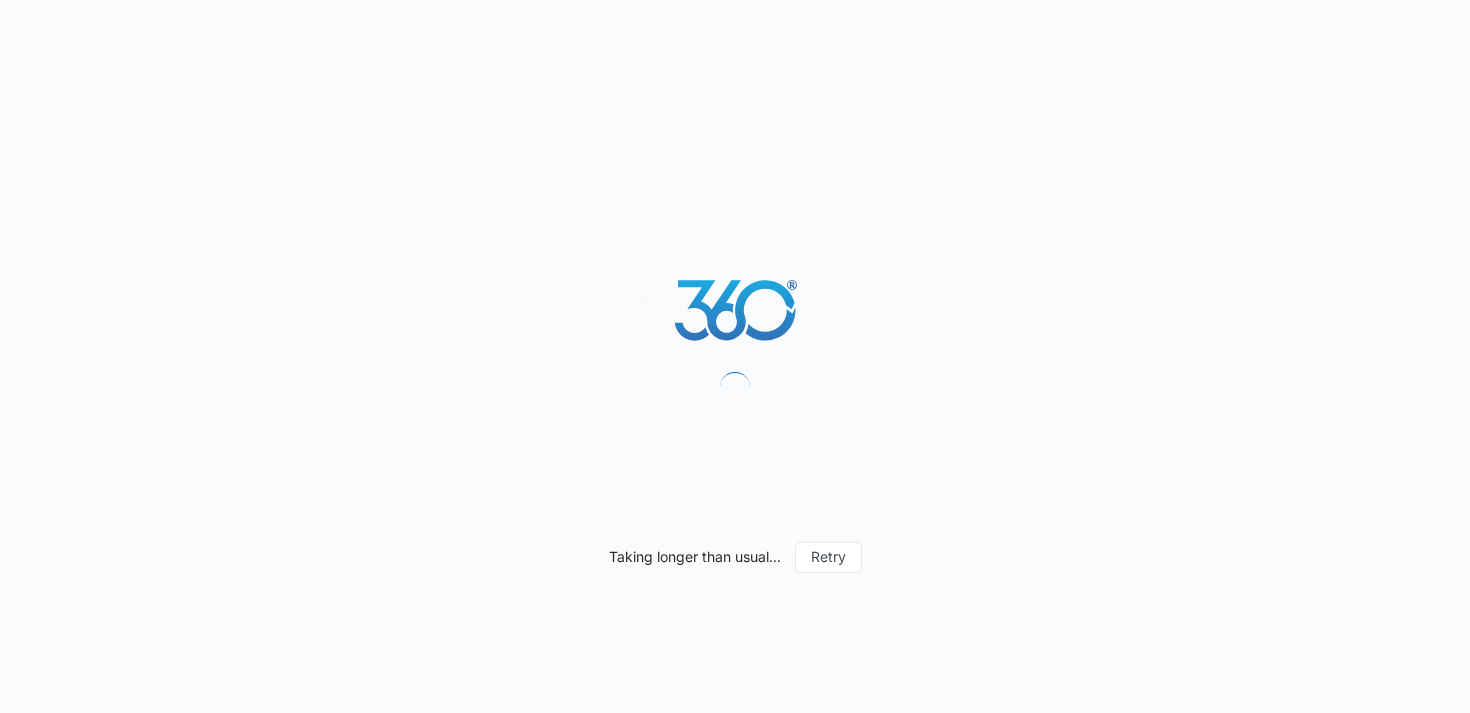 scroll, scrollTop: 0, scrollLeft: 0, axis: both 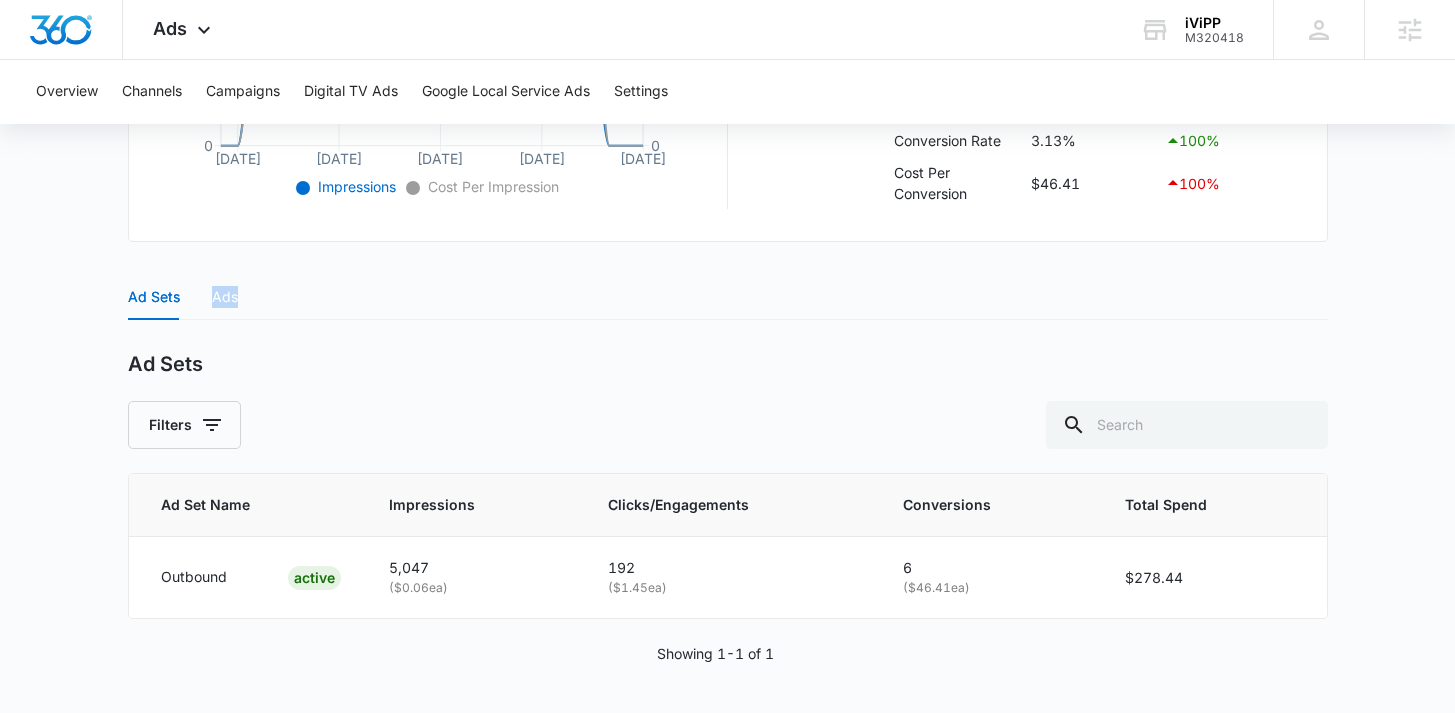 click on "Ads" at bounding box center [225, 297] 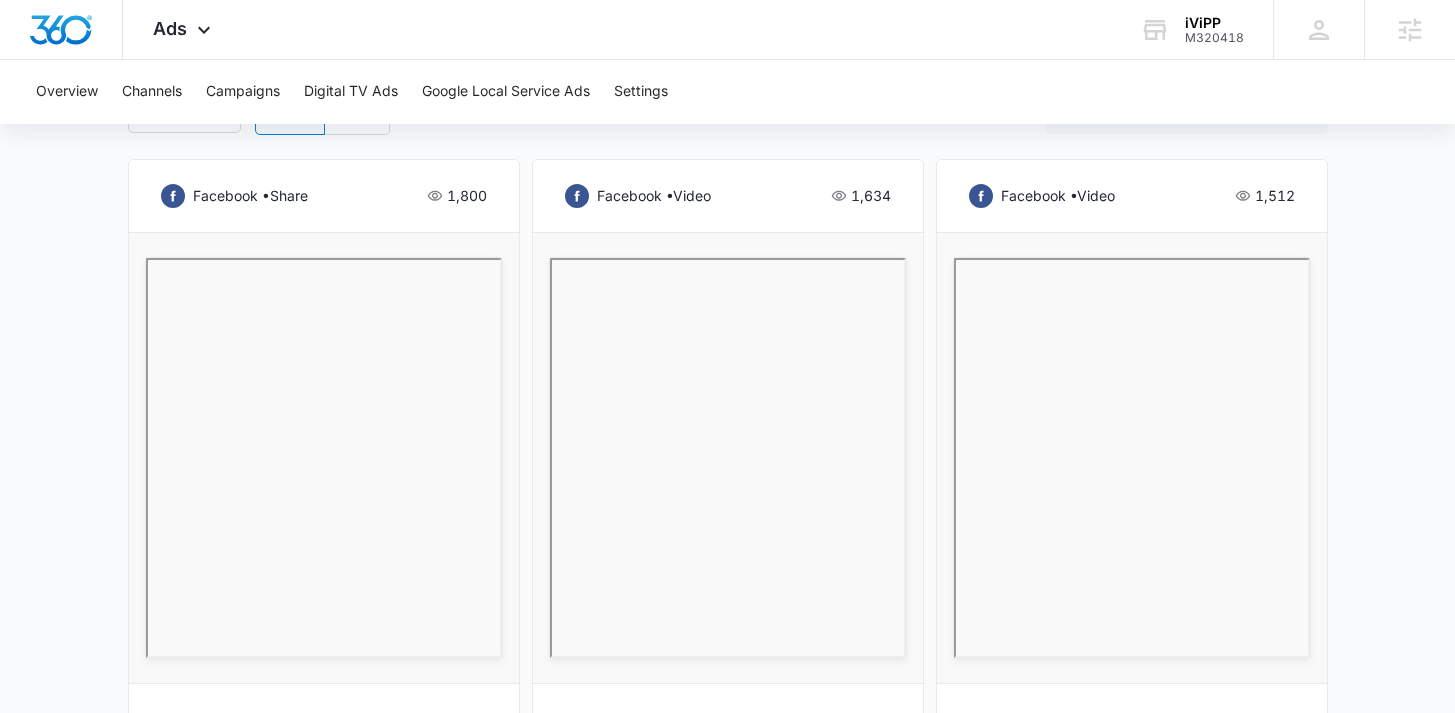 scroll, scrollTop: 1266, scrollLeft: 0, axis: vertical 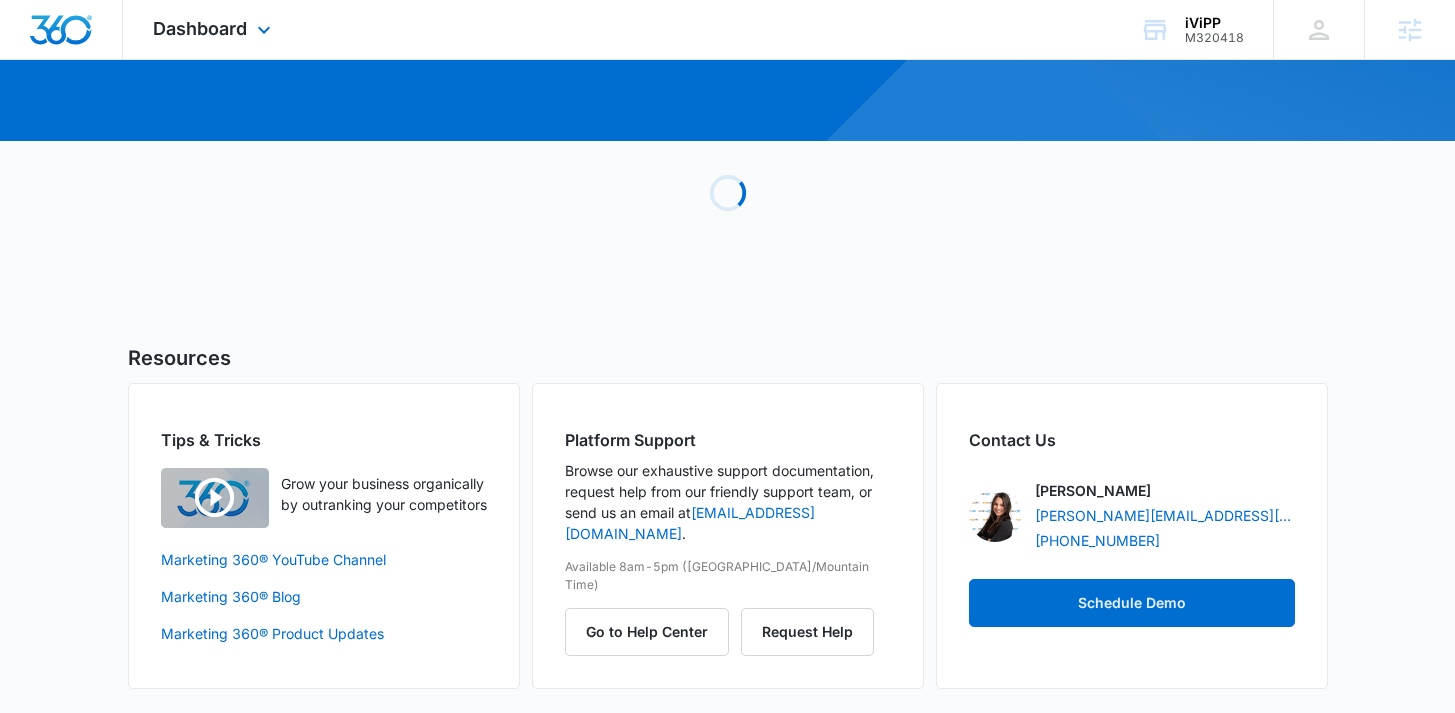 click on "Dashboard Apps Reputation Forms CRM Email Social Payments POS Content Ads Intelligence Files Brand Settings" at bounding box center (214, 29) 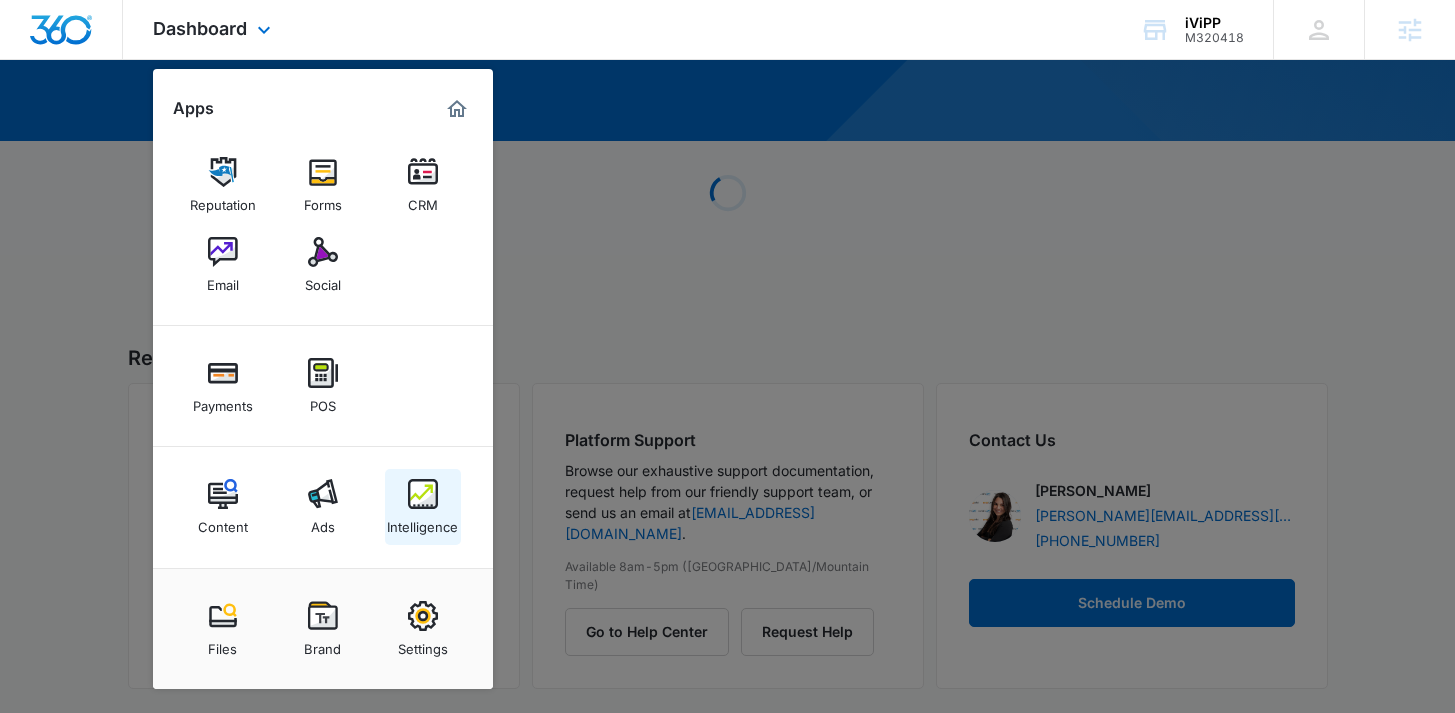 click on "Intelligence" at bounding box center [422, 522] 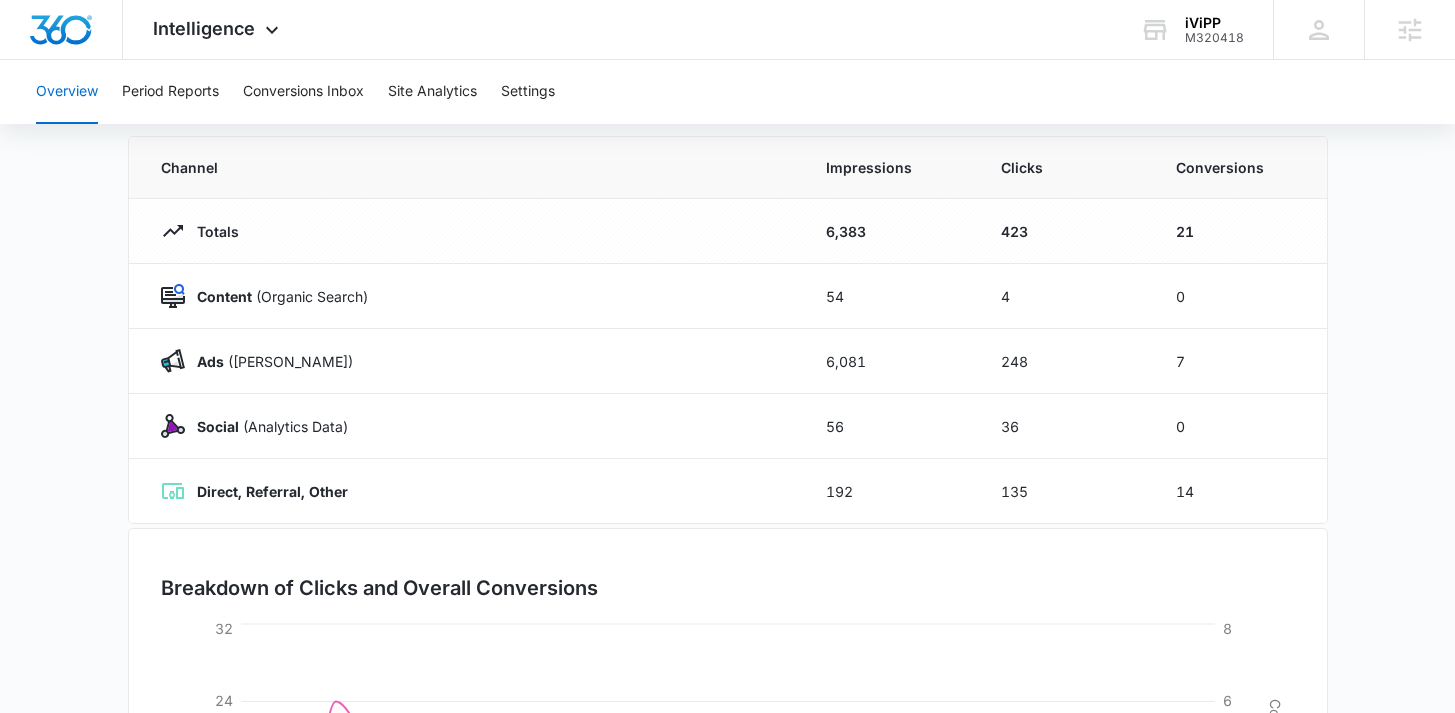 scroll, scrollTop: 171, scrollLeft: 0, axis: vertical 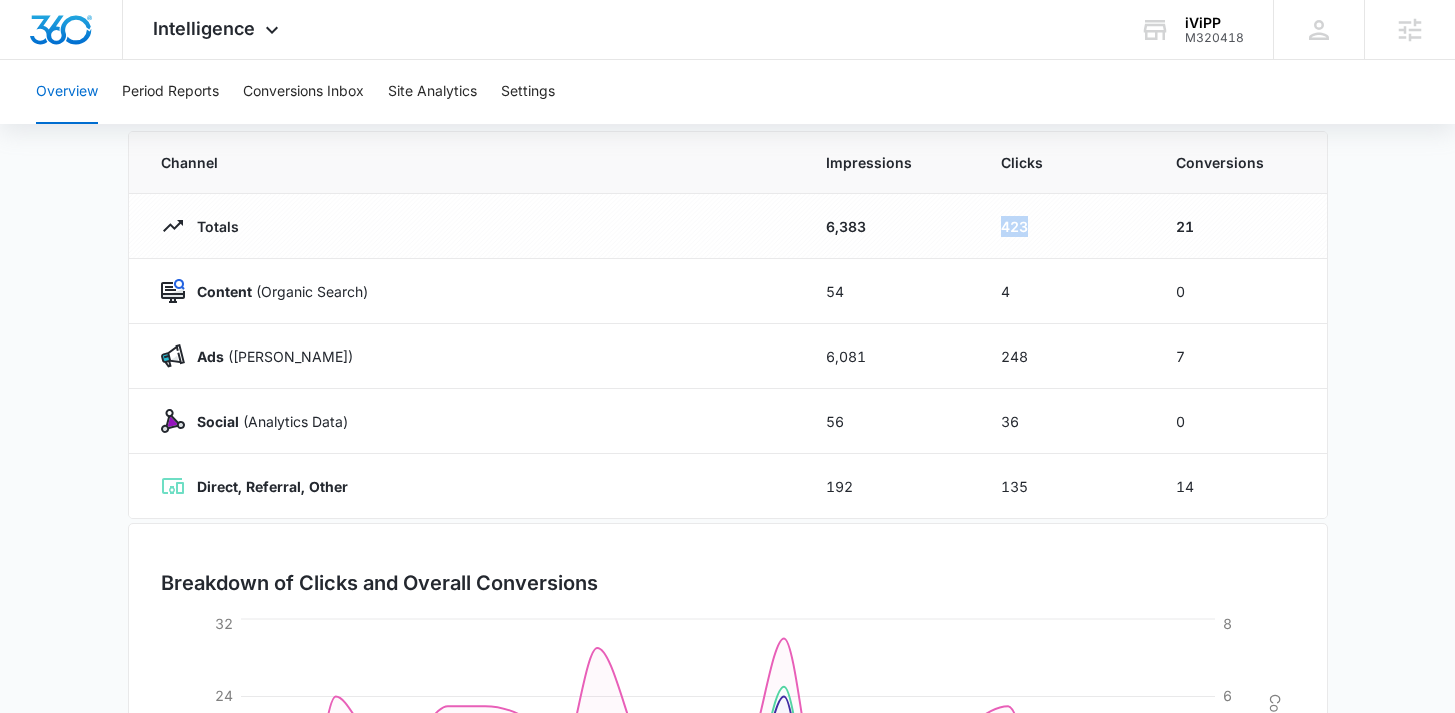 drag, startPoint x: 999, startPoint y: 230, endPoint x: 1040, endPoint y: 229, distance: 41.01219 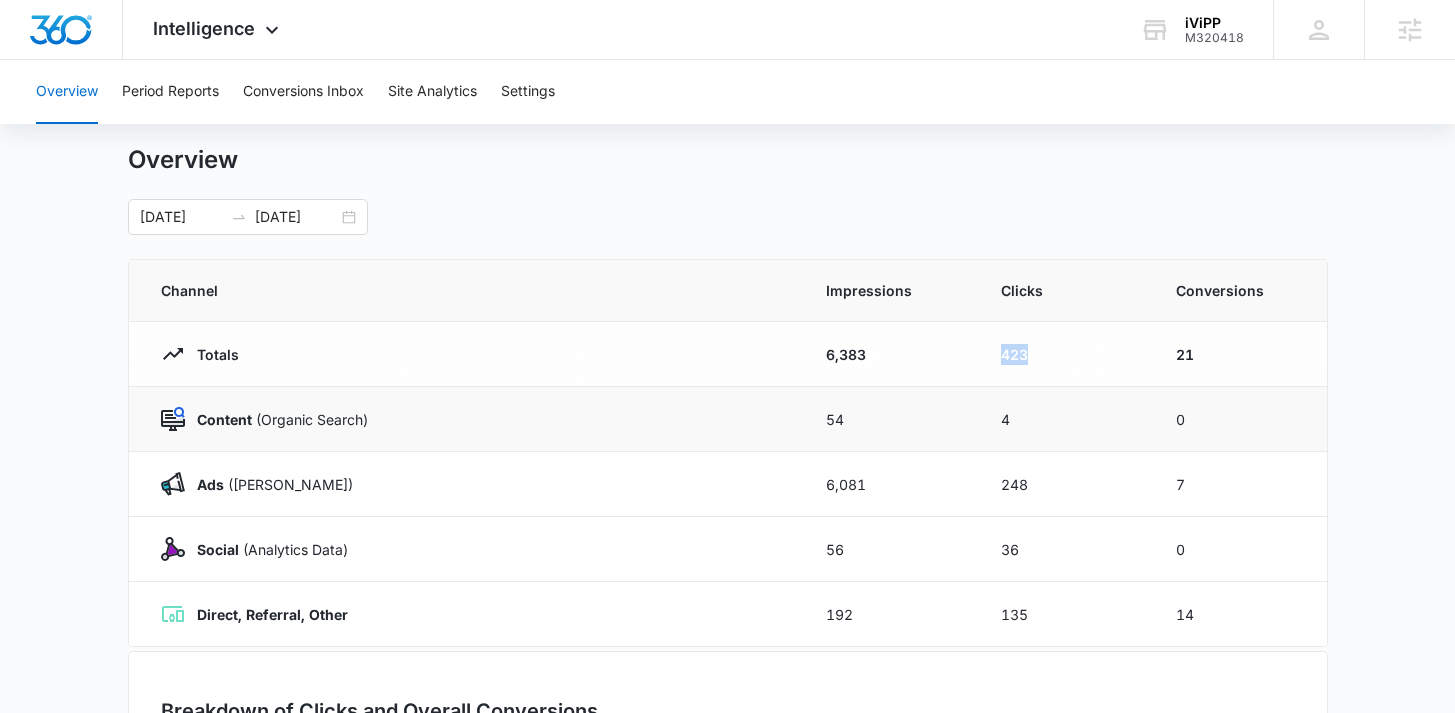 scroll, scrollTop: 28, scrollLeft: 0, axis: vertical 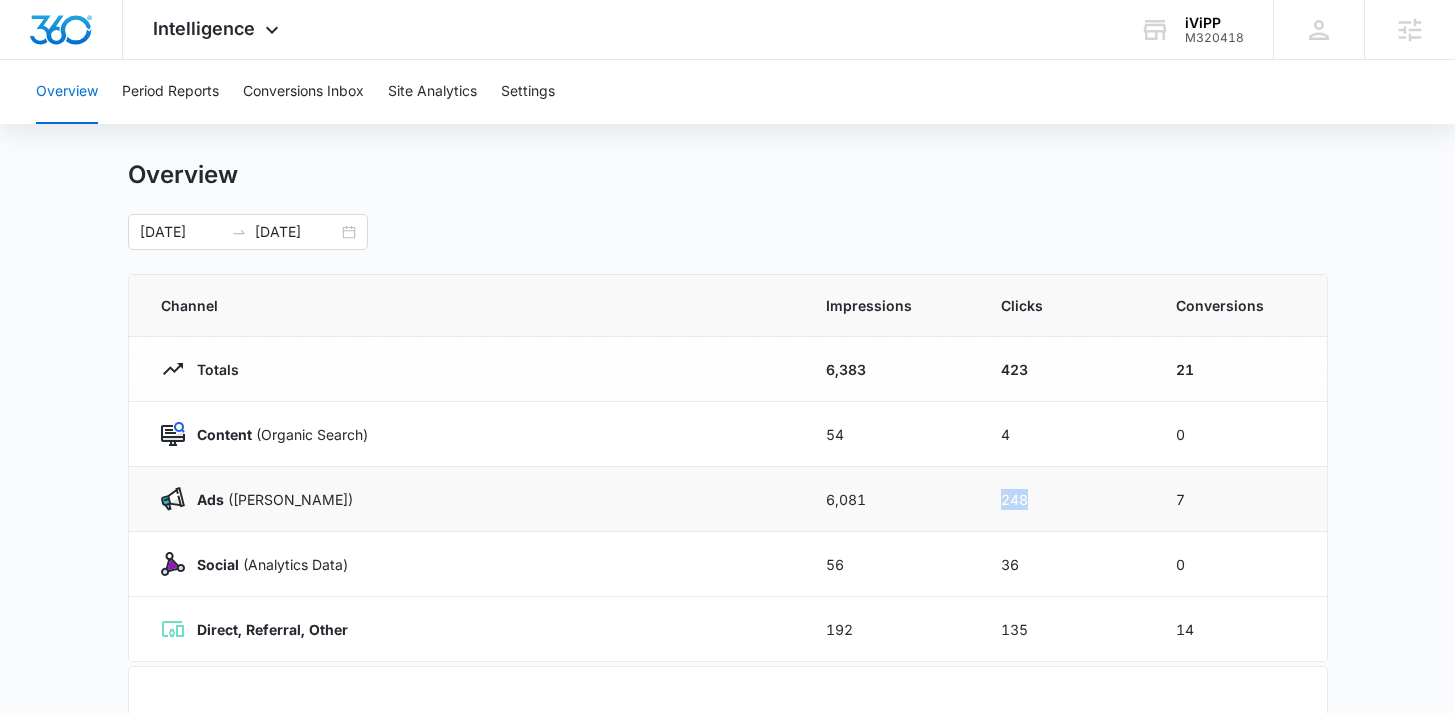 drag, startPoint x: 1030, startPoint y: 498, endPoint x: 985, endPoint y: 498, distance: 45 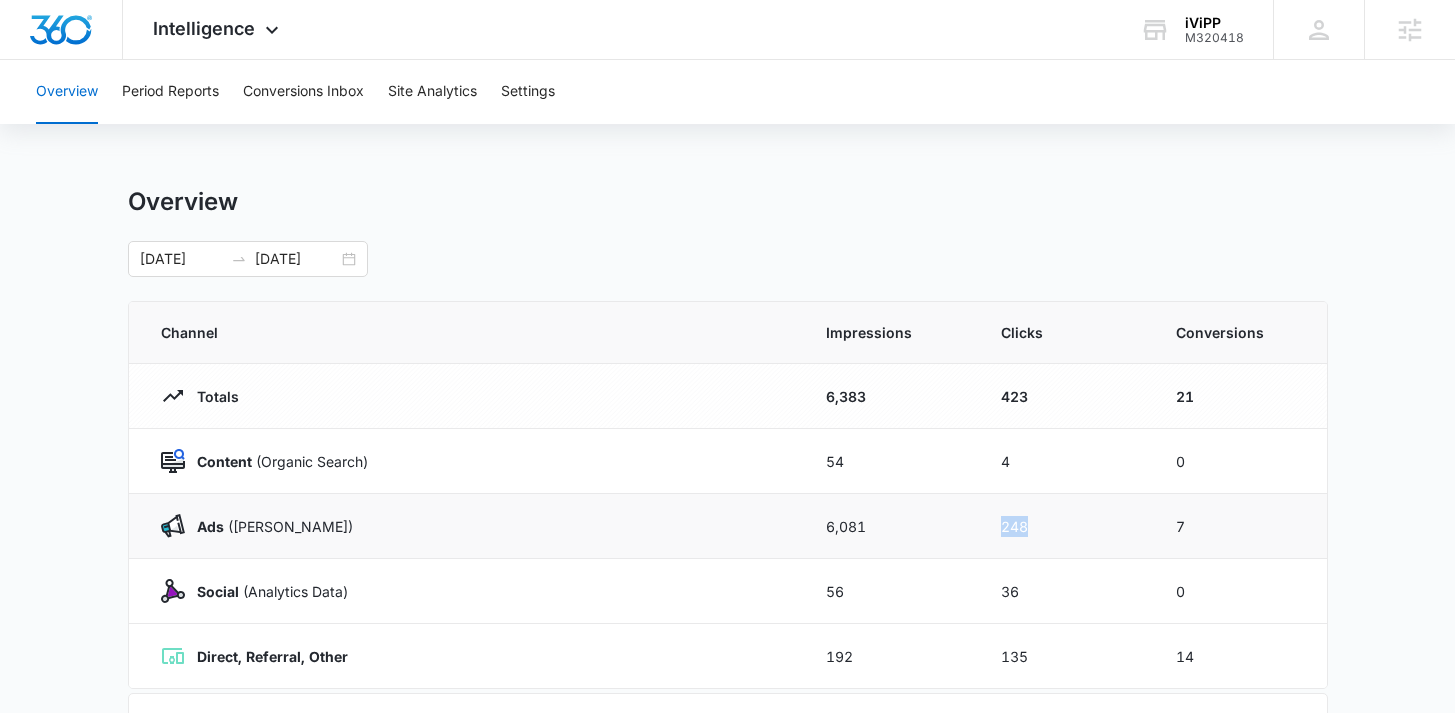 scroll, scrollTop: 0, scrollLeft: 0, axis: both 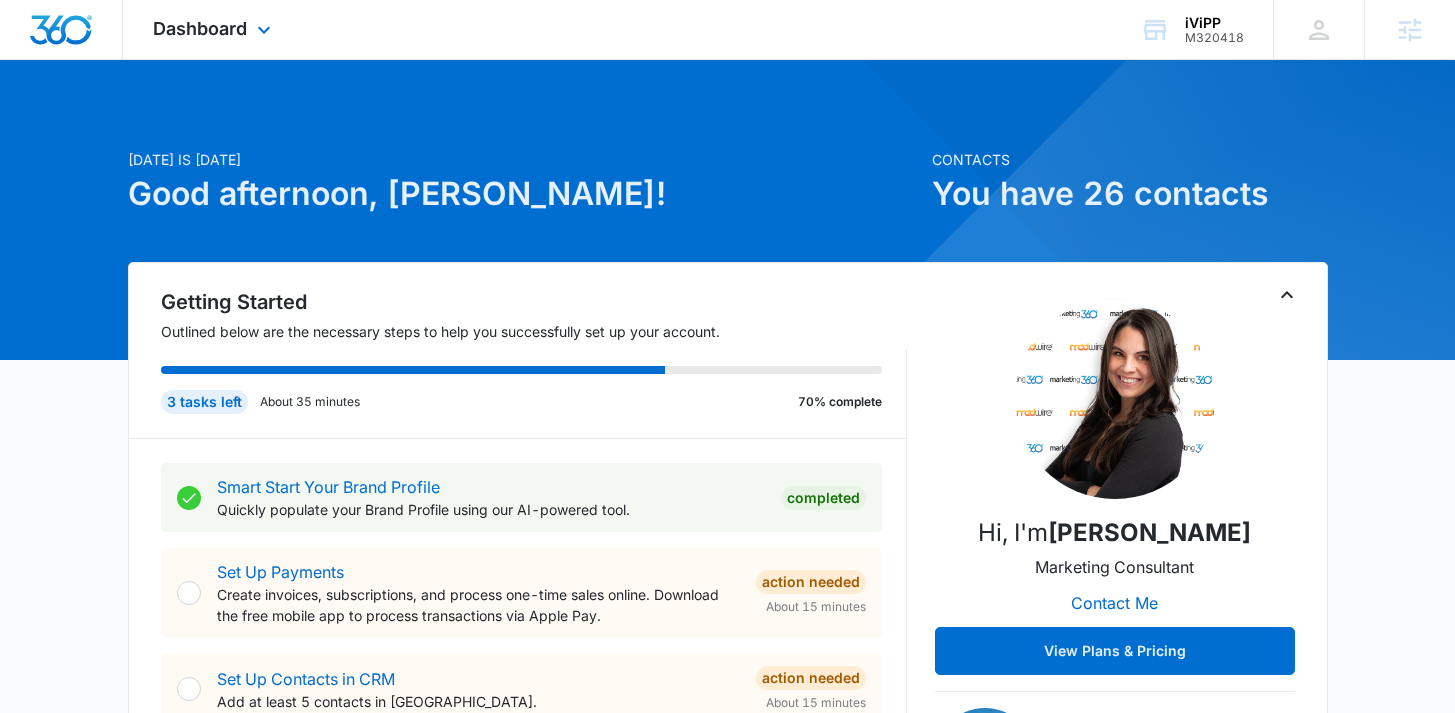 click on "Dashboard Apps Reputation Forms CRM Email Social Payments POS Content Ads Intelligence Files Brand Settings" at bounding box center (214, 29) 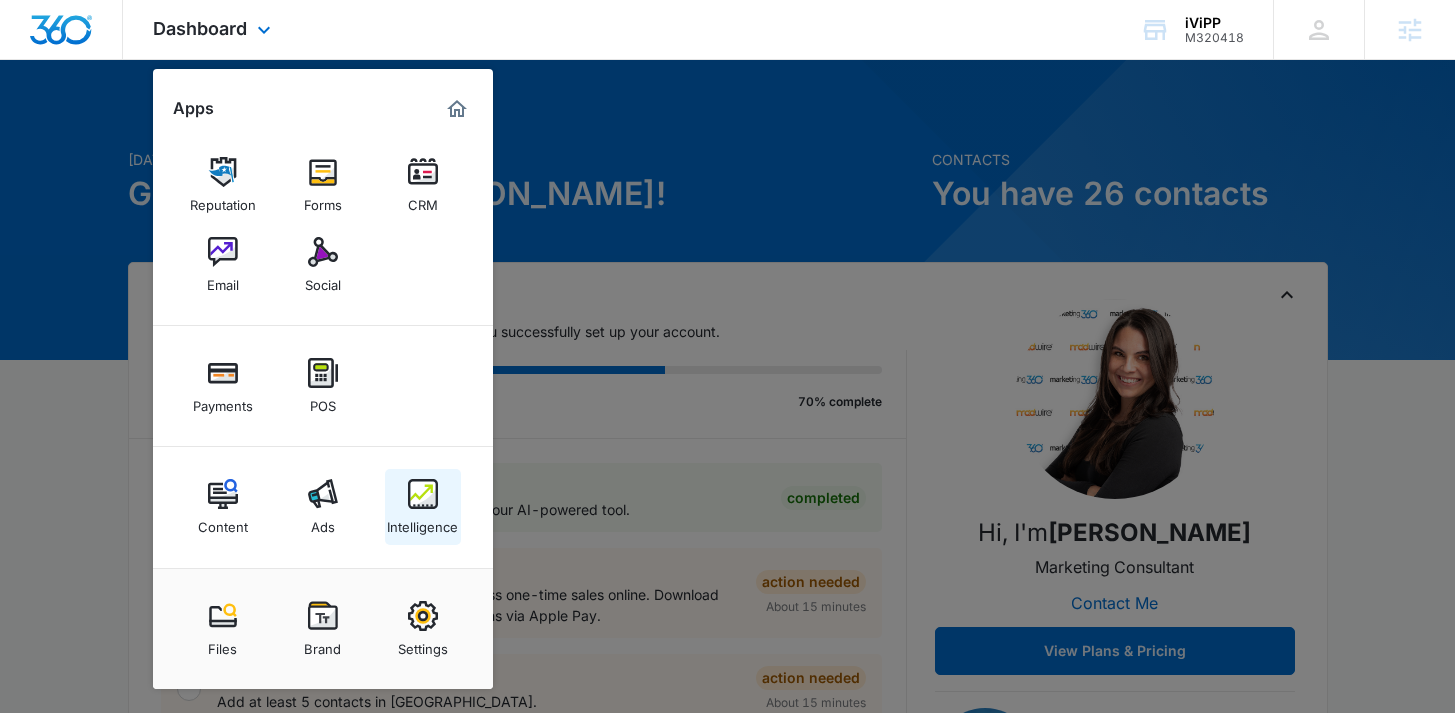 click at bounding box center [423, 494] 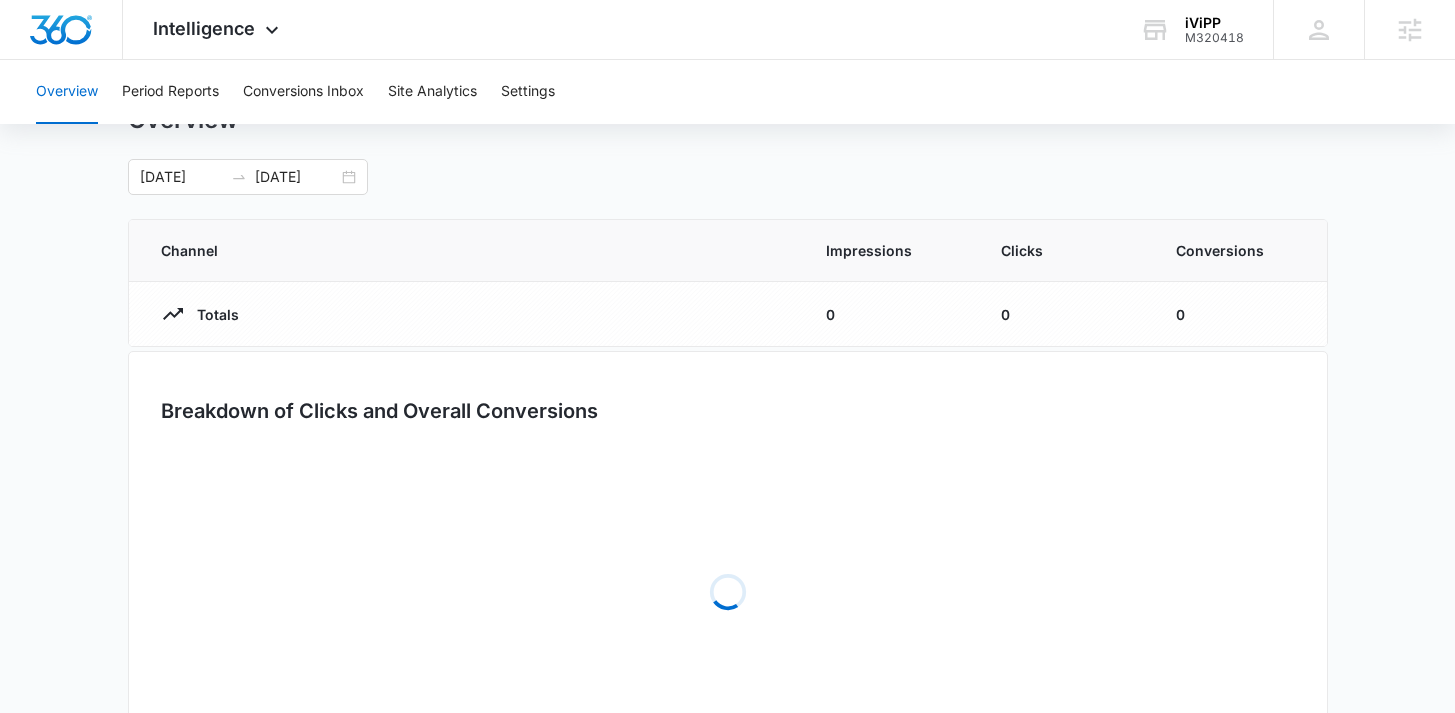 scroll, scrollTop: 173, scrollLeft: 0, axis: vertical 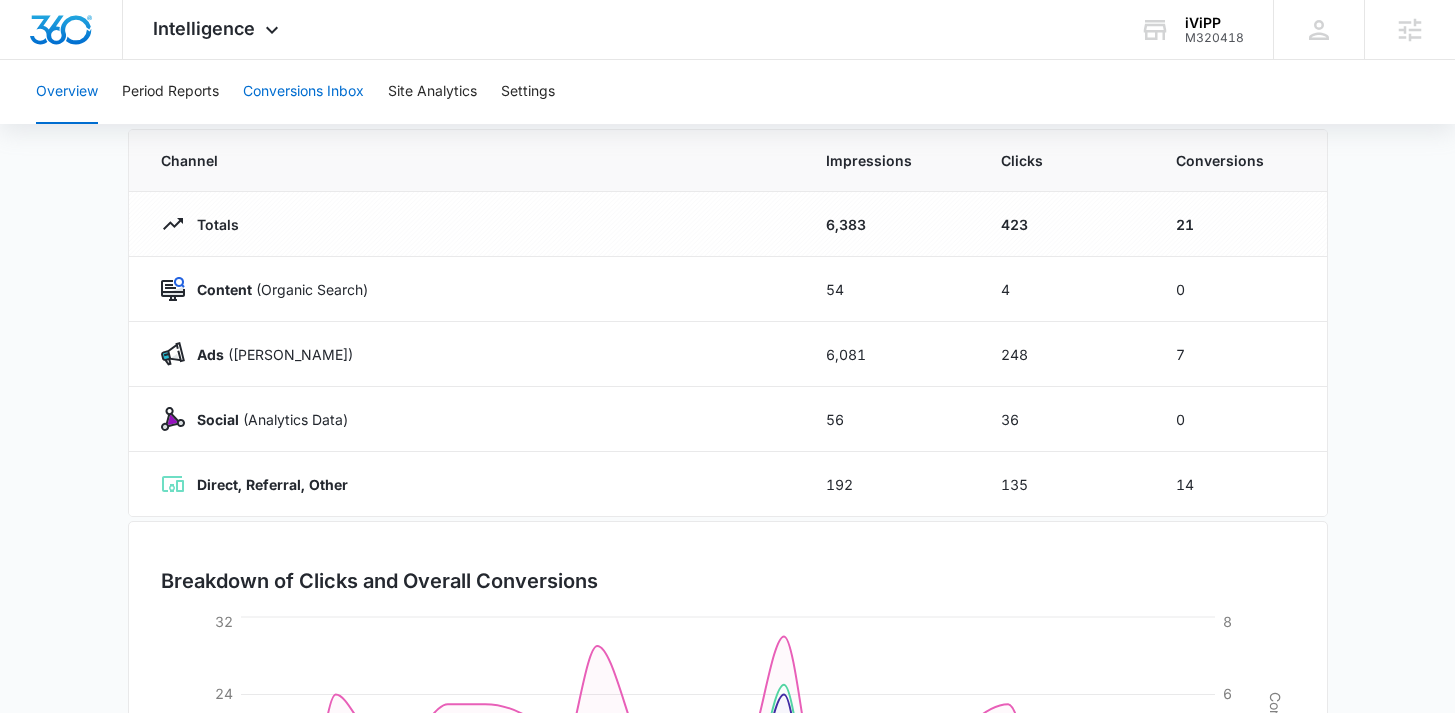 click on "Conversions Inbox" at bounding box center (303, 92) 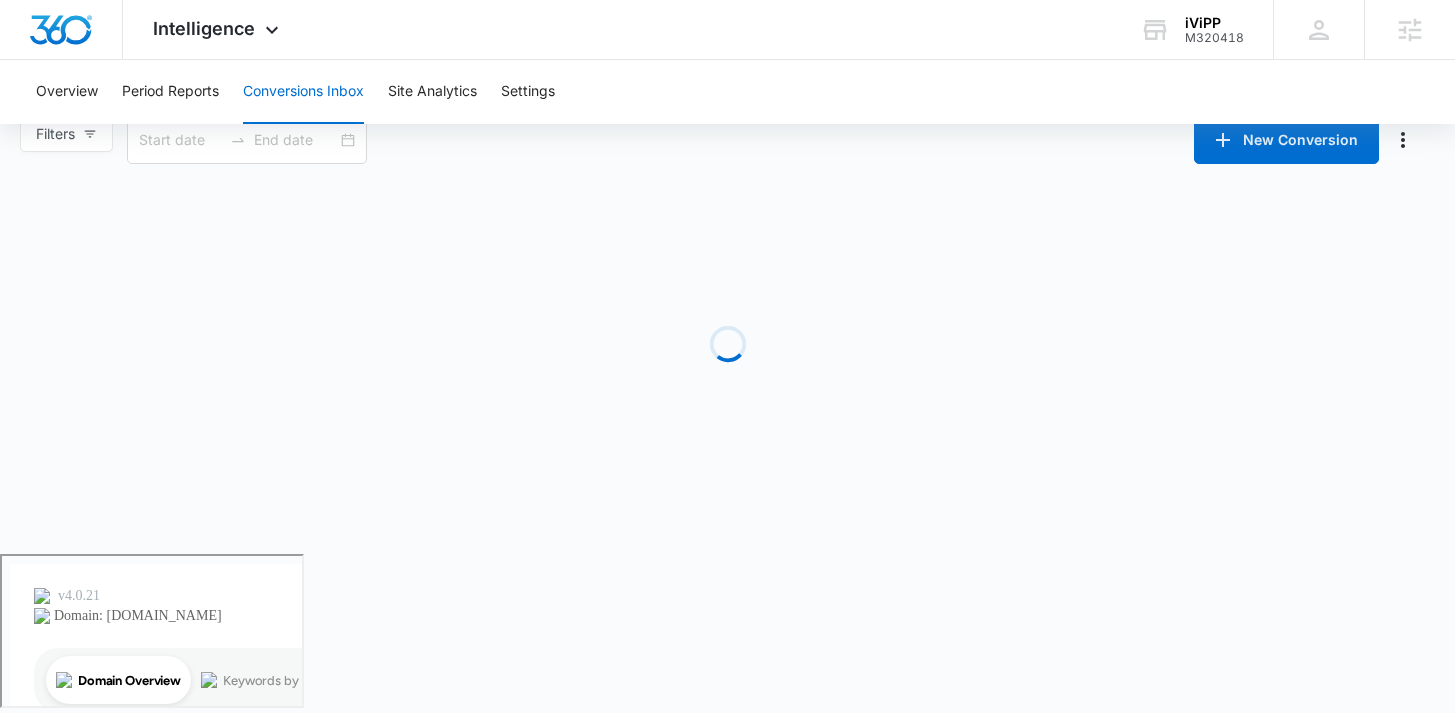 scroll, scrollTop: 0, scrollLeft: 0, axis: both 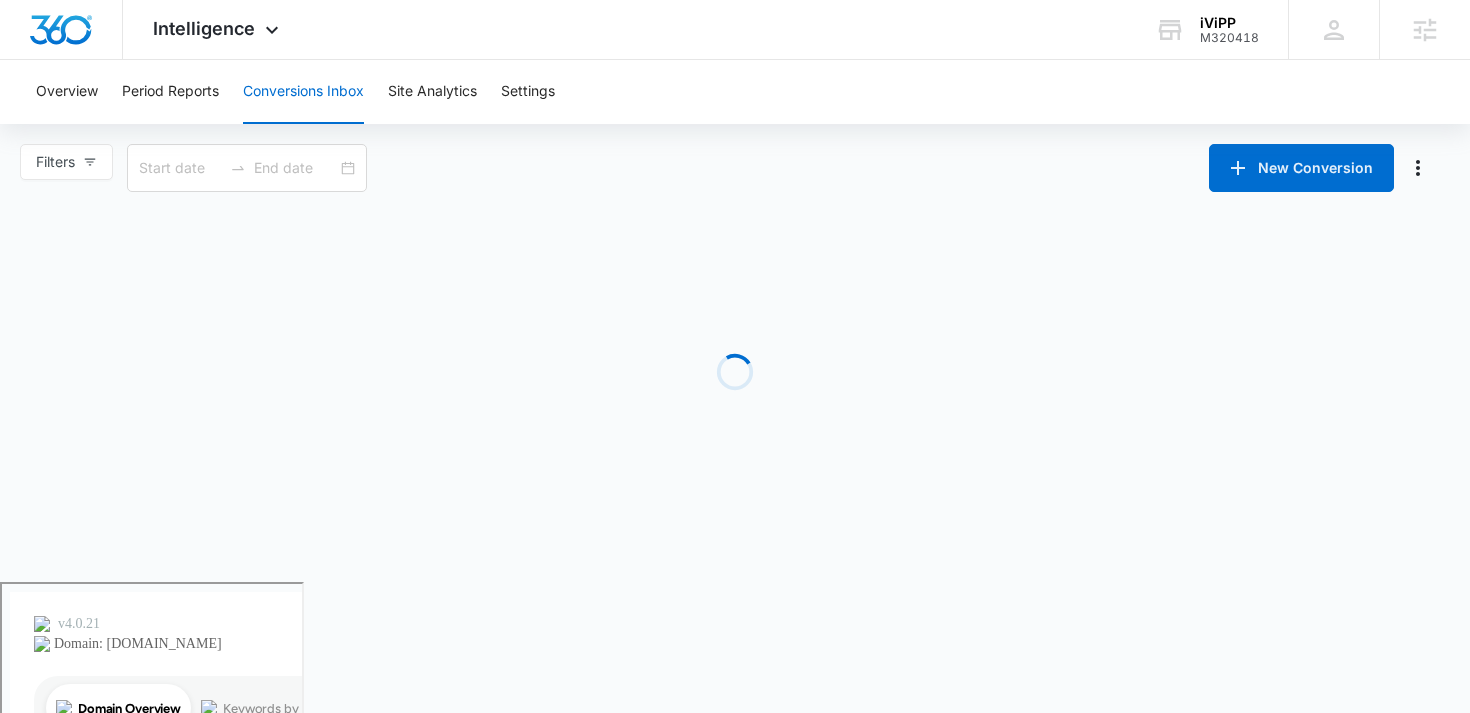 type on "[DATE]" 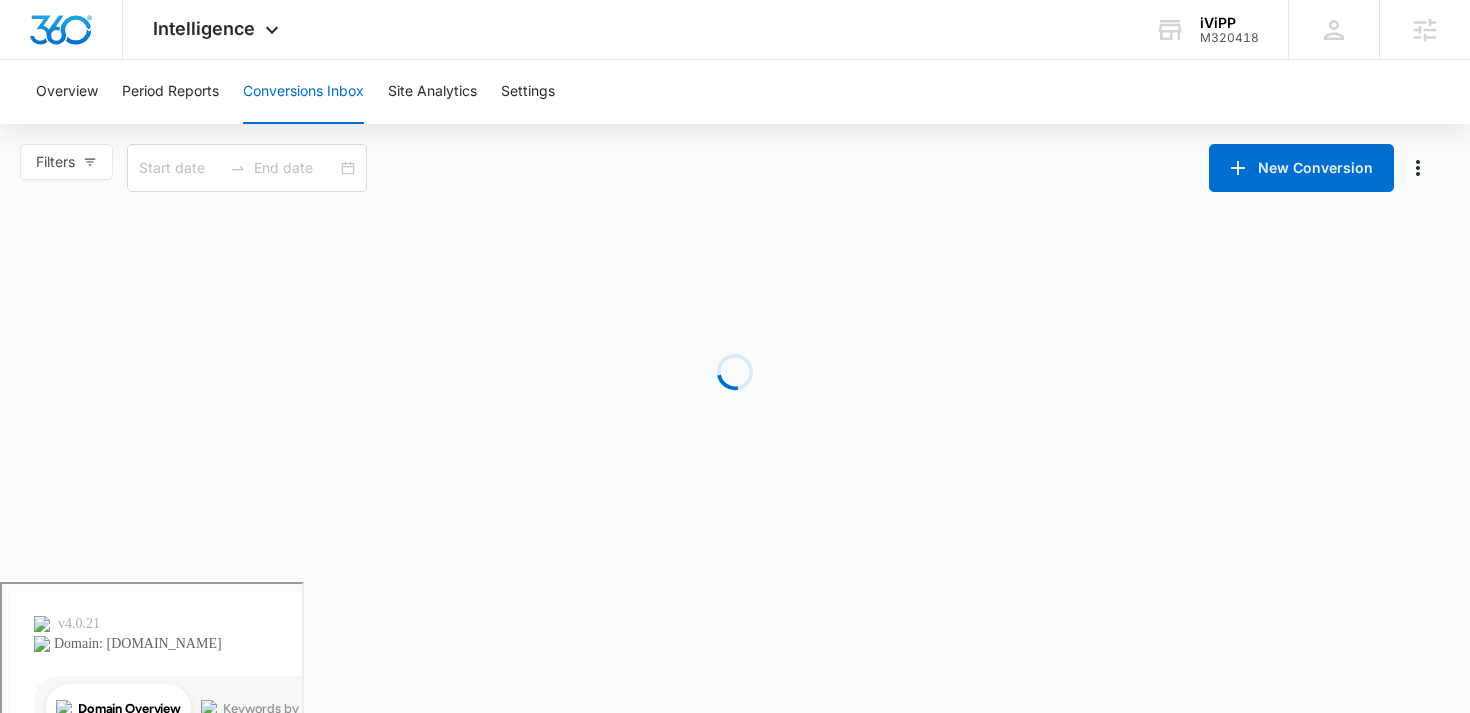 type on "[DATE]" 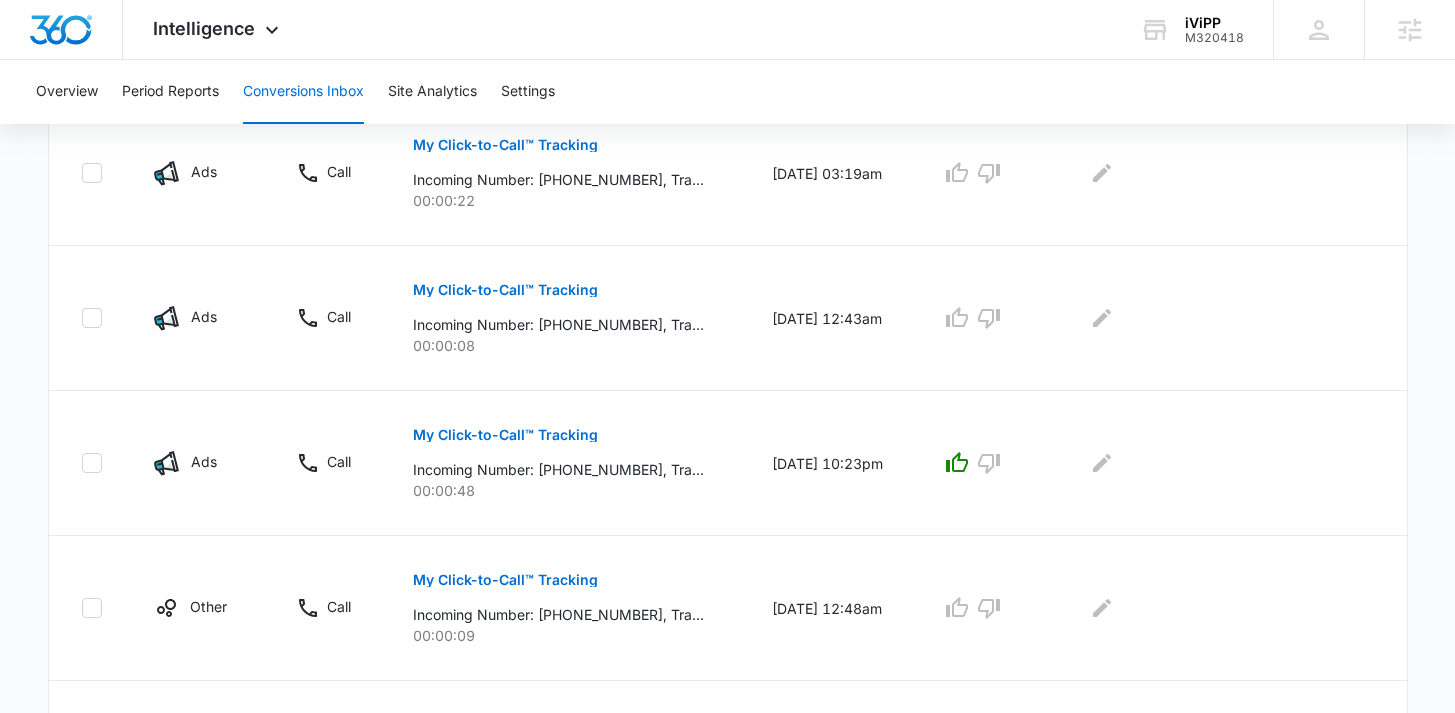 scroll, scrollTop: 675, scrollLeft: 0, axis: vertical 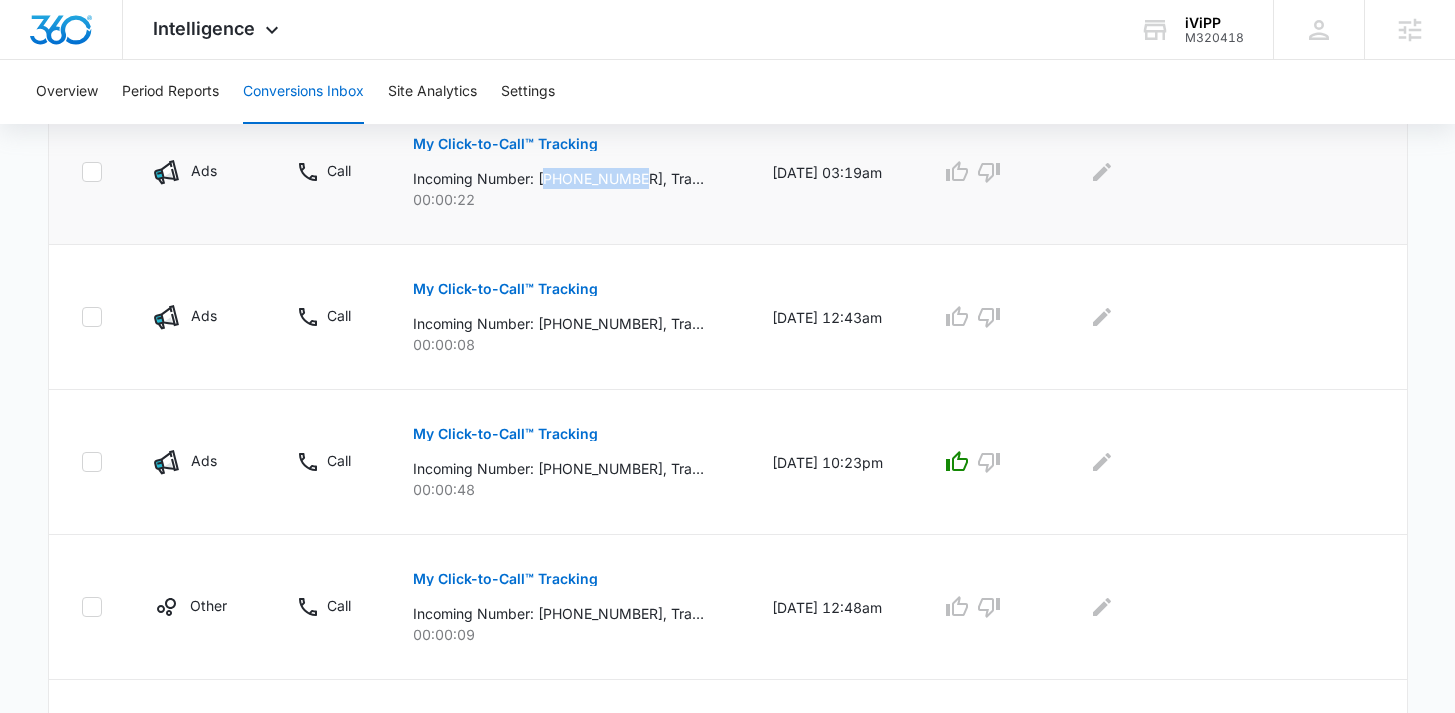 drag, startPoint x: 635, startPoint y: 180, endPoint x: 543, endPoint y: 172, distance: 92.34717 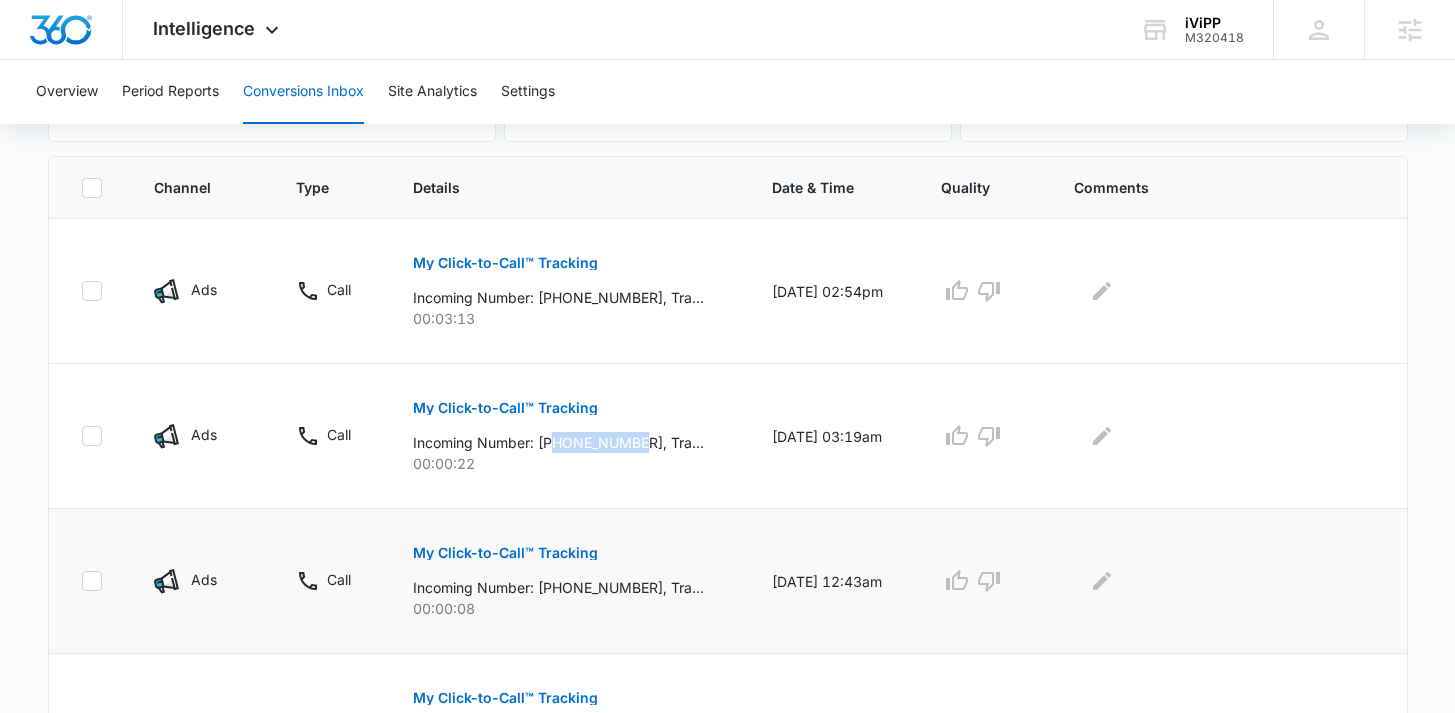 scroll, scrollTop: 413, scrollLeft: 0, axis: vertical 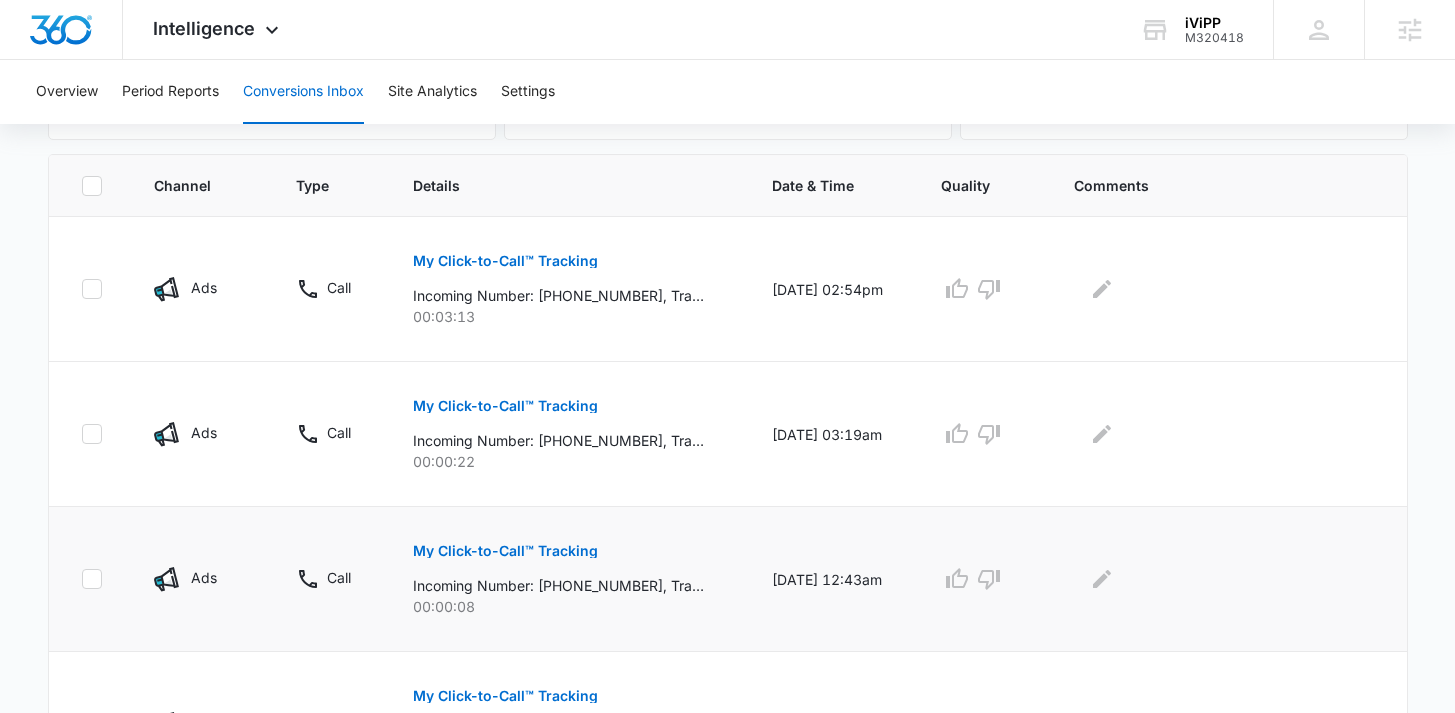 click on "My Click-to-Call™ Tracking Incoming Number: +19012678454, Tracking Number: +19802060918, Ring To: +19804775133, Caller Id: +19012678454, Duration: 00:00:08, Title: iViPP - Ads 00:00:08" at bounding box center [568, 579] 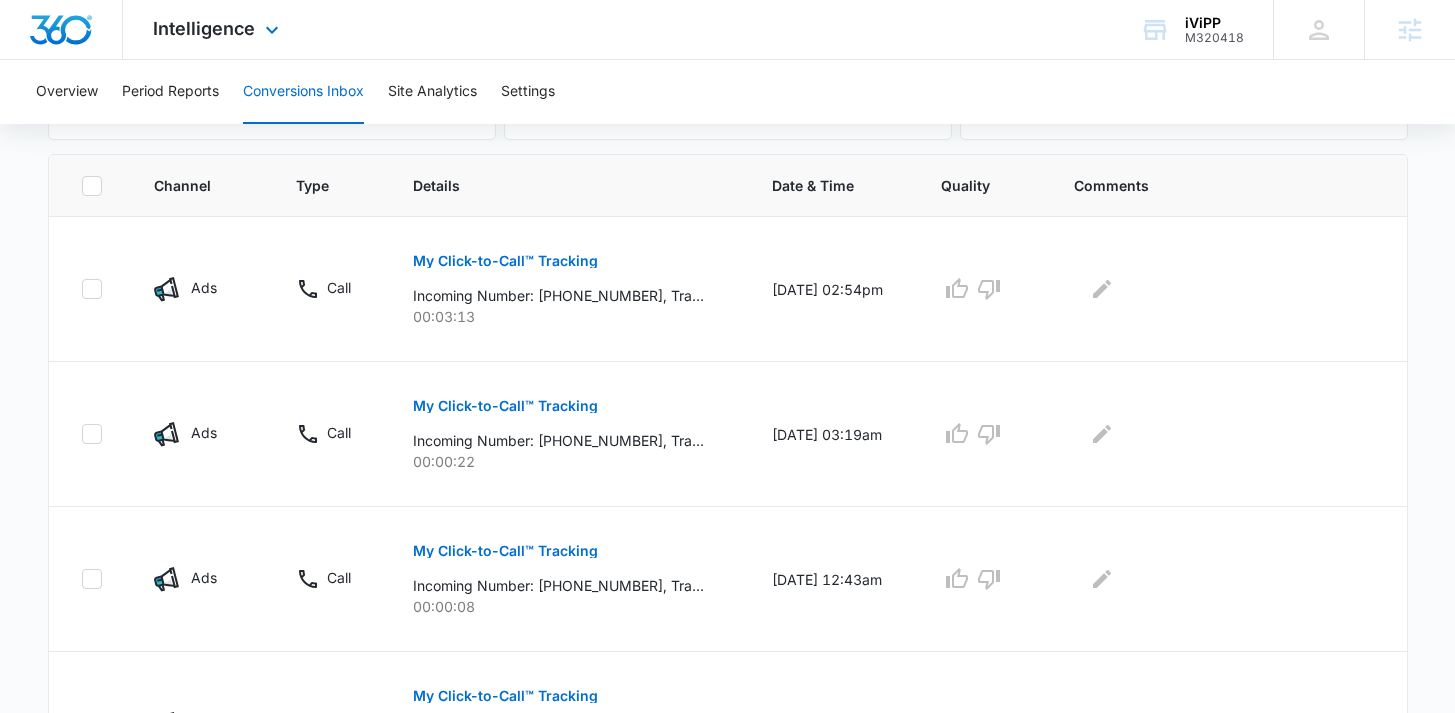 click on "Intelligence Apps Reputation Forms CRM Email Social Payments POS Content Ads Intelligence Files Brand Settings" at bounding box center [218, 29] 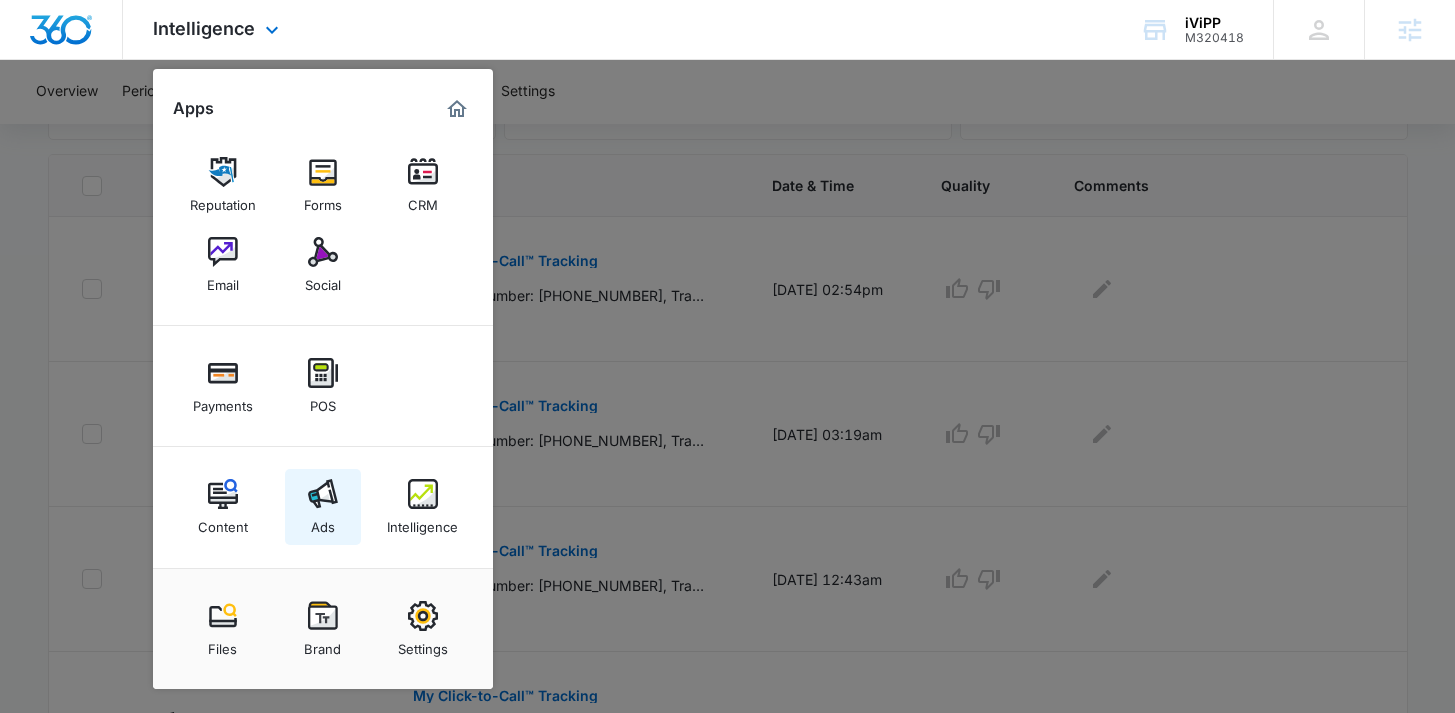 click at bounding box center [323, 494] 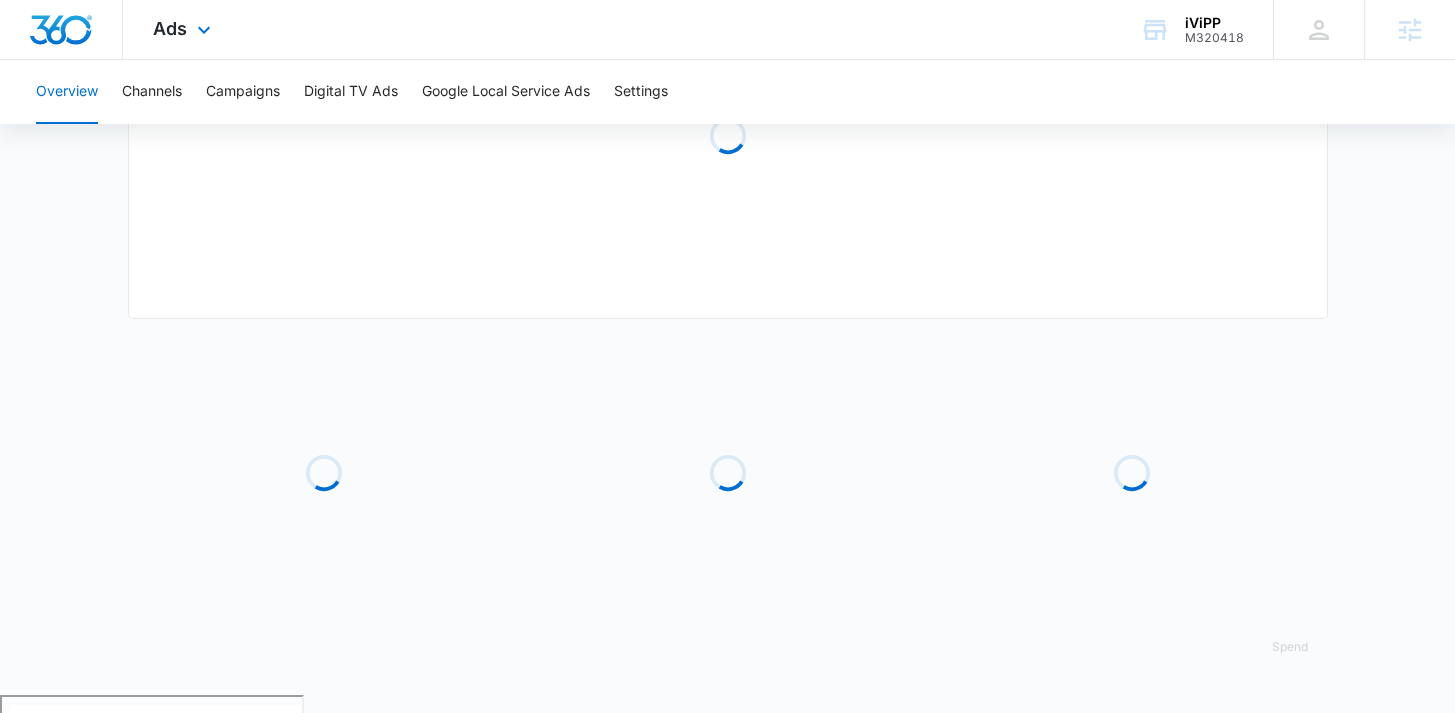 scroll, scrollTop: 0, scrollLeft: 0, axis: both 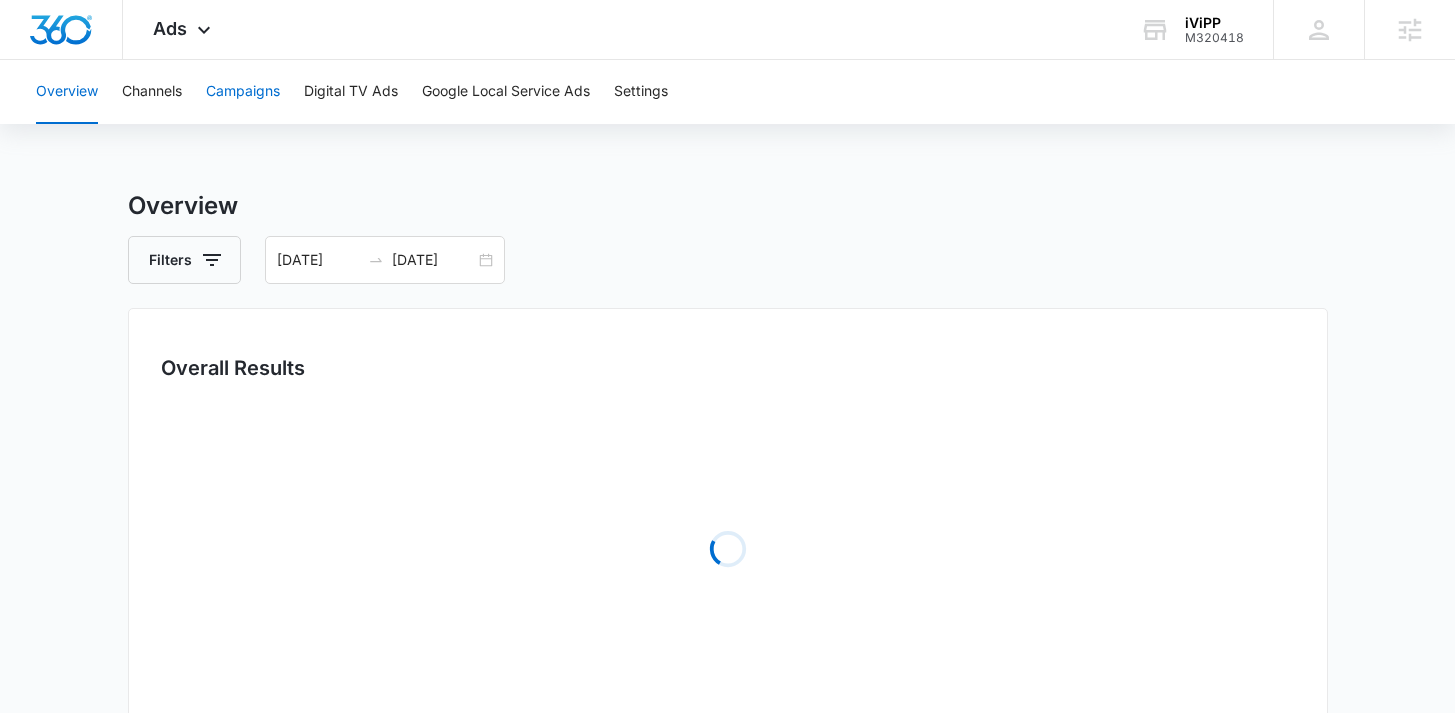 click on "Campaigns" at bounding box center (243, 92) 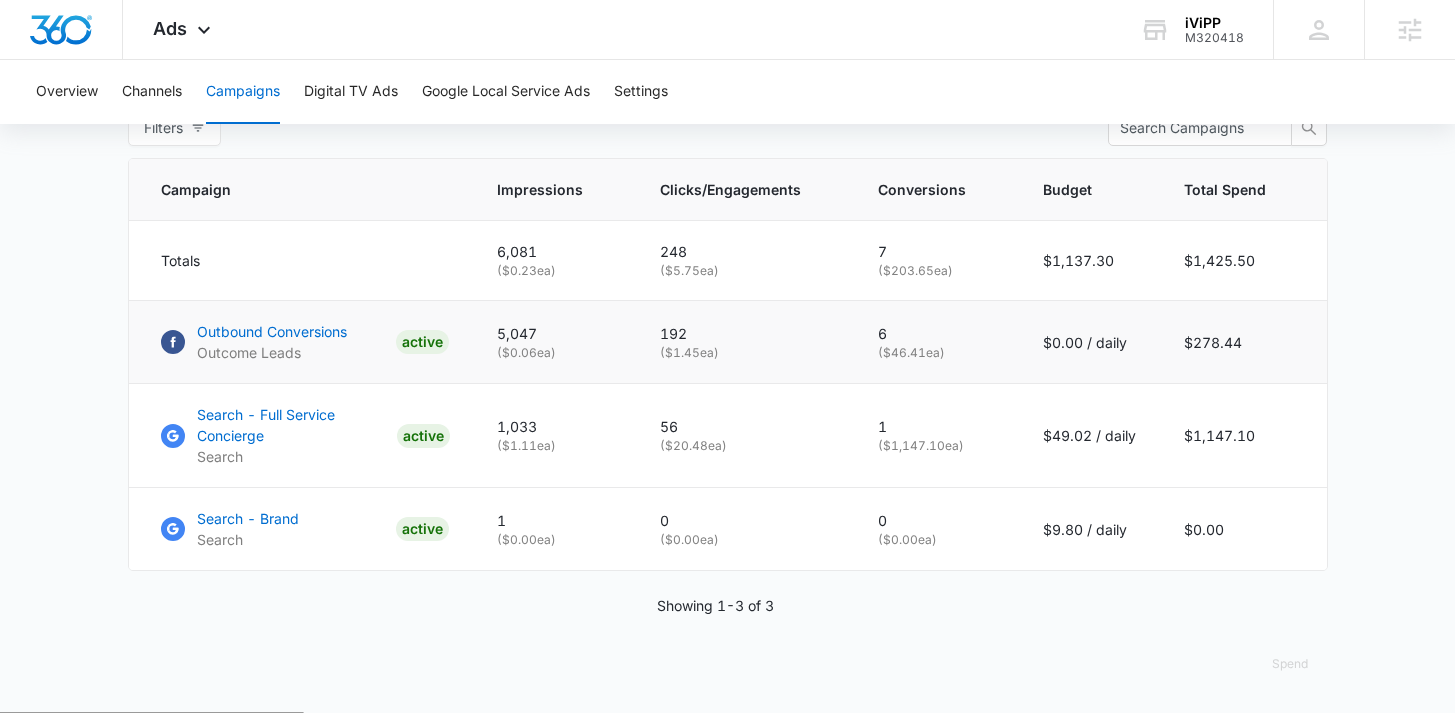 scroll, scrollTop: 824, scrollLeft: 0, axis: vertical 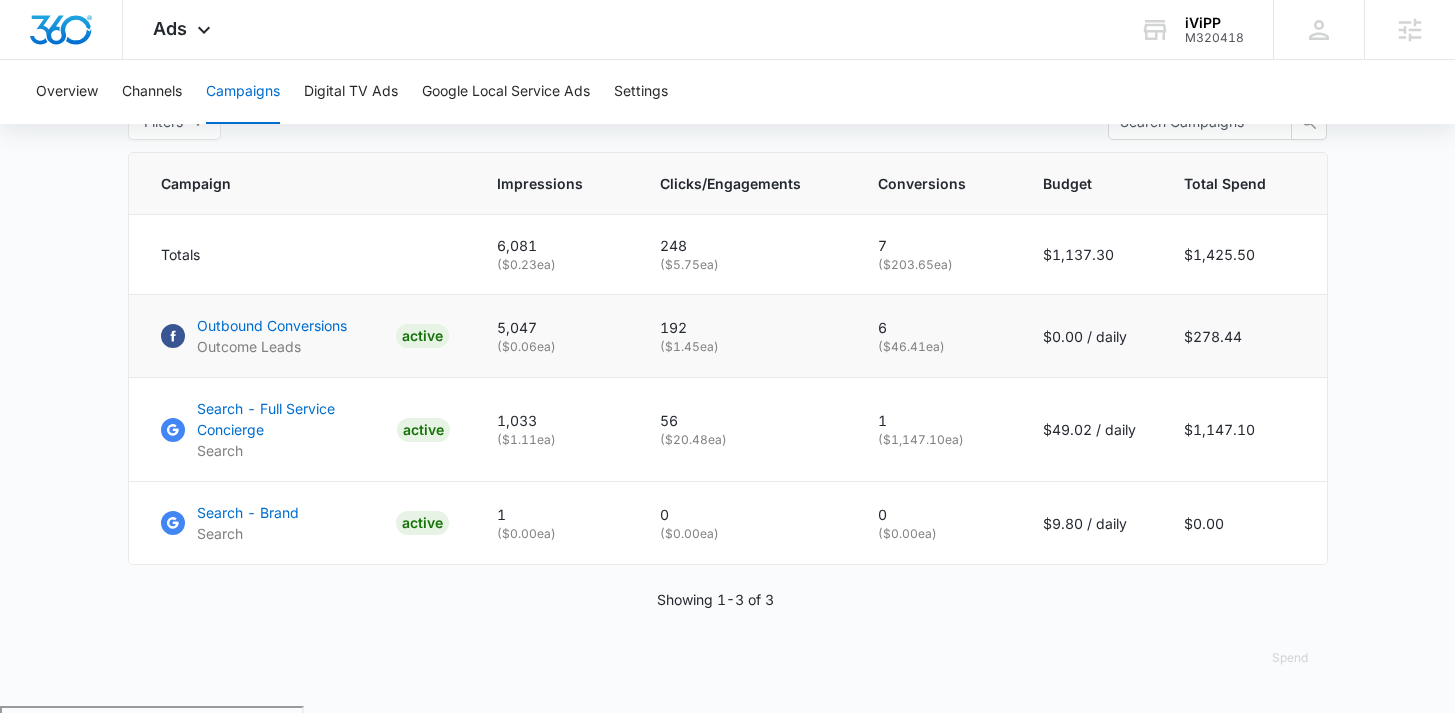 click on "6" at bounding box center [936, 327] 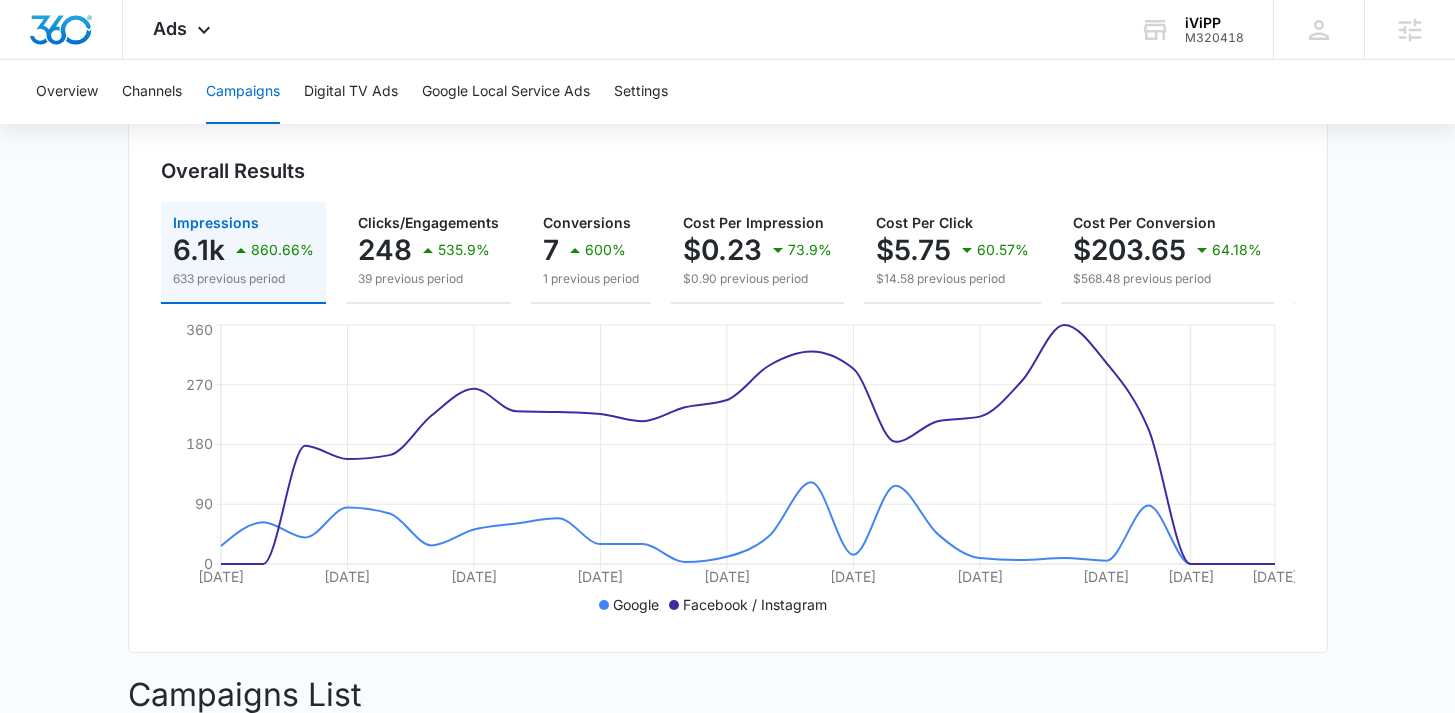 scroll, scrollTop: 59, scrollLeft: 0, axis: vertical 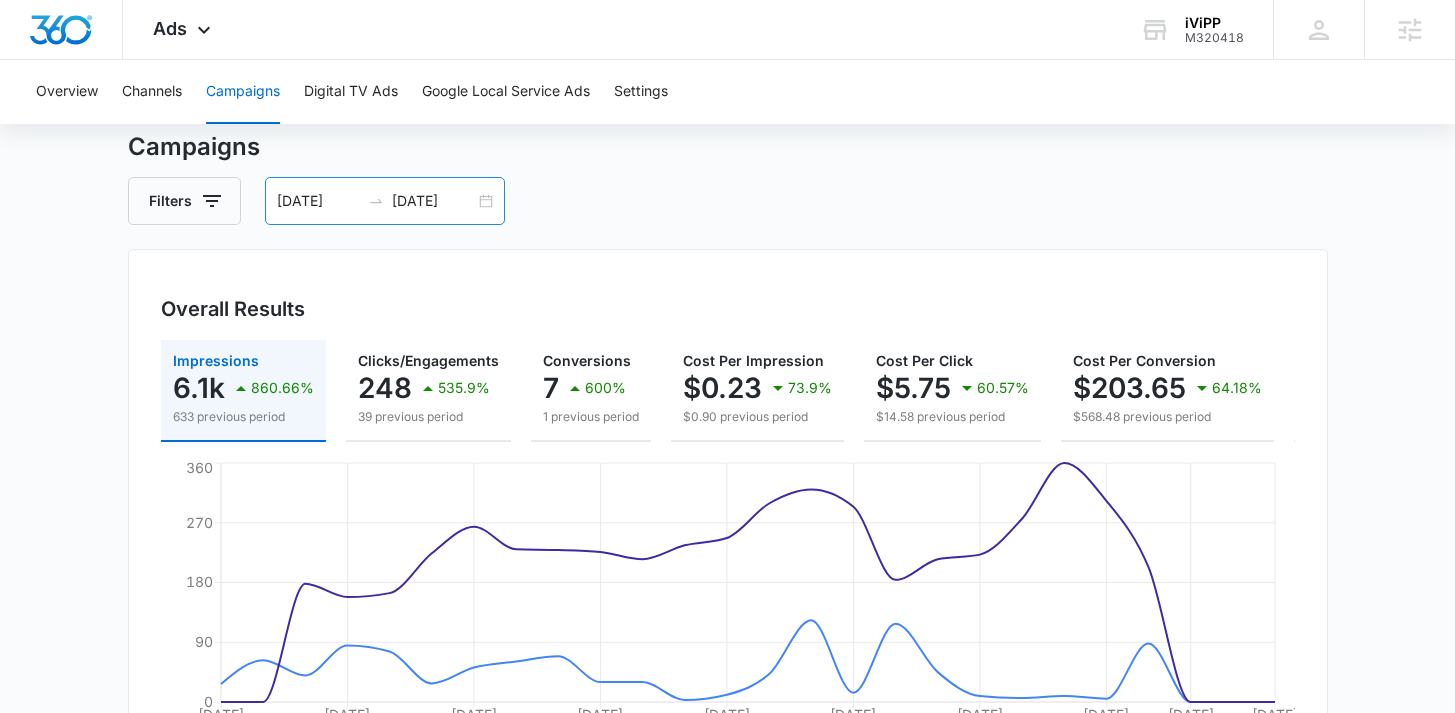click on "06/10/2025 07/05/2025" at bounding box center [385, 201] 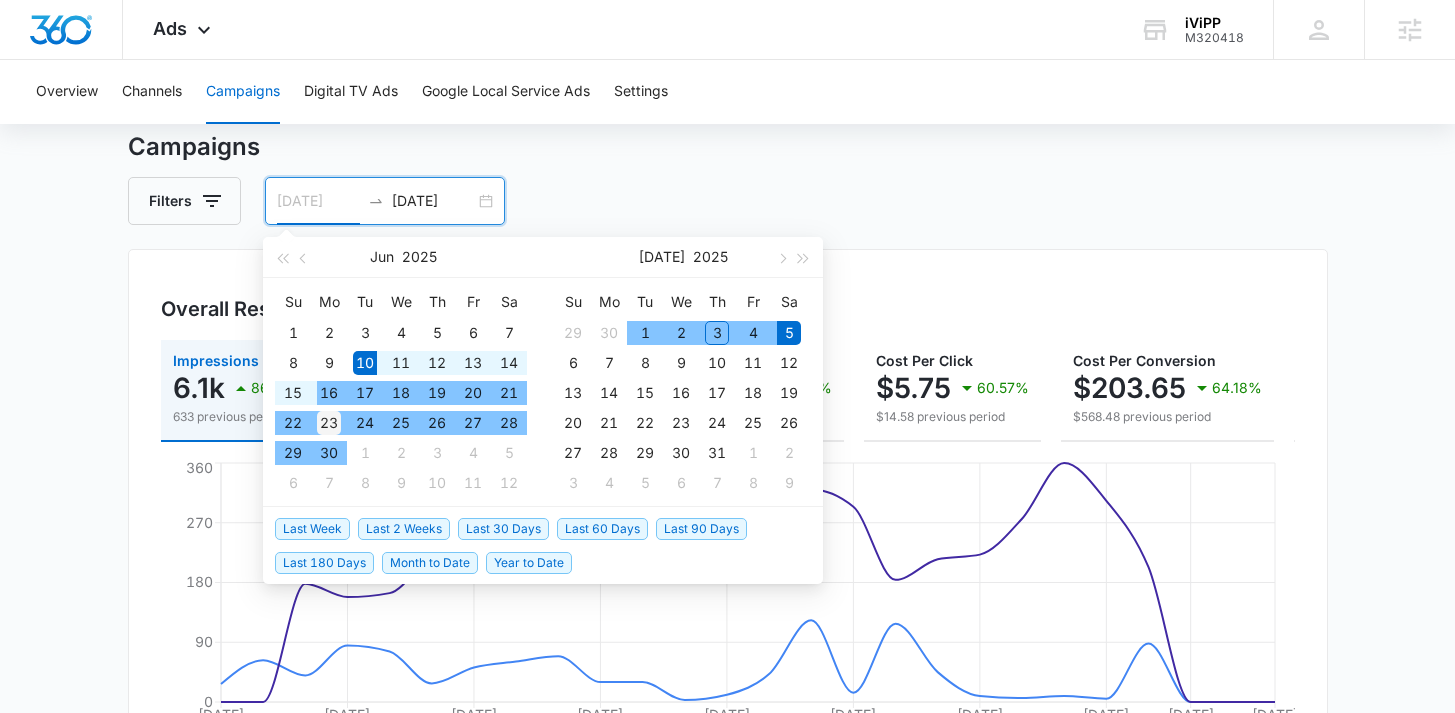 type on "06/23/2025" 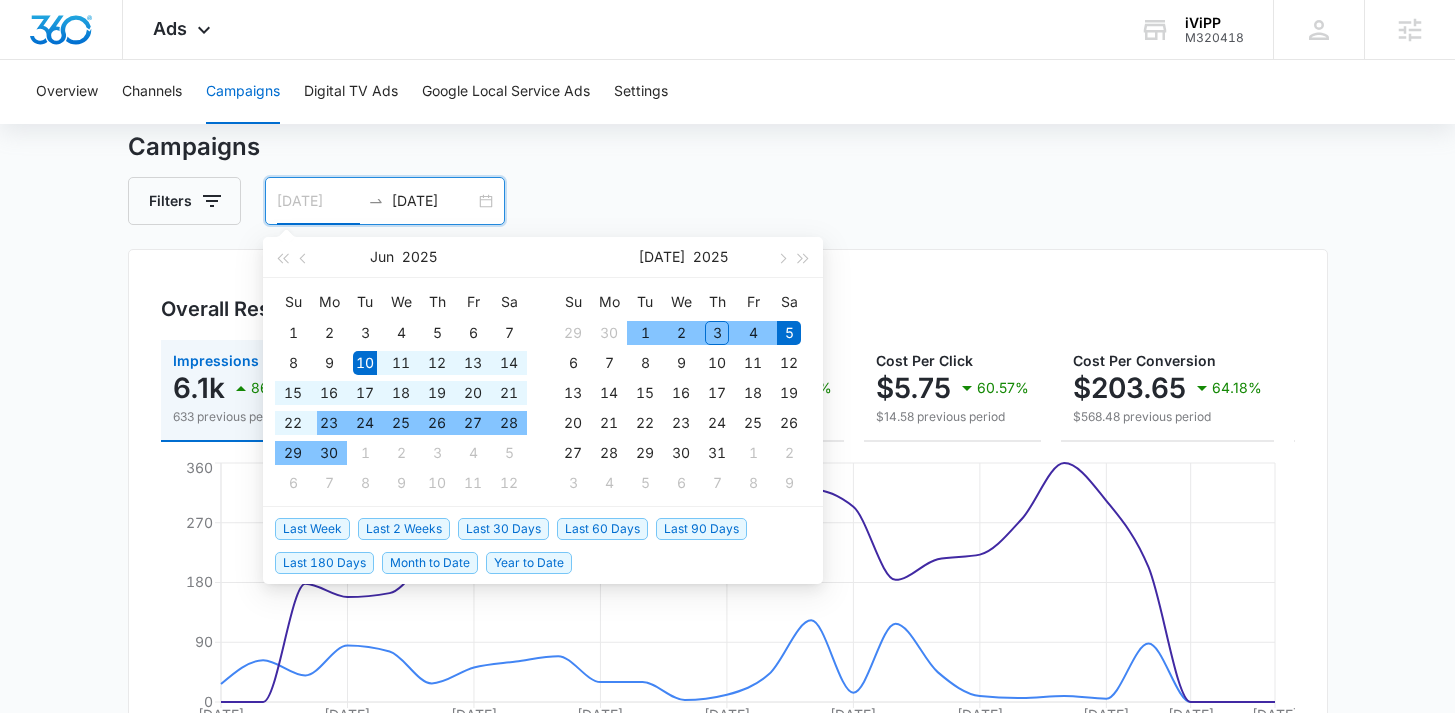 click on "23" at bounding box center [329, 423] 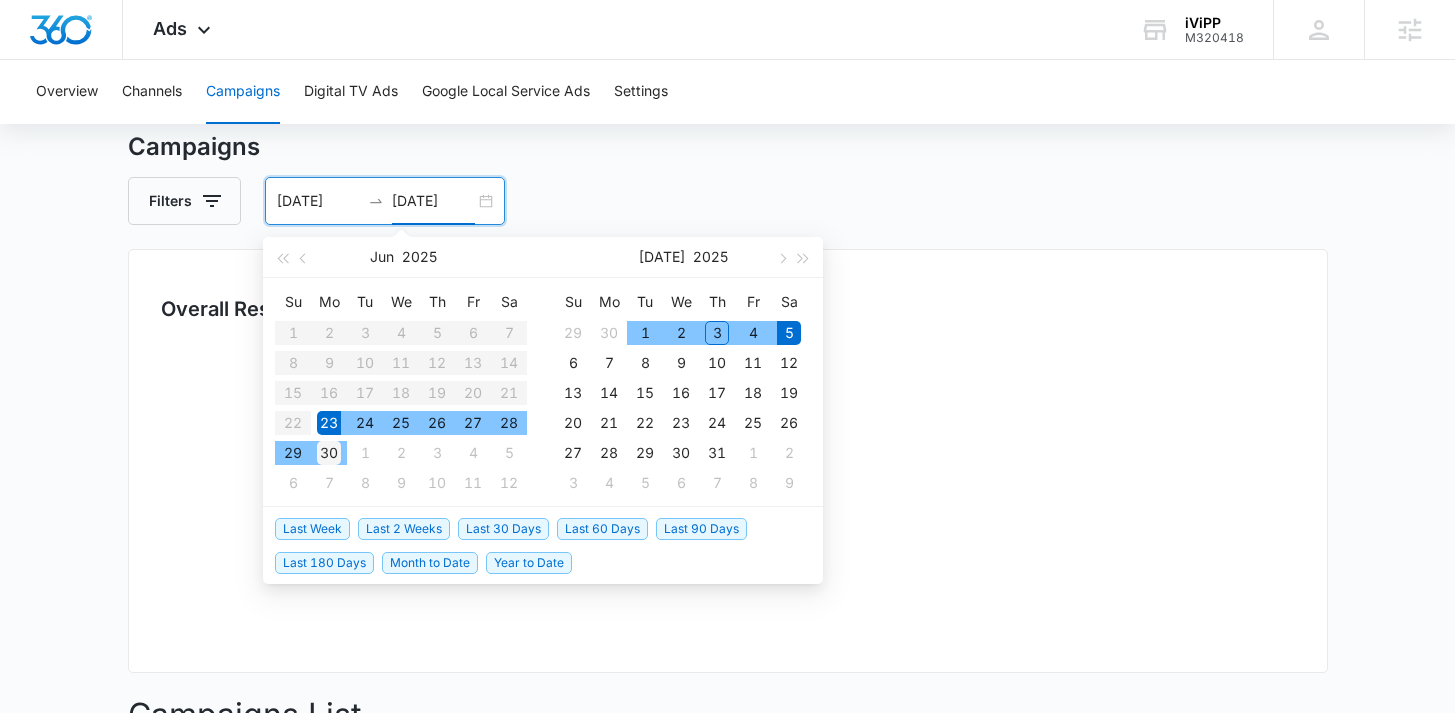 type on "06/30/2025" 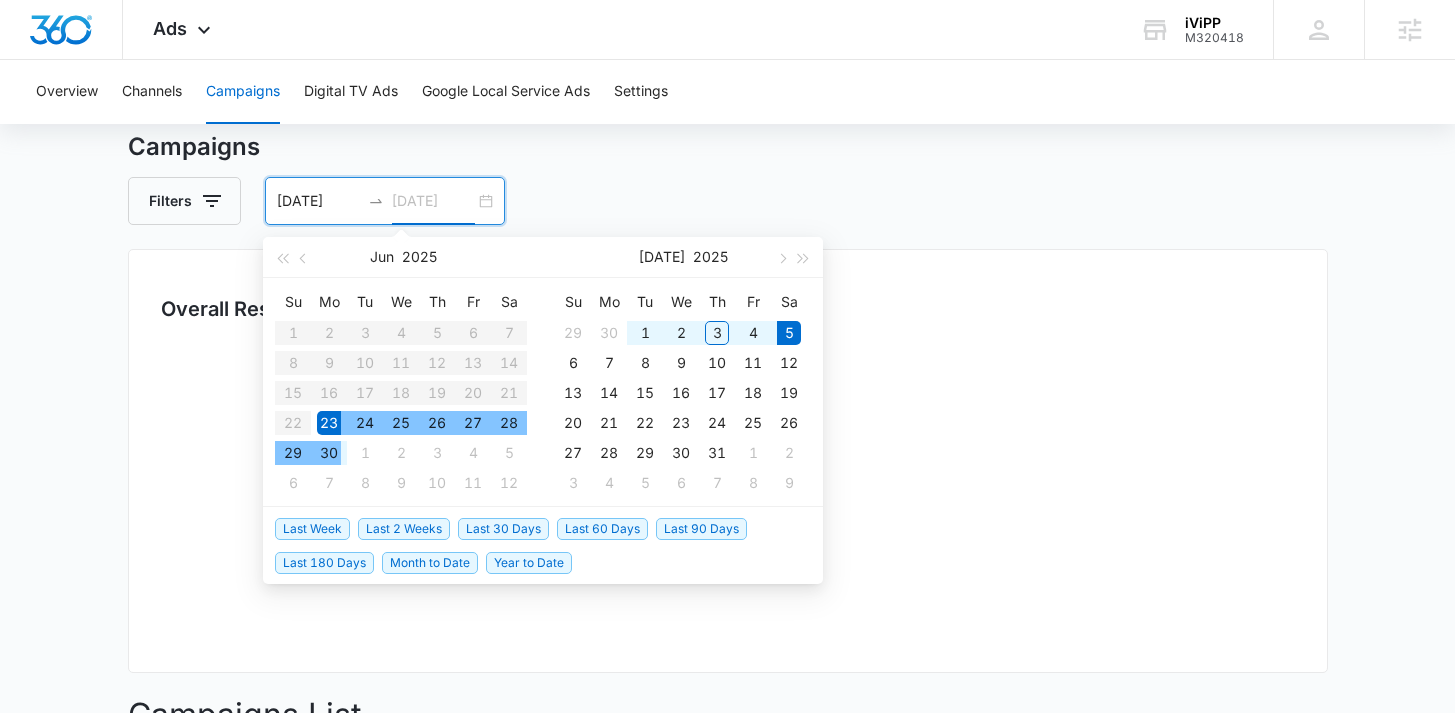 click on "30" at bounding box center (329, 453) 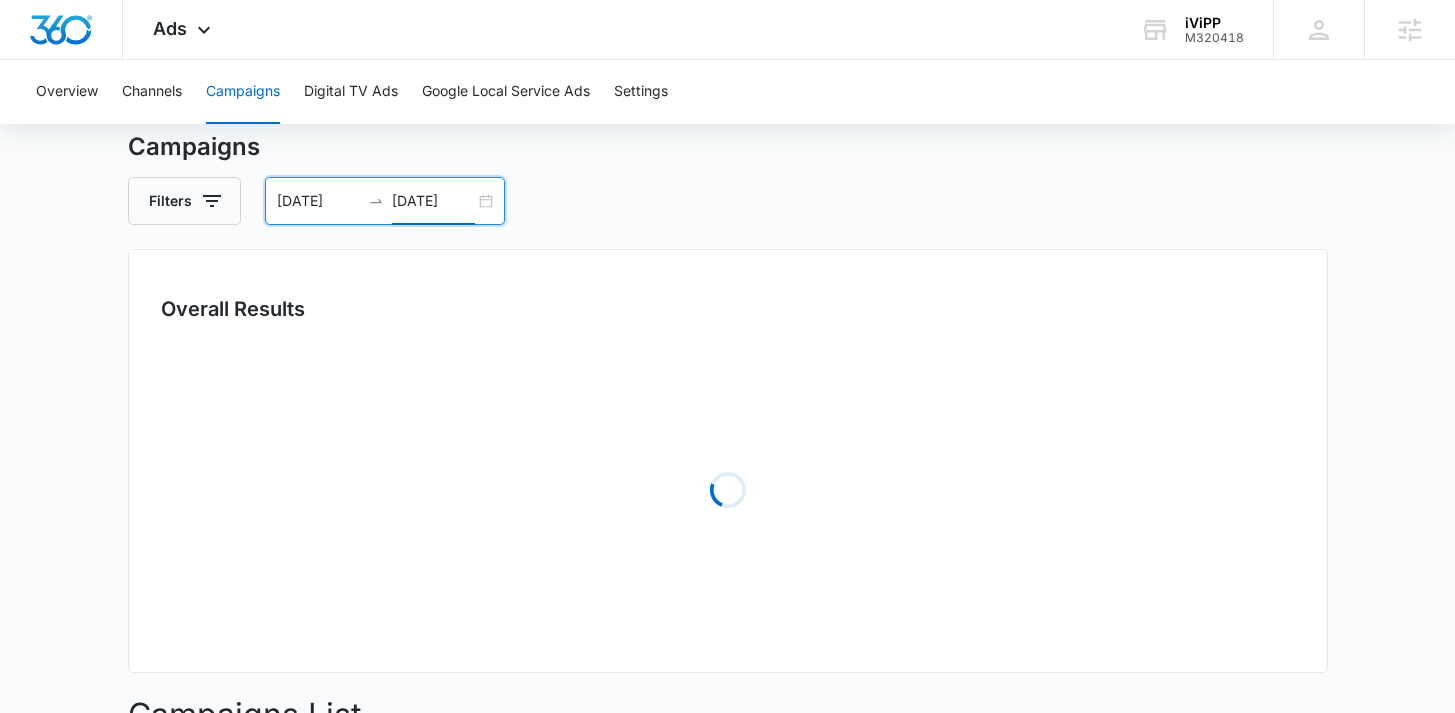 click on "Campaigns Filters 06/23/2025 06/30/2025 Overall Results Loading Campaigns List Filters Loading Spend Jun 2025 Su Mo Tu We Th Fr Sa 1 2 3 4 5 6 7 8 9 10 11 12 13 14 15 16 17 18 19 20 21 22 23 24 25 26 27 28 29 30 1 2 3 4 5 6 7 8 9 10 11 12 Jul 2025 Su Mo Tu We Th Fr Sa 29 30 1 2 3 4 5 6 7 8 9 10 11 12 13 14 15 16 17 18 19 20 21 22 23 24 25 26 27 28 29 30 31 1 2 3 4 5 6 7 8 9 Last  Week Last 2 Weeks Last 30 Days Last 60 Days Last 90 Days Last 180 Days Month to Date Year to Date" at bounding box center (727, 650) 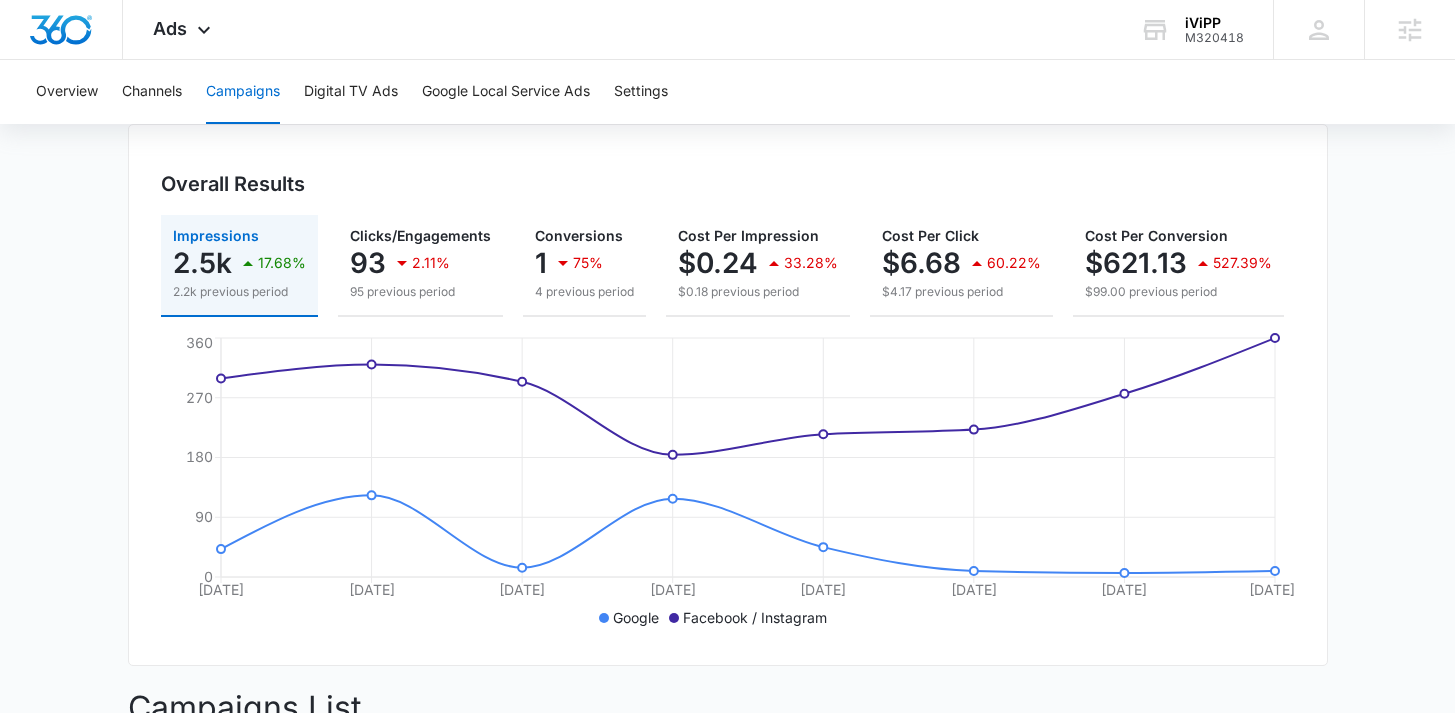 scroll, scrollTop: 0, scrollLeft: 0, axis: both 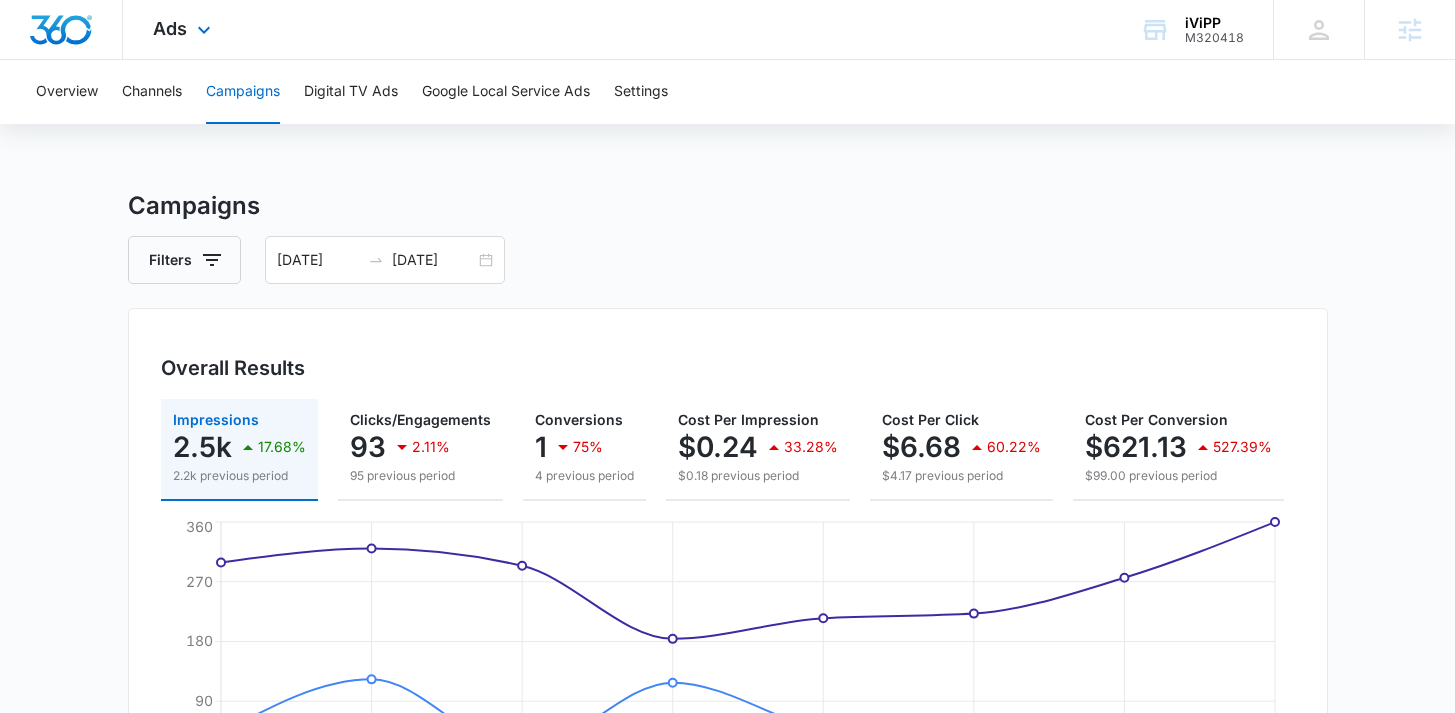 click on "Ads Apps Reputation Forms CRM Email Social Payments POS Content Ads Intelligence Files Brand Settings" at bounding box center [184, 29] 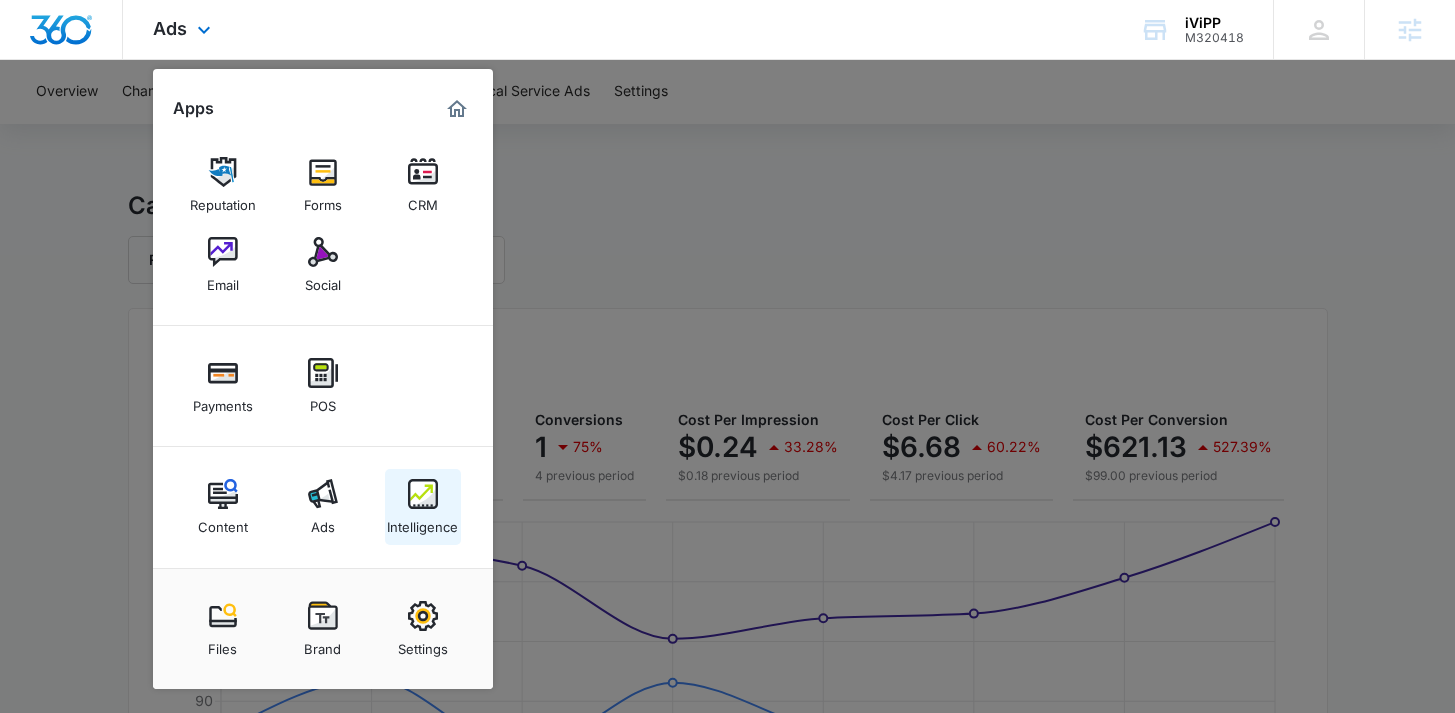 click at bounding box center (423, 494) 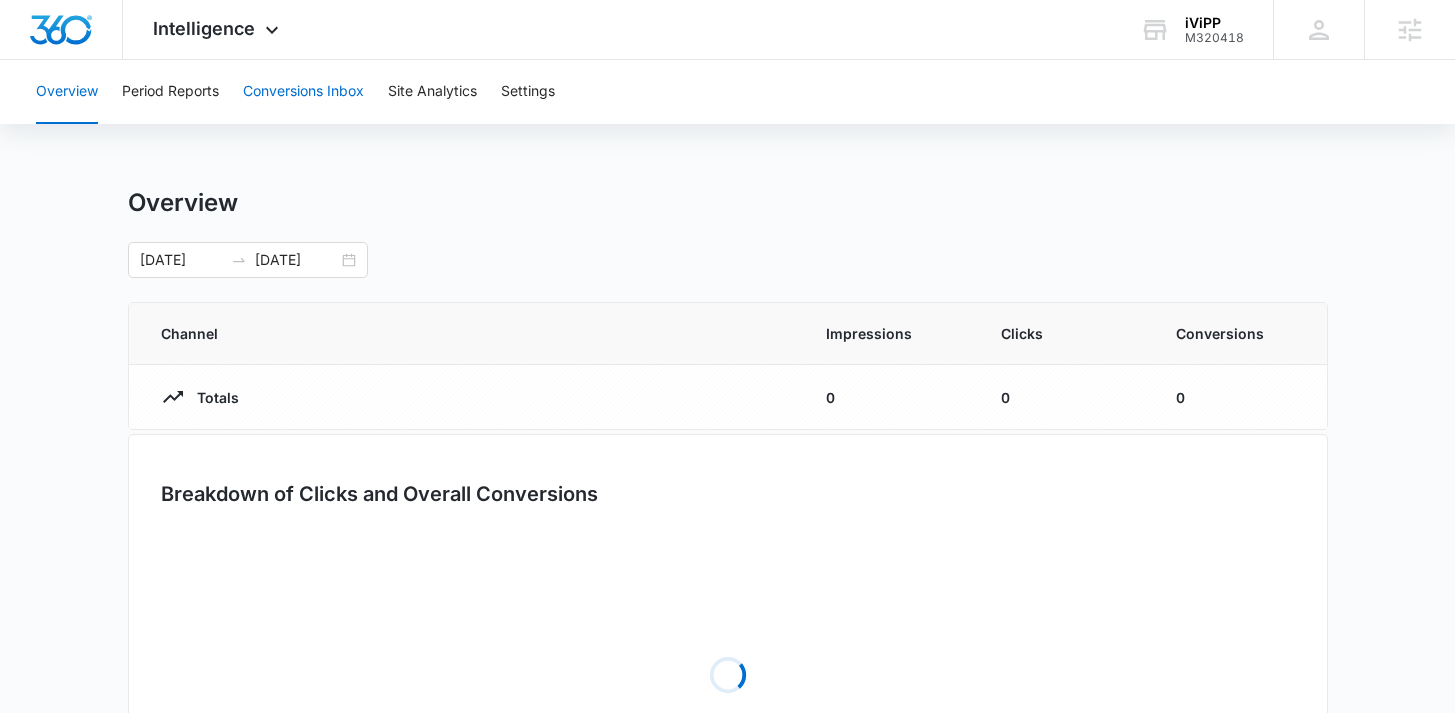 click on "Conversions Inbox" at bounding box center [303, 92] 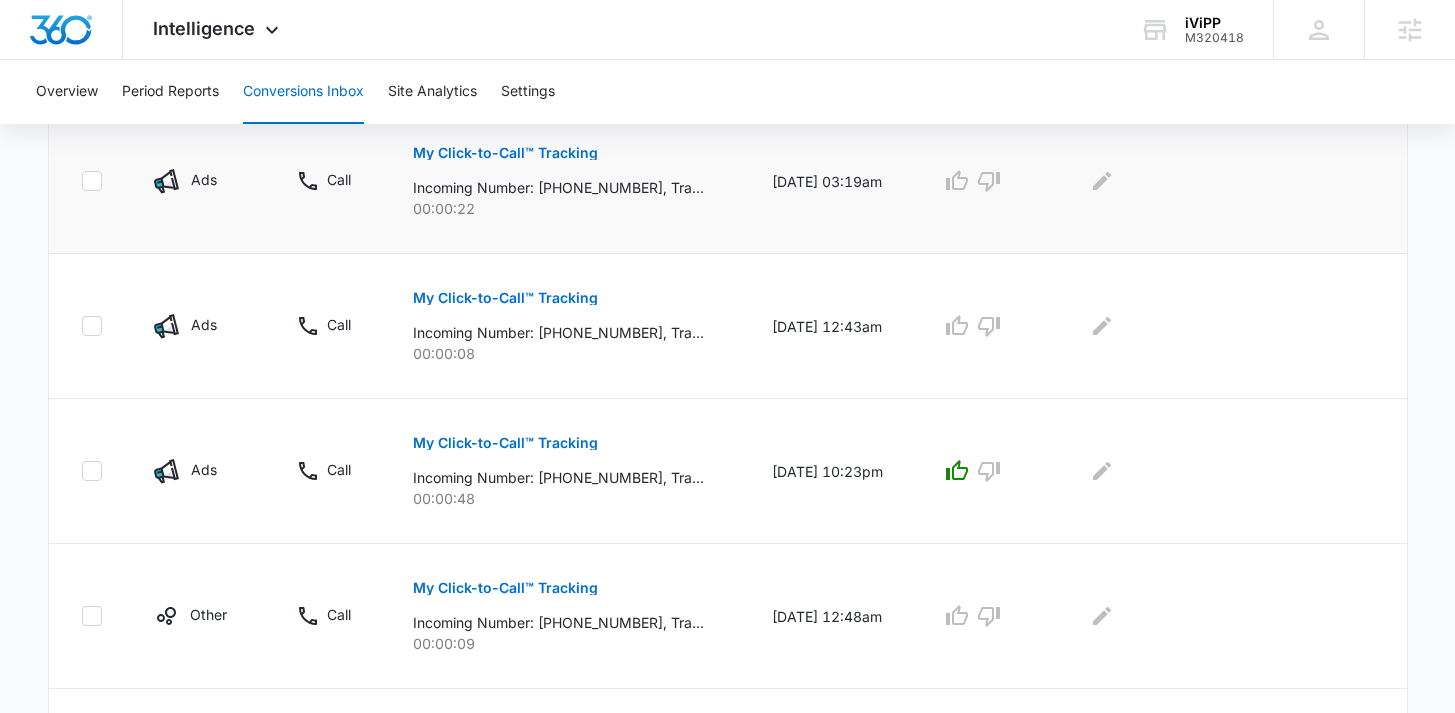 scroll, scrollTop: 669, scrollLeft: 0, axis: vertical 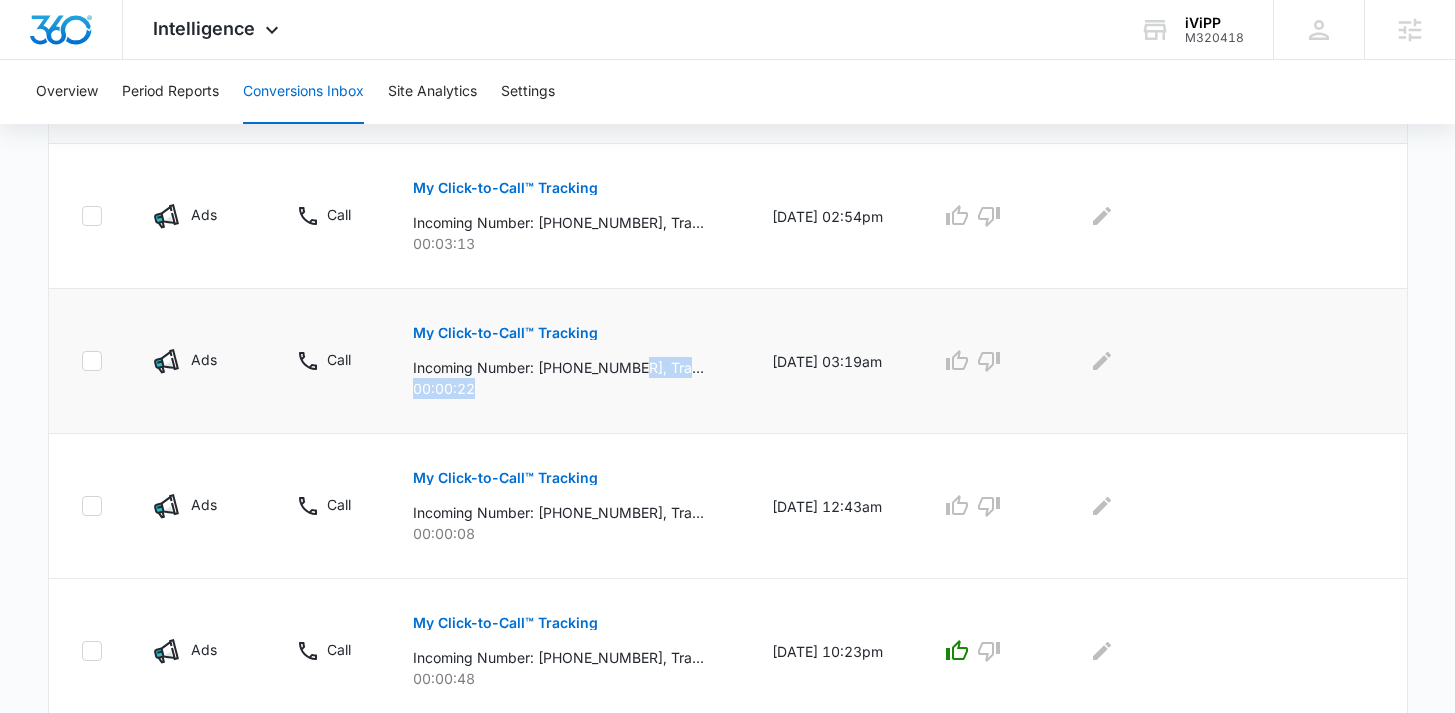 drag, startPoint x: 635, startPoint y: 367, endPoint x: 1234, endPoint y: 303, distance: 602.4093 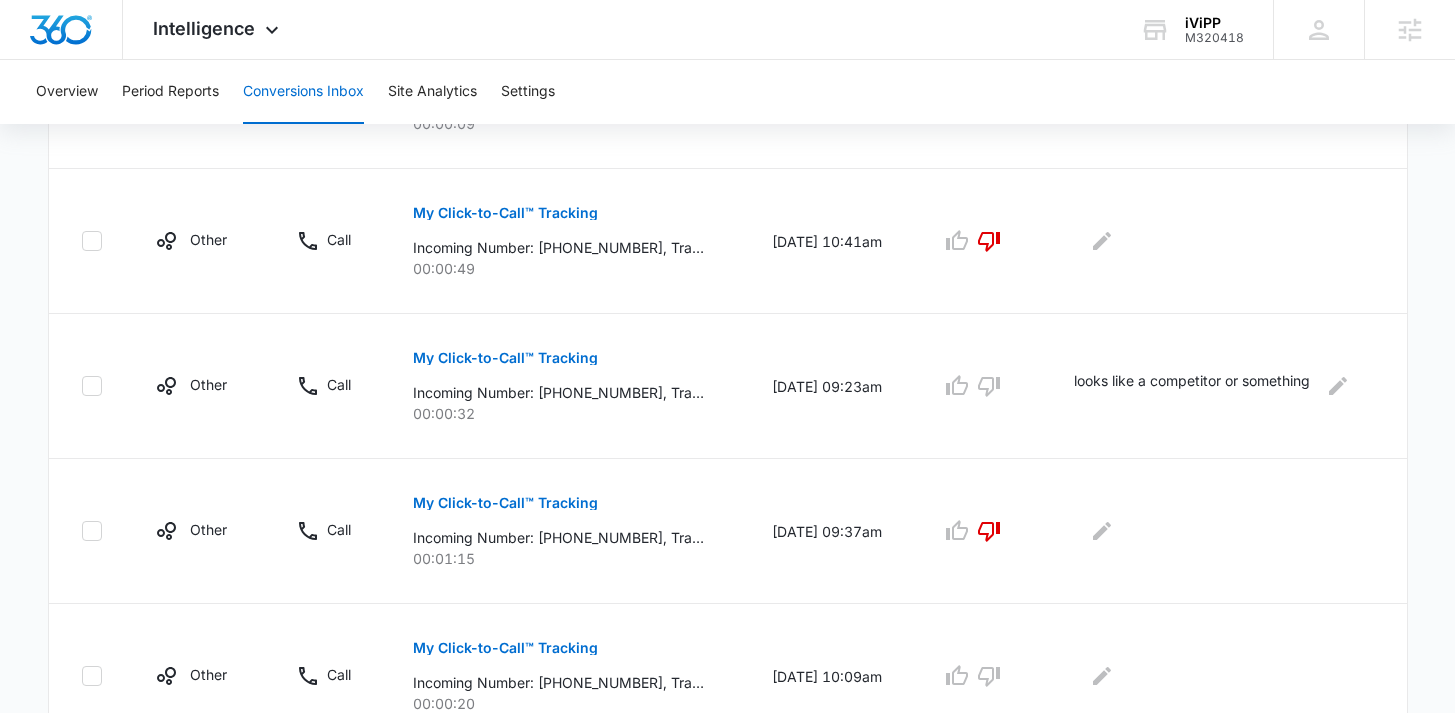 scroll, scrollTop: 1193, scrollLeft: 0, axis: vertical 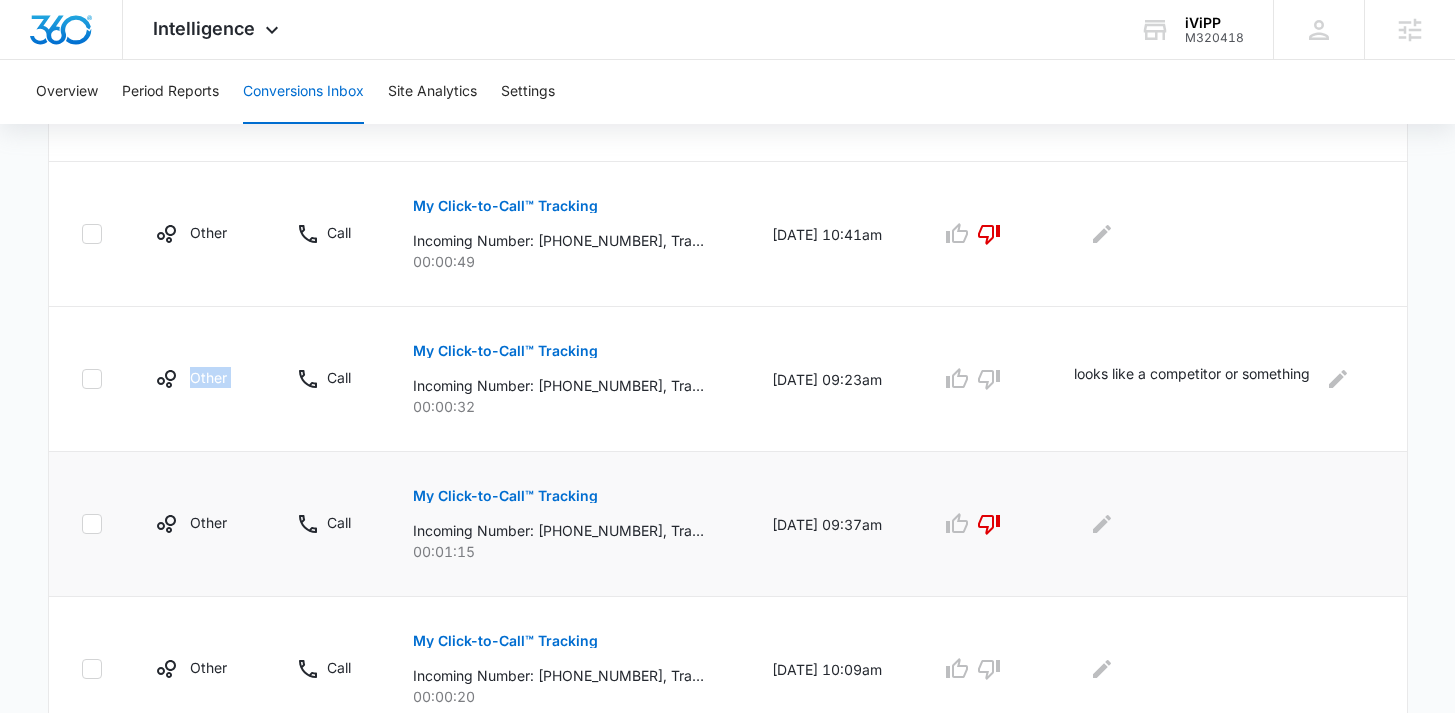 drag, startPoint x: 147, startPoint y: 374, endPoint x: 376, endPoint y: 379, distance: 229.05458 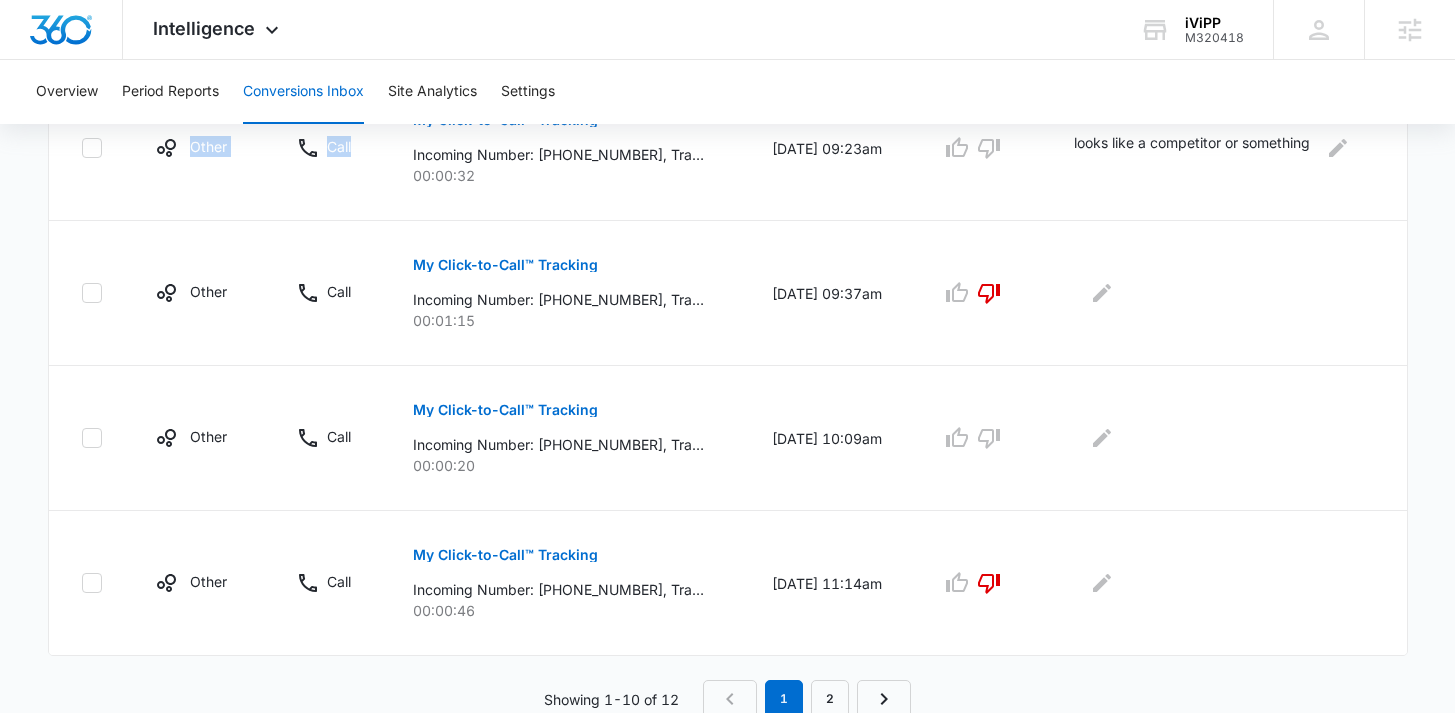 scroll, scrollTop: 1429, scrollLeft: 0, axis: vertical 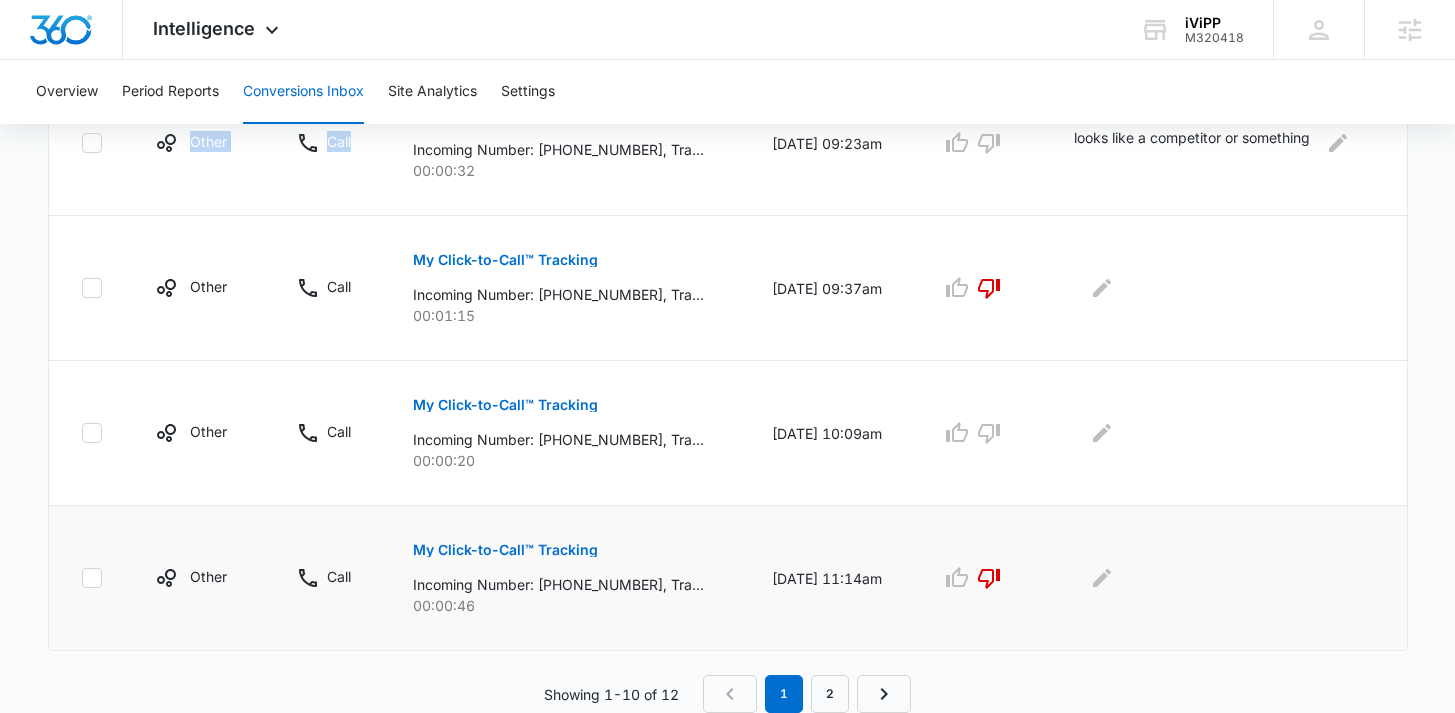 drag, startPoint x: 159, startPoint y: 583, endPoint x: 223, endPoint y: 586, distance: 64.070274 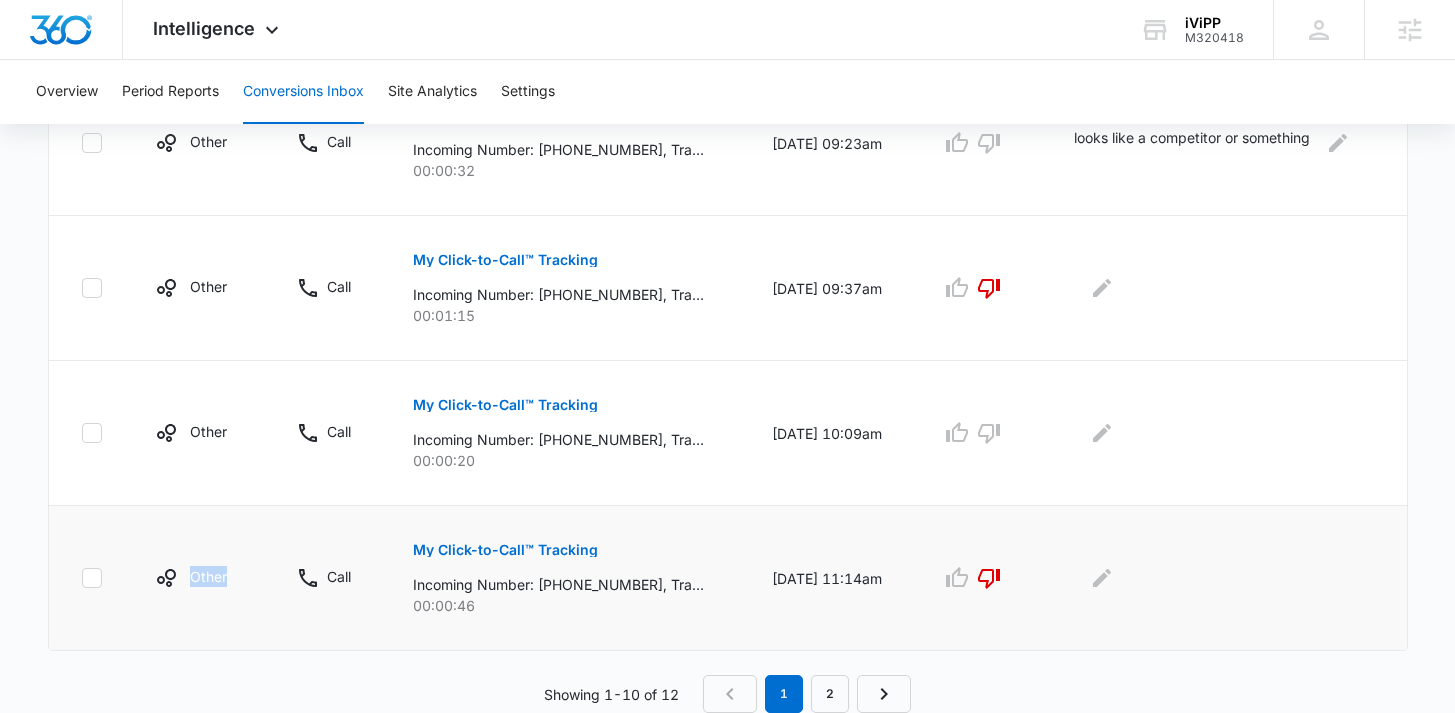 drag, startPoint x: 224, startPoint y: 585, endPoint x: 178, endPoint y: 598, distance: 47.801674 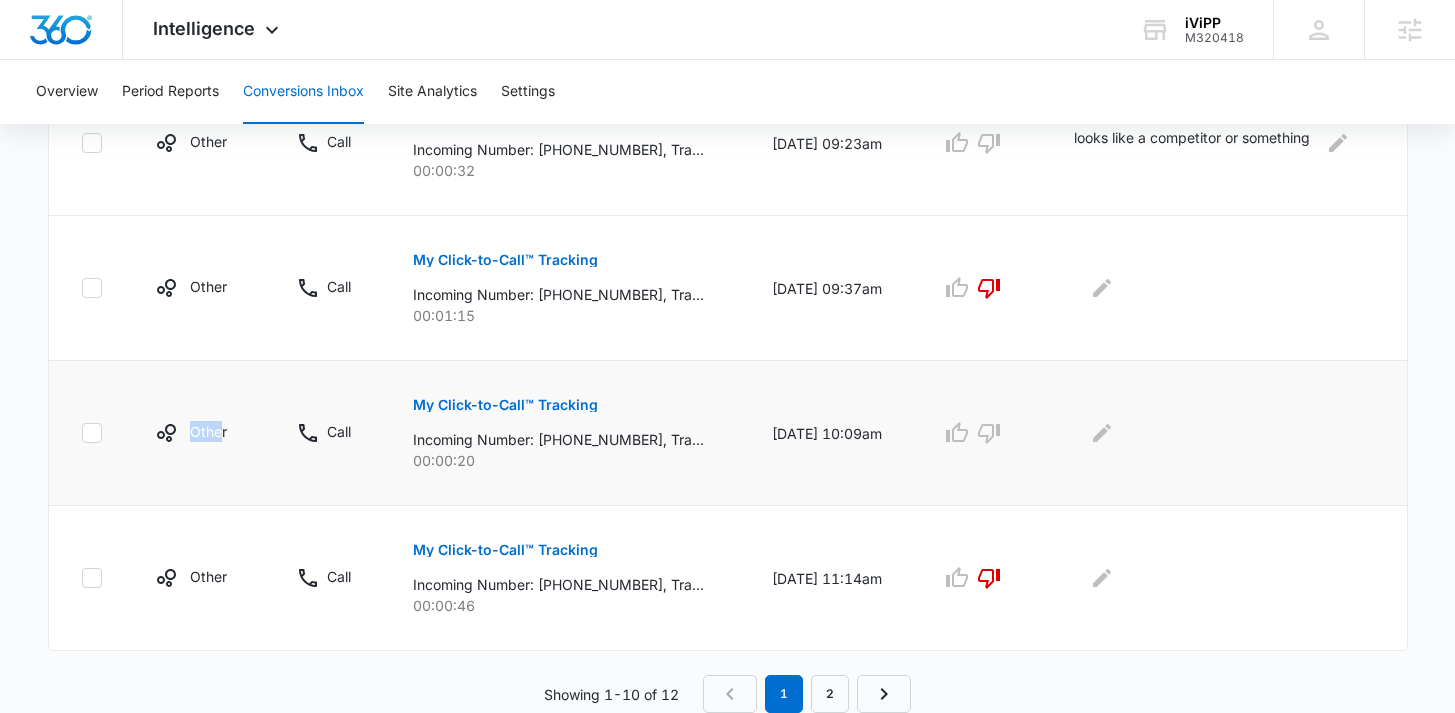 drag, startPoint x: 219, startPoint y: 434, endPoint x: 171, endPoint y: 437, distance: 48.09366 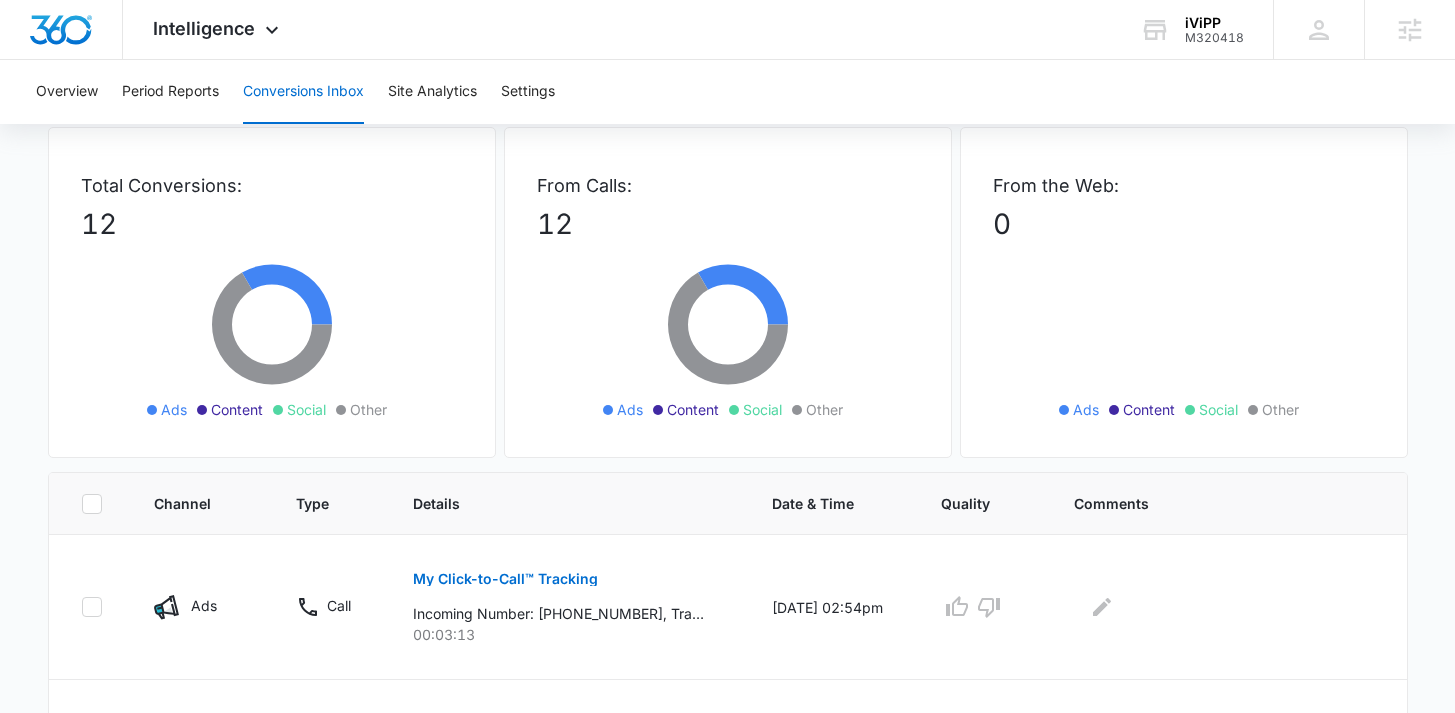 scroll, scrollTop: 0, scrollLeft: 0, axis: both 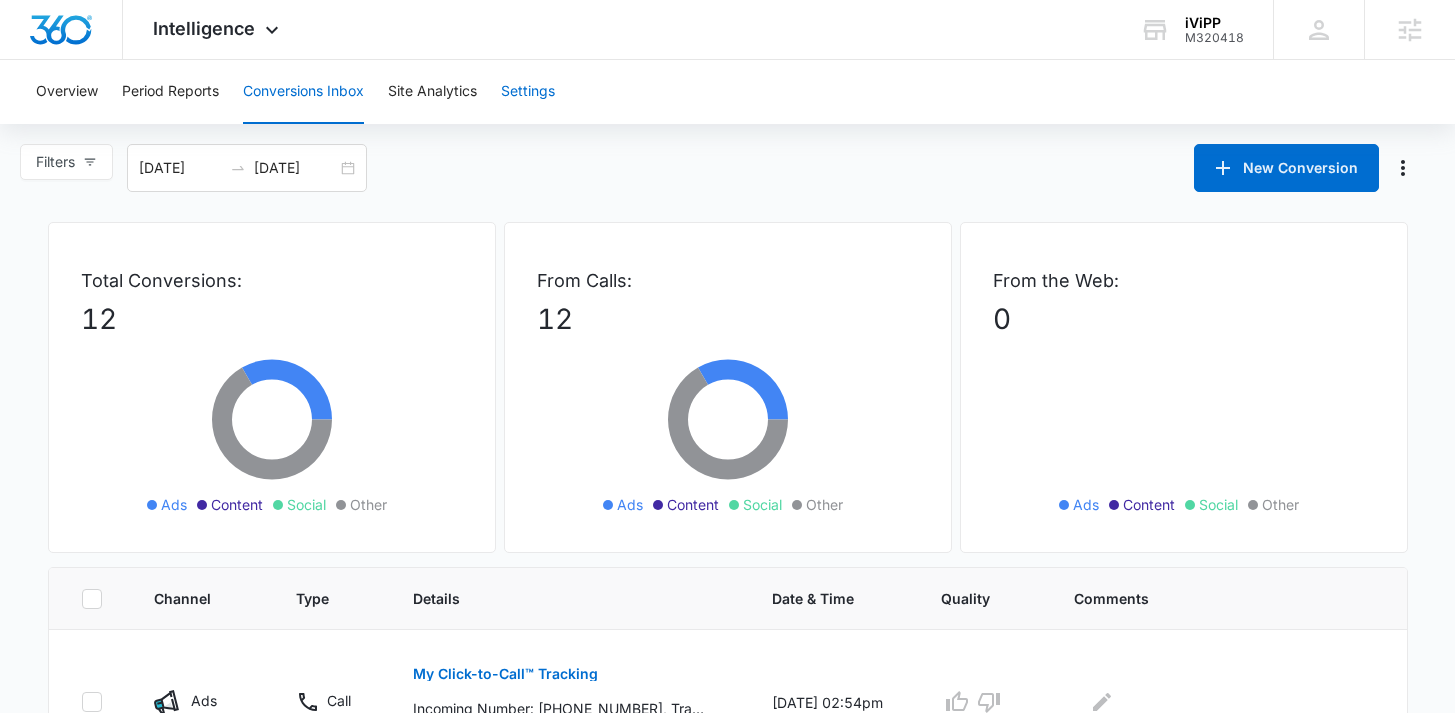 click on "Settings" at bounding box center [528, 92] 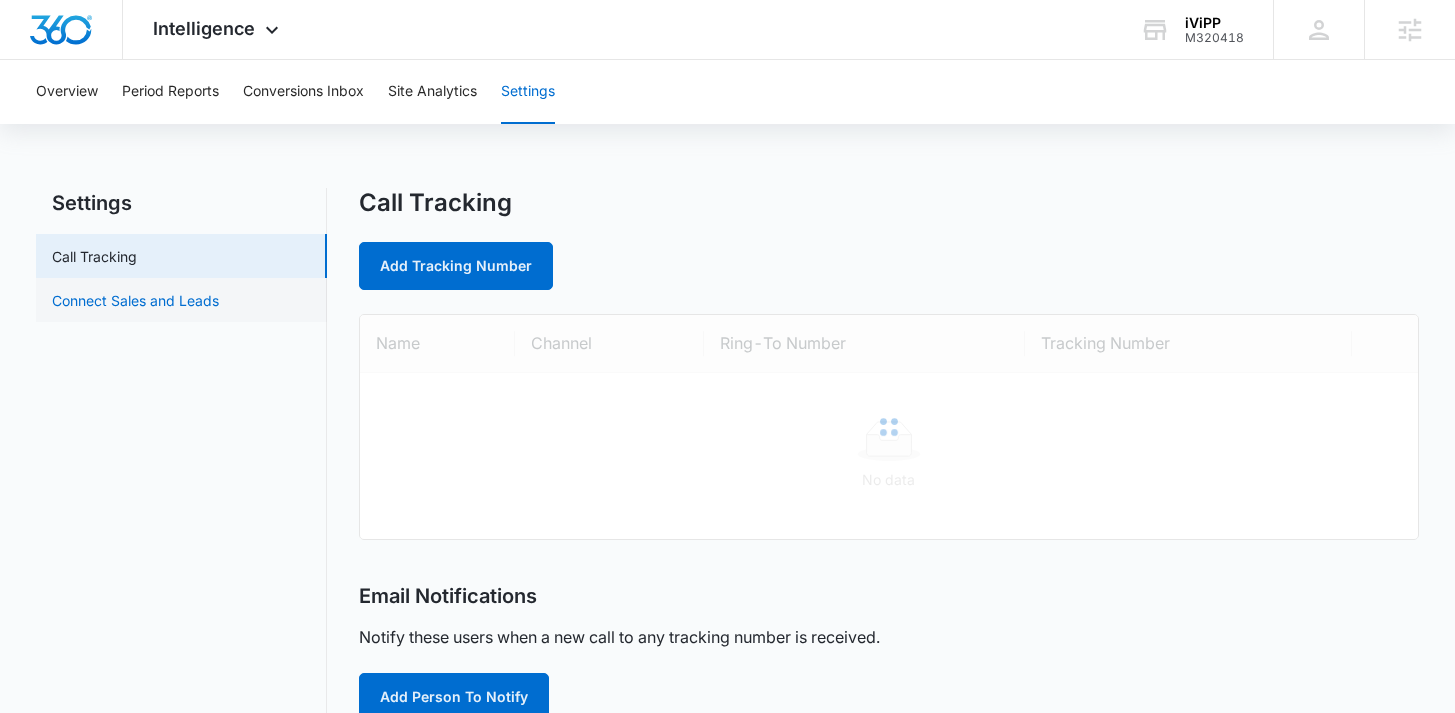 click on "Connect Sales and Leads" at bounding box center (135, 300) 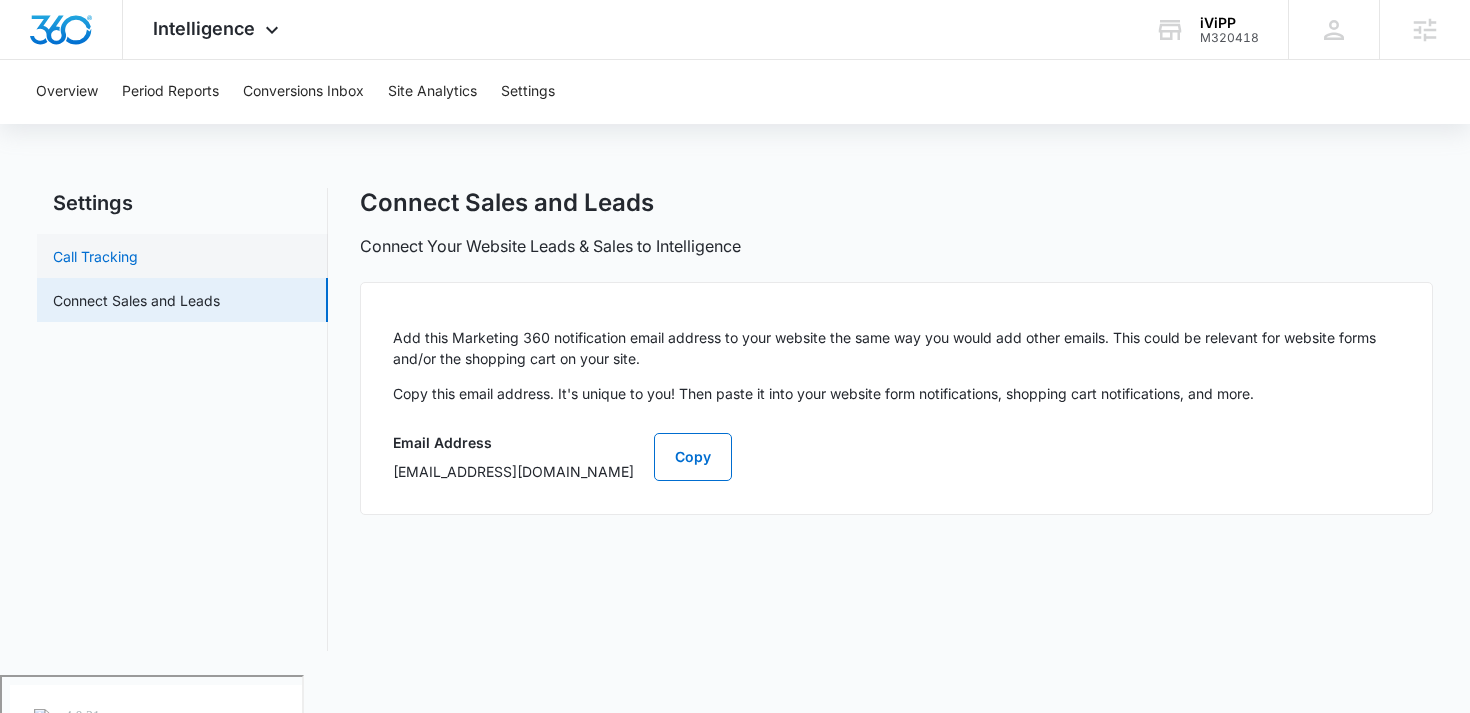 click on "Call Tracking" at bounding box center [95, 256] 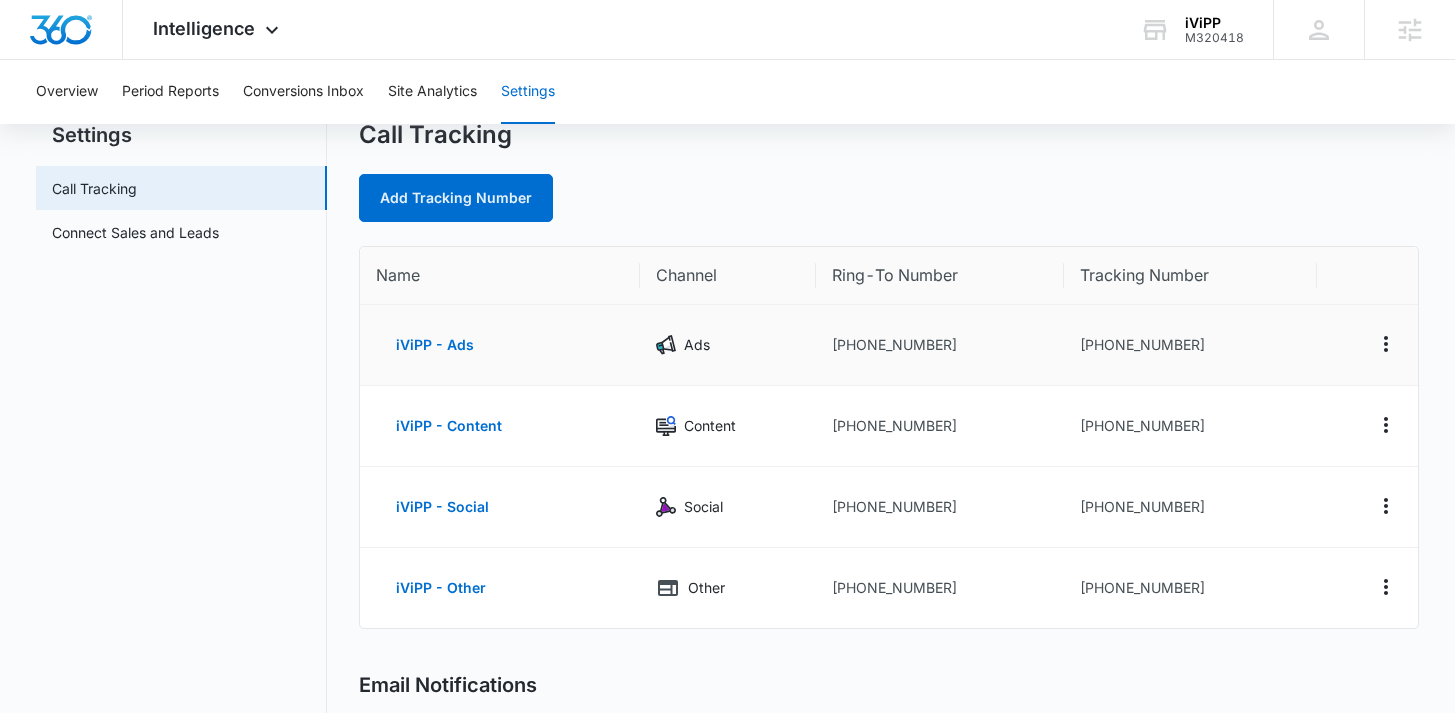 scroll, scrollTop: 84, scrollLeft: 0, axis: vertical 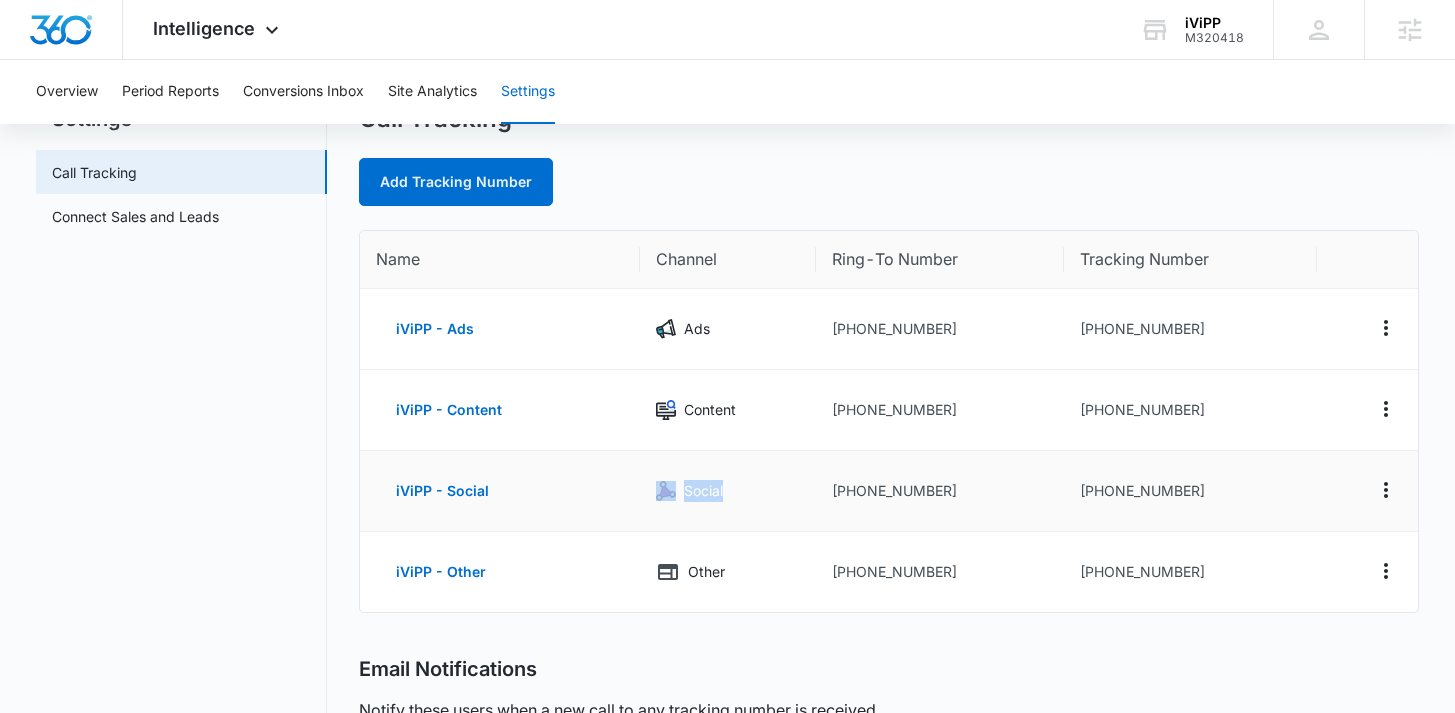 drag, startPoint x: 754, startPoint y: 484, endPoint x: 651, endPoint y: 484, distance: 103 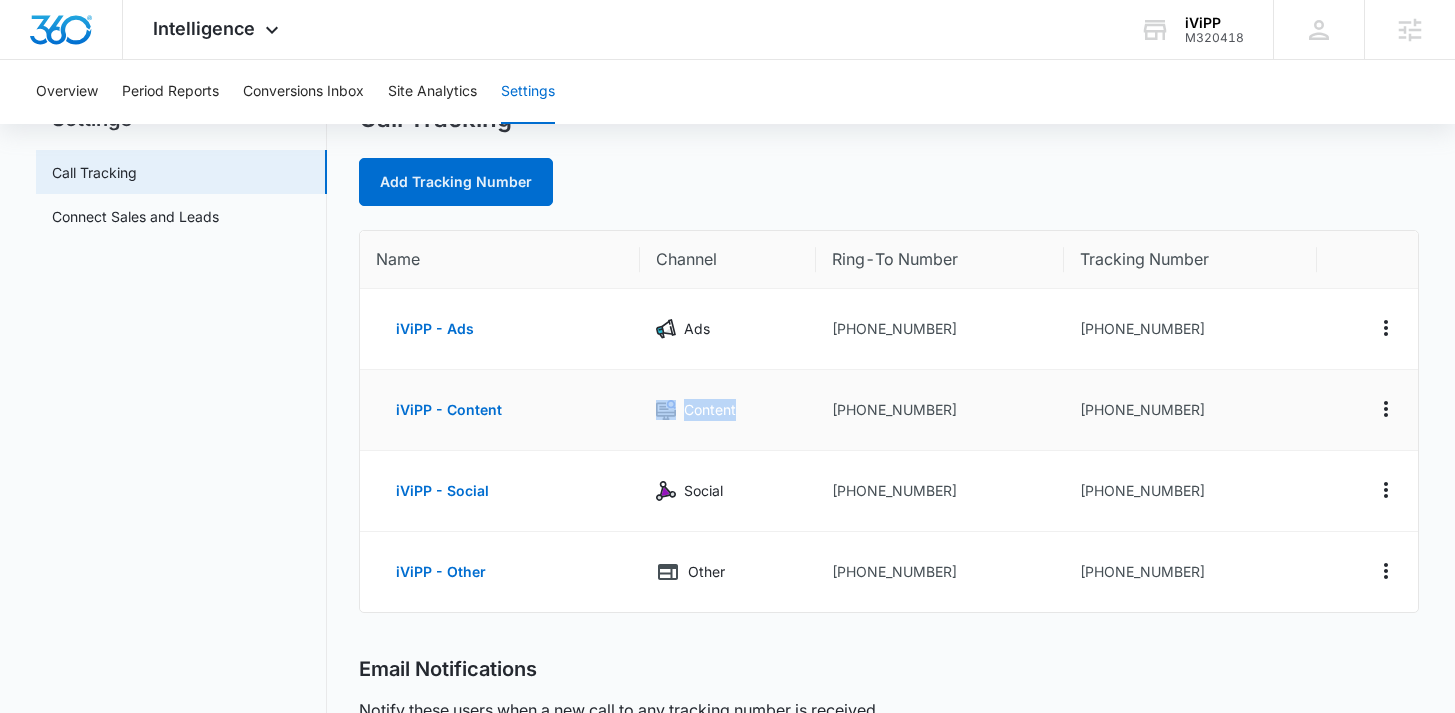 drag, startPoint x: 746, startPoint y: 413, endPoint x: 609, endPoint y: 413, distance: 137 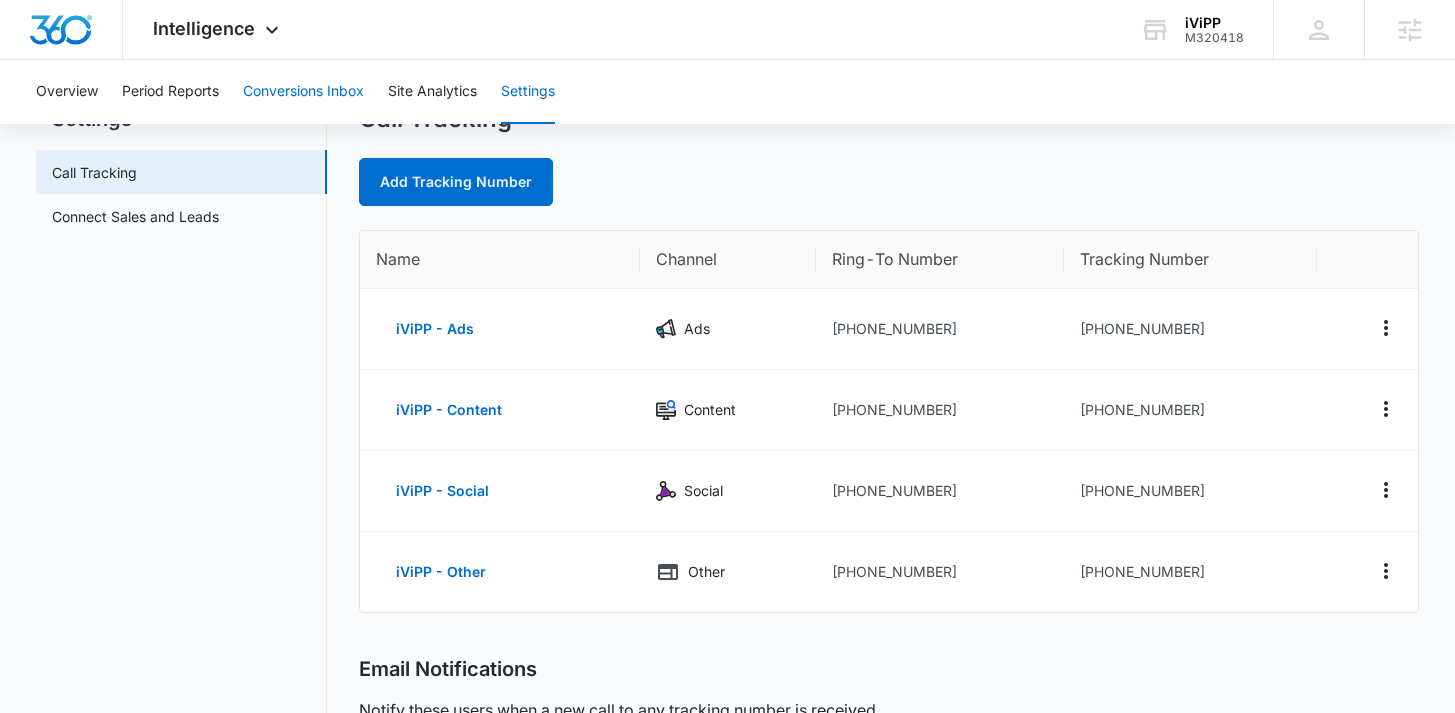 click on "Conversions Inbox" at bounding box center [303, 92] 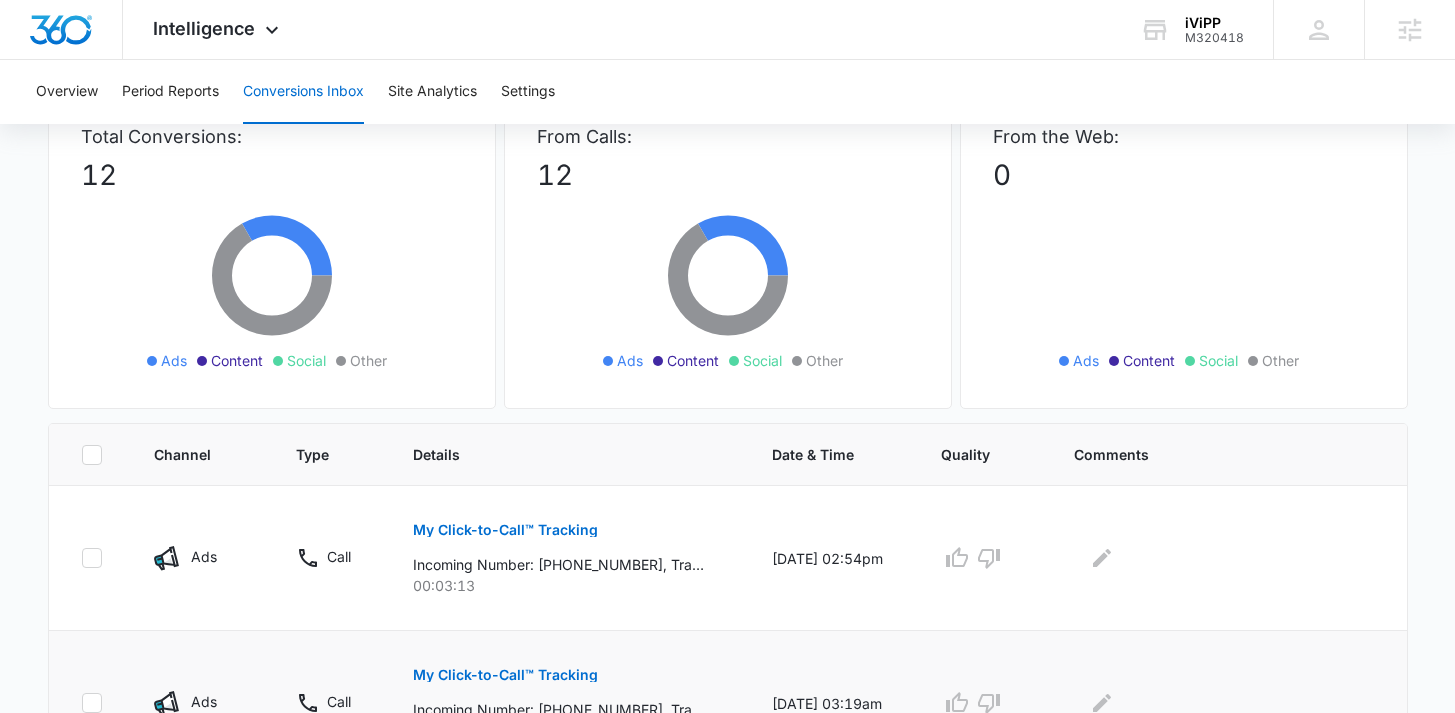 scroll, scrollTop: 118, scrollLeft: 0, axis: vertical 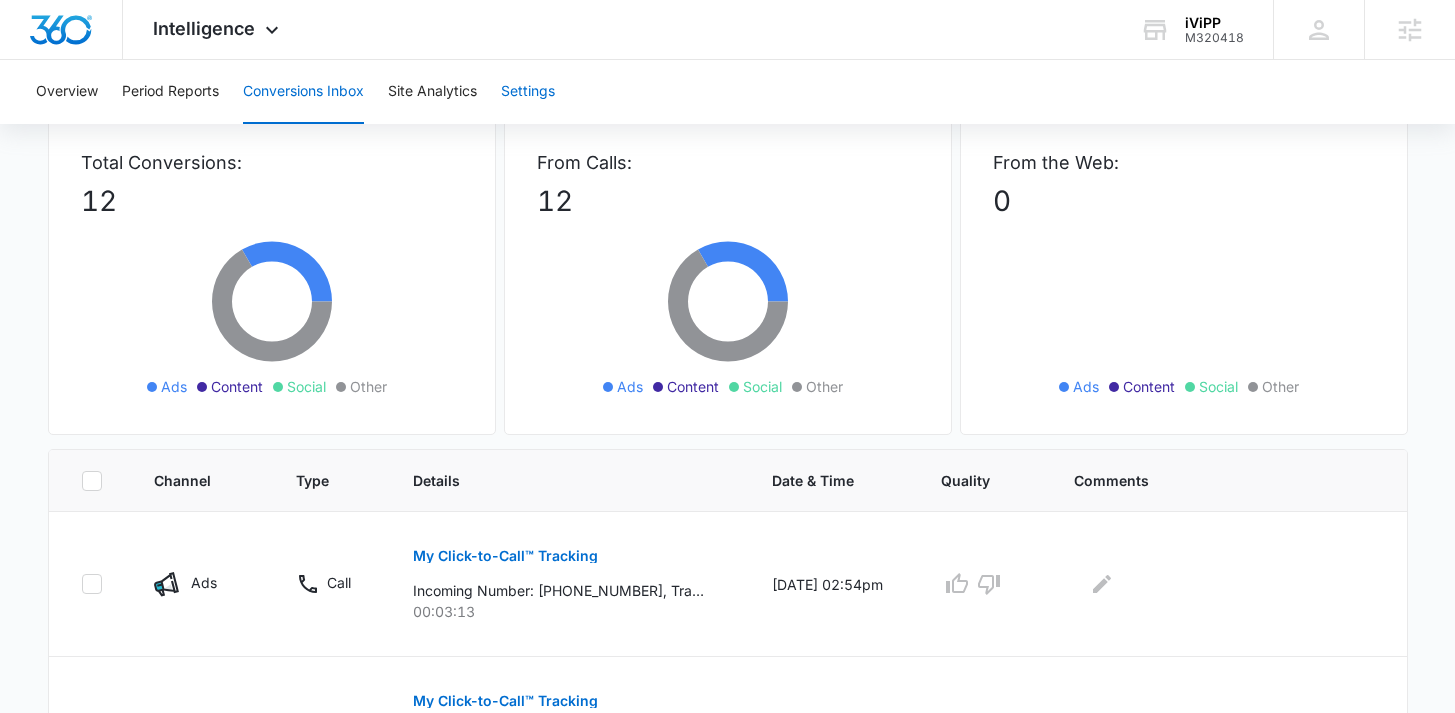 click on "Settings" at bounding box center (528, 92) 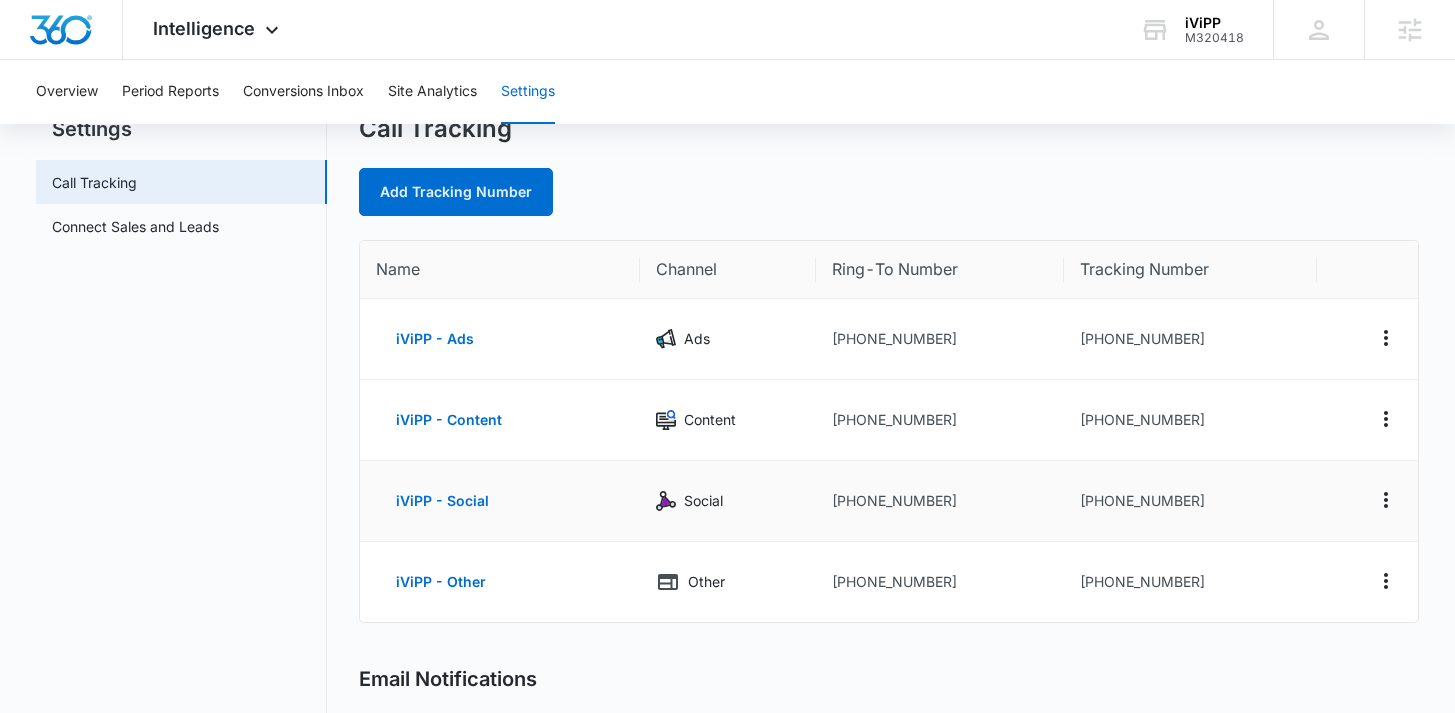 scroll, scrollTop: 77, scrollLeft: 0, axis: vertical 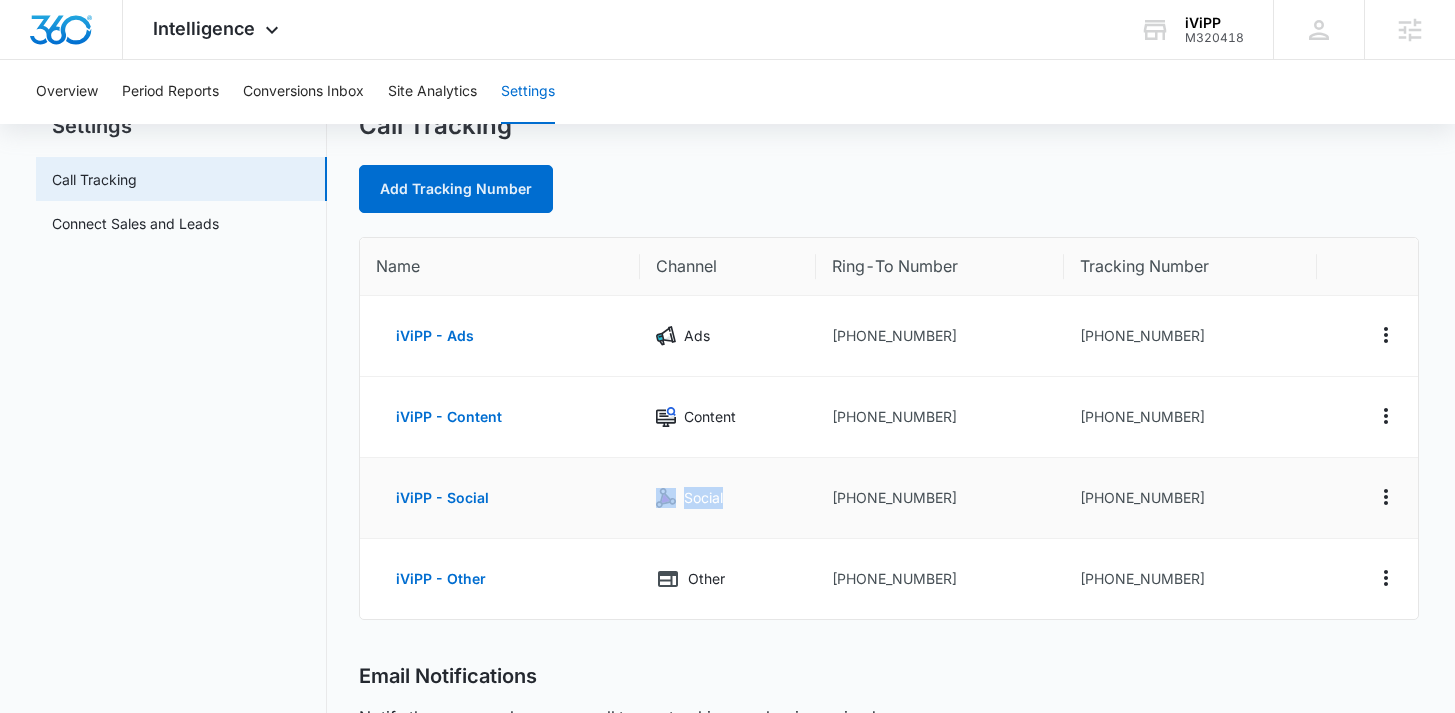 drag, startPoint x: 743, startPoint y: 496, endPoint x: 656, endPoint y: 495, distance: 87.005745 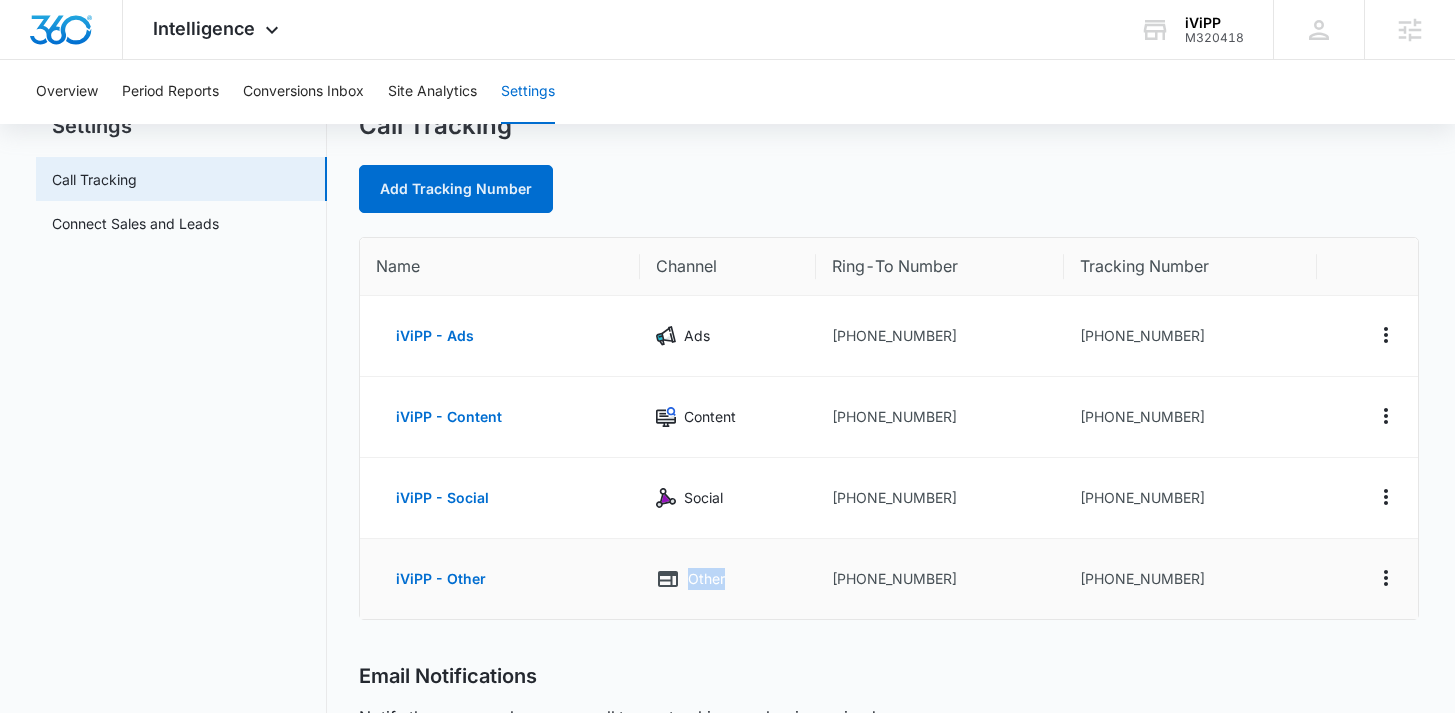drag, startPoint x: 735, startPoint y: 579, endPoint x: 629, endPoint y: 576, distance: 106.04244 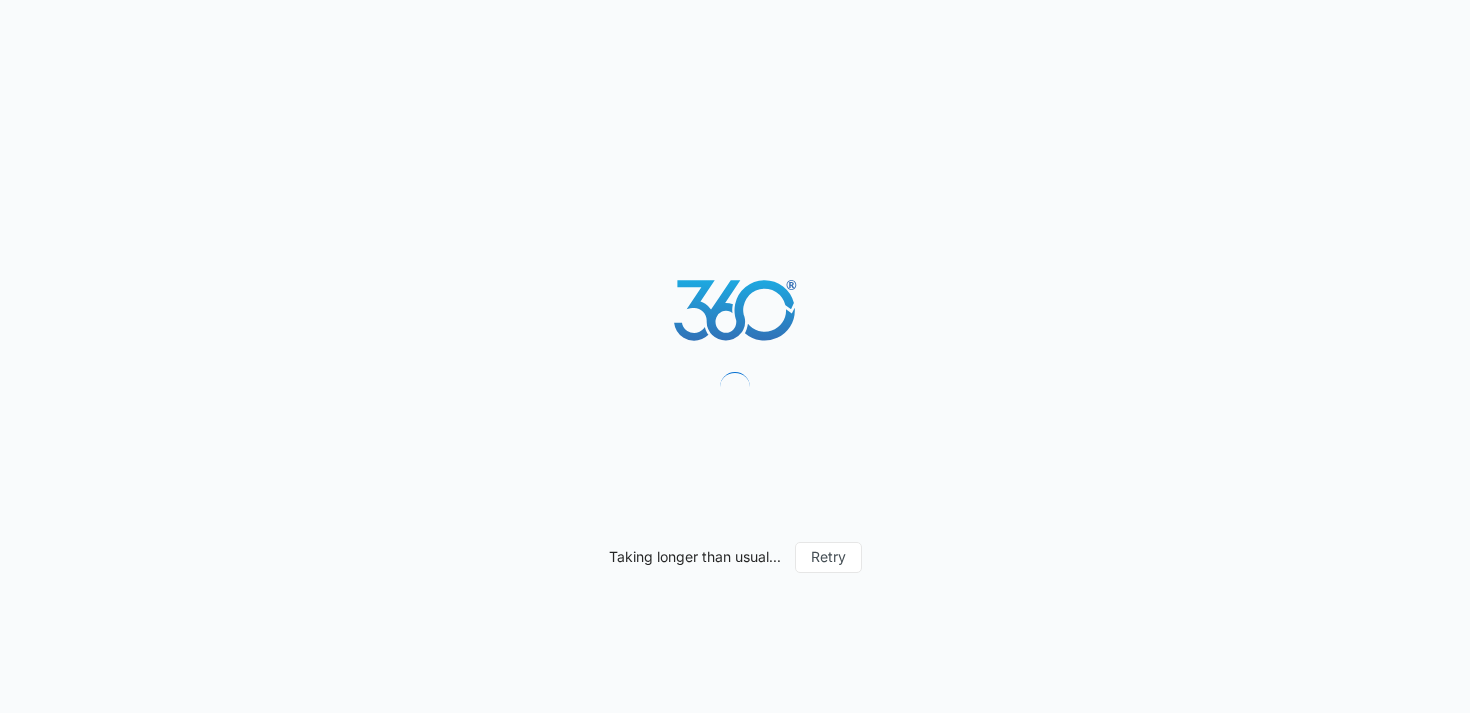 scroll, scrollTop: 0, scrollLeft: 0, axis: both 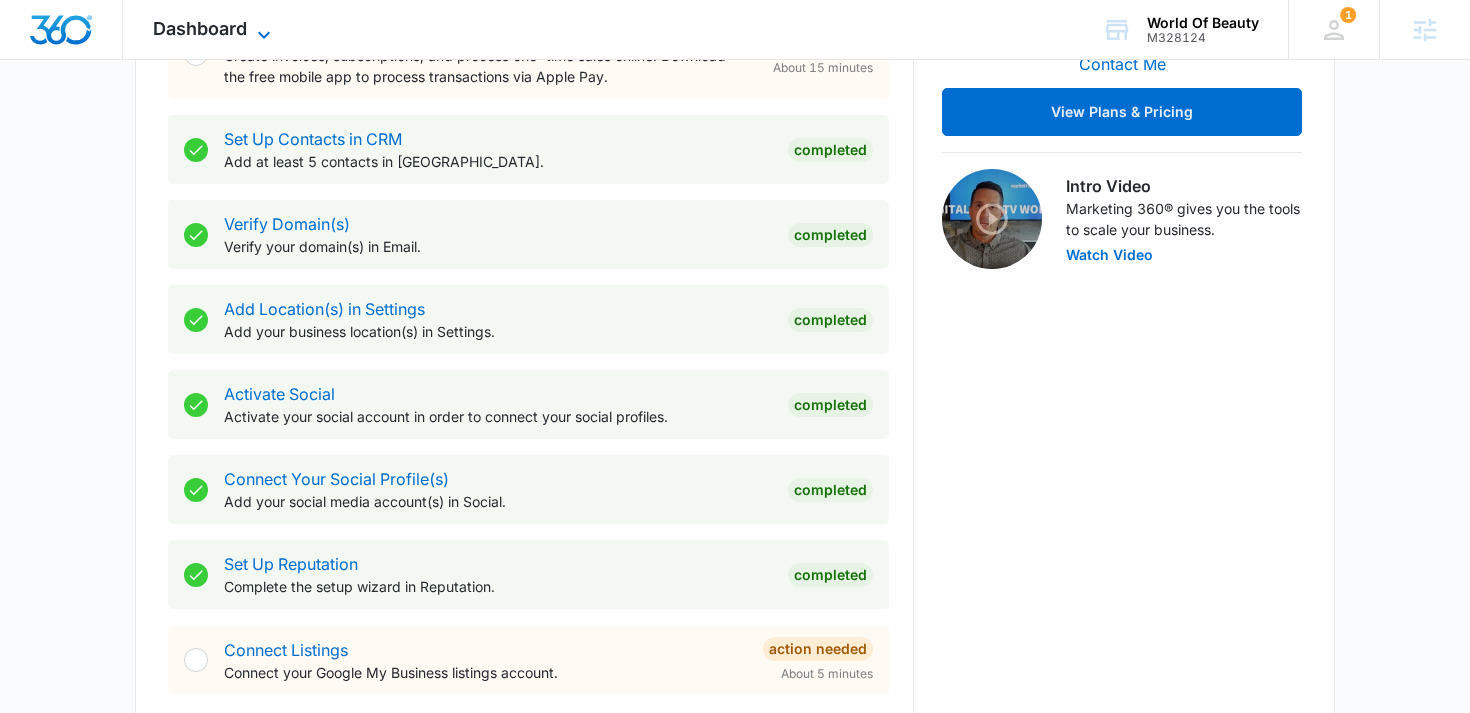 click on "Dashboard" at bounding box center (200, 28) 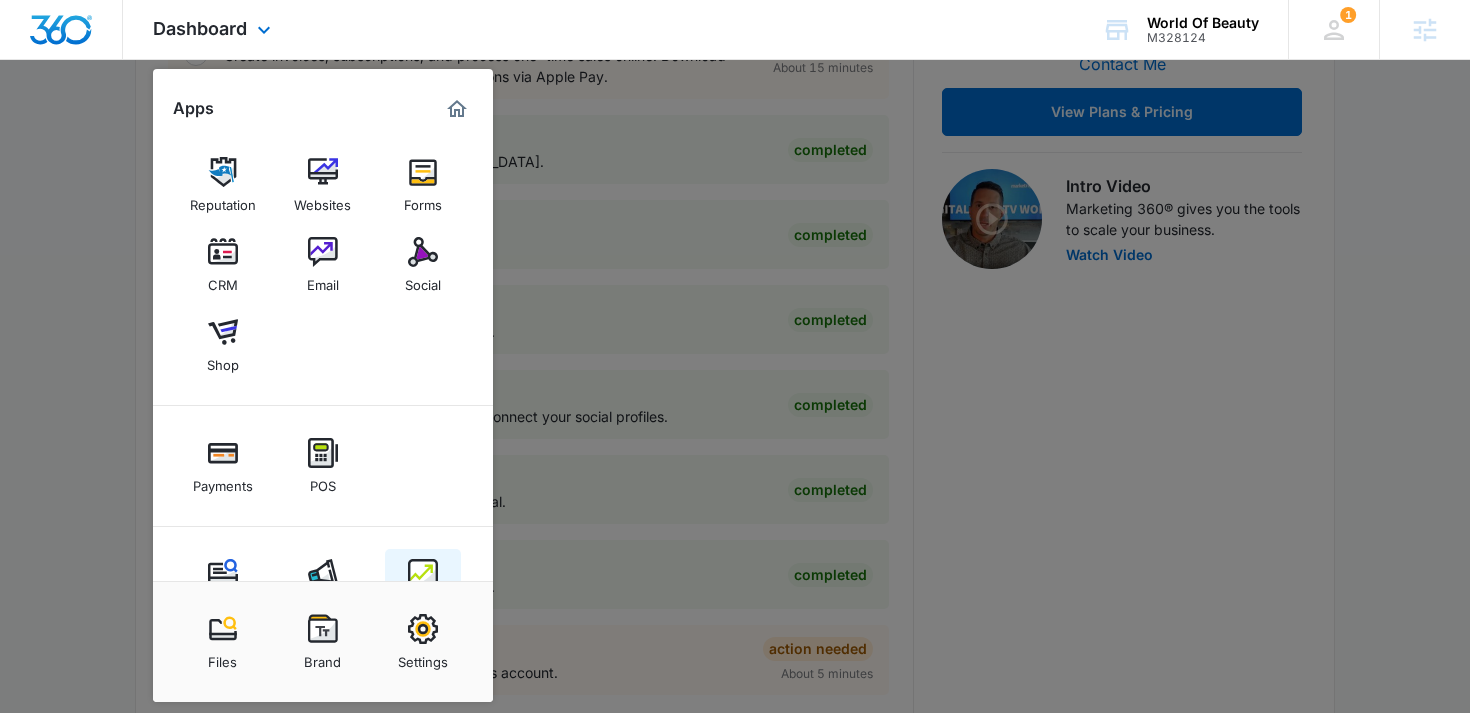 click at bounding box center [423, 574] 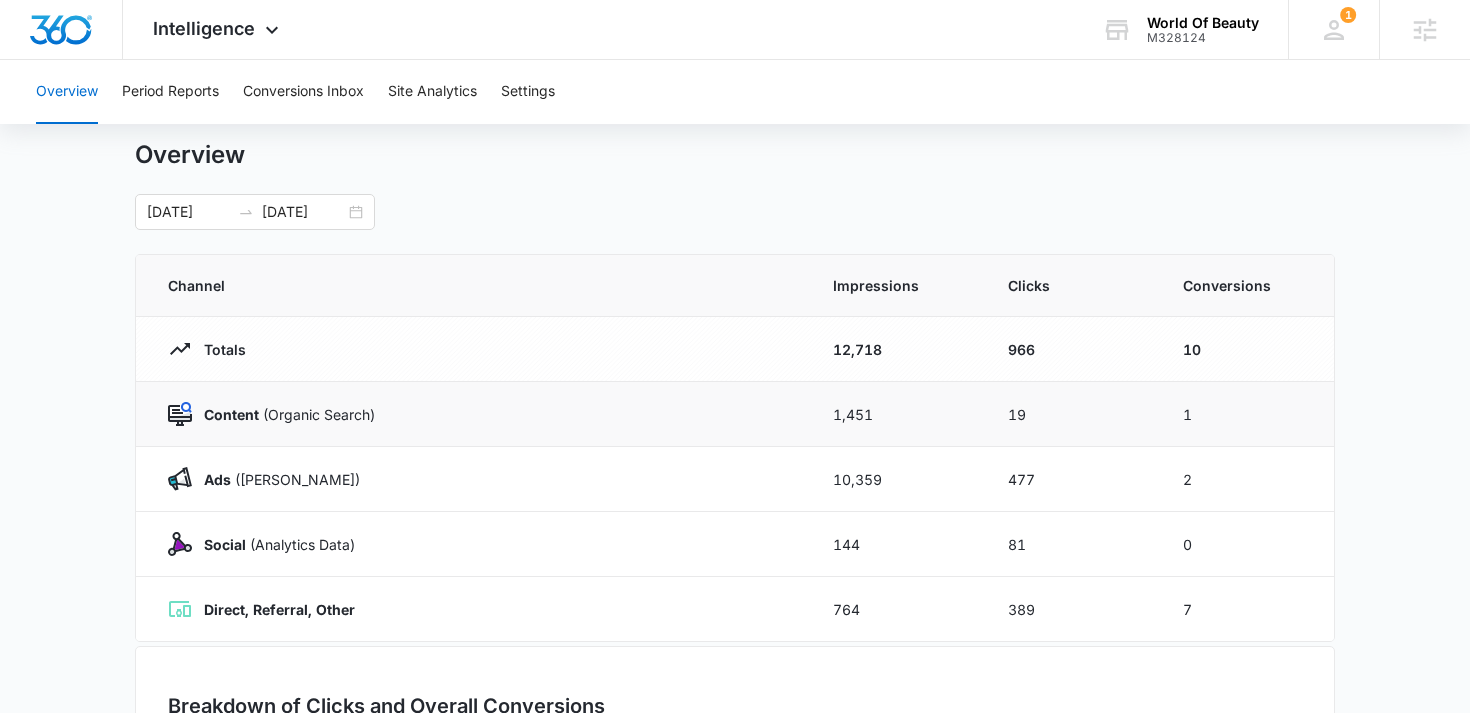 scroll, scrollTop: 59, scrollLeft: 0, axis: vertical 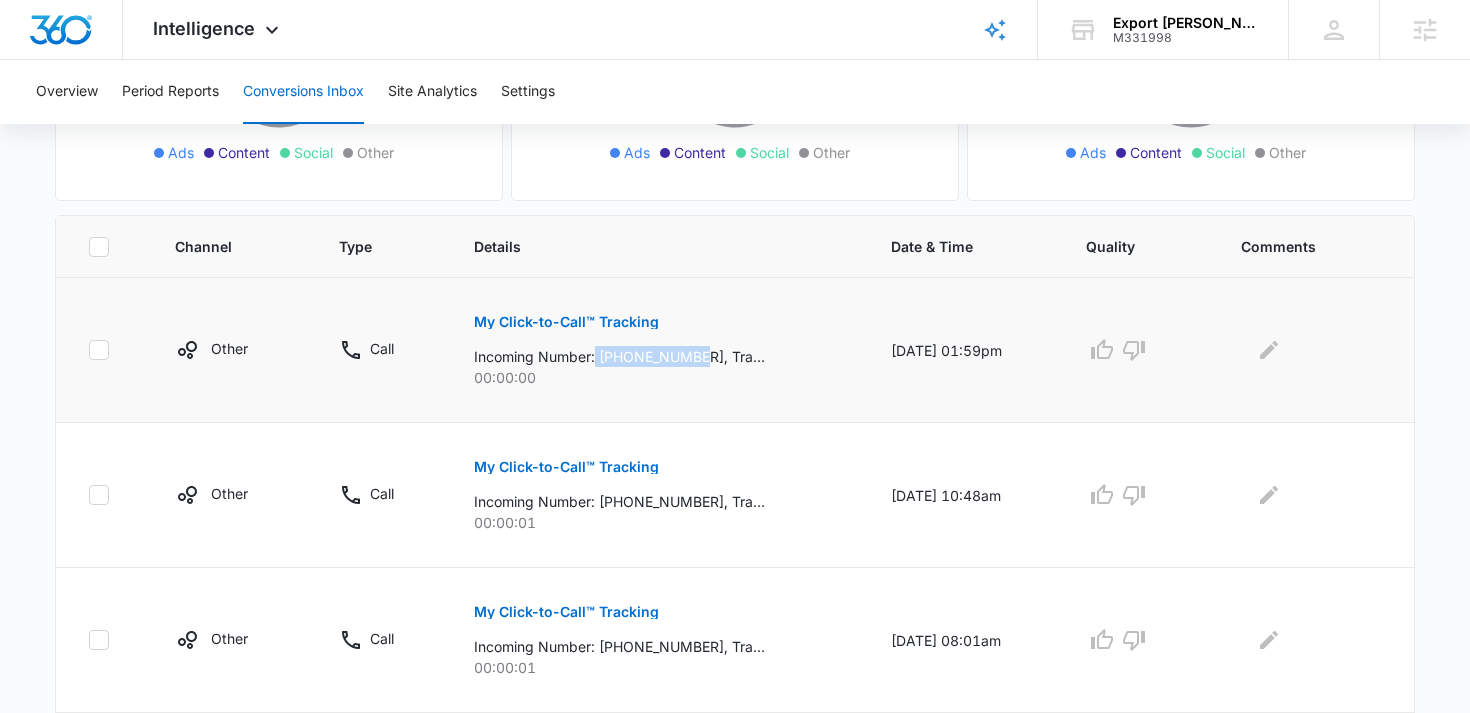drag, startPoint x: 696, startPoint y: 356, endPoint x: 583, endPoint y: 356, distance: 113 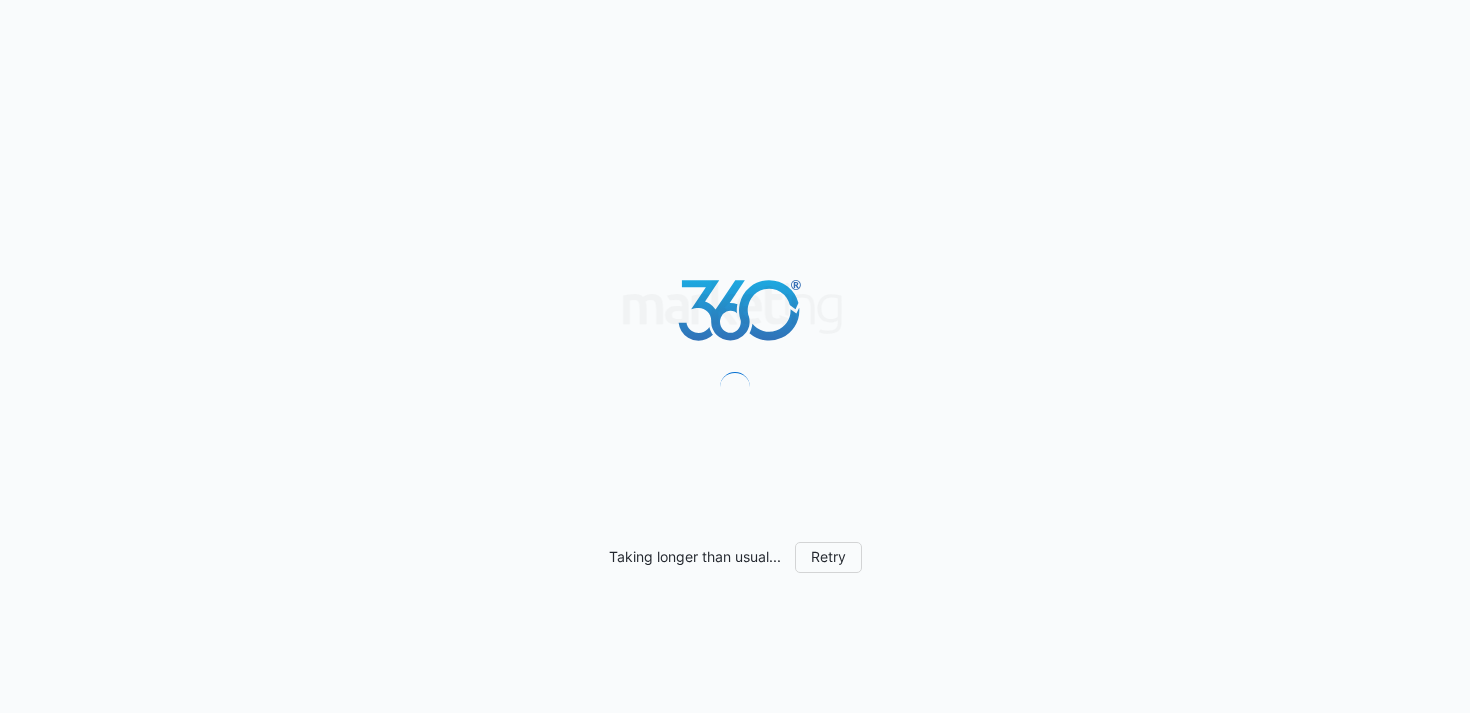 scroll, scrollTop: 0, scrollLeft: 0, axis: both 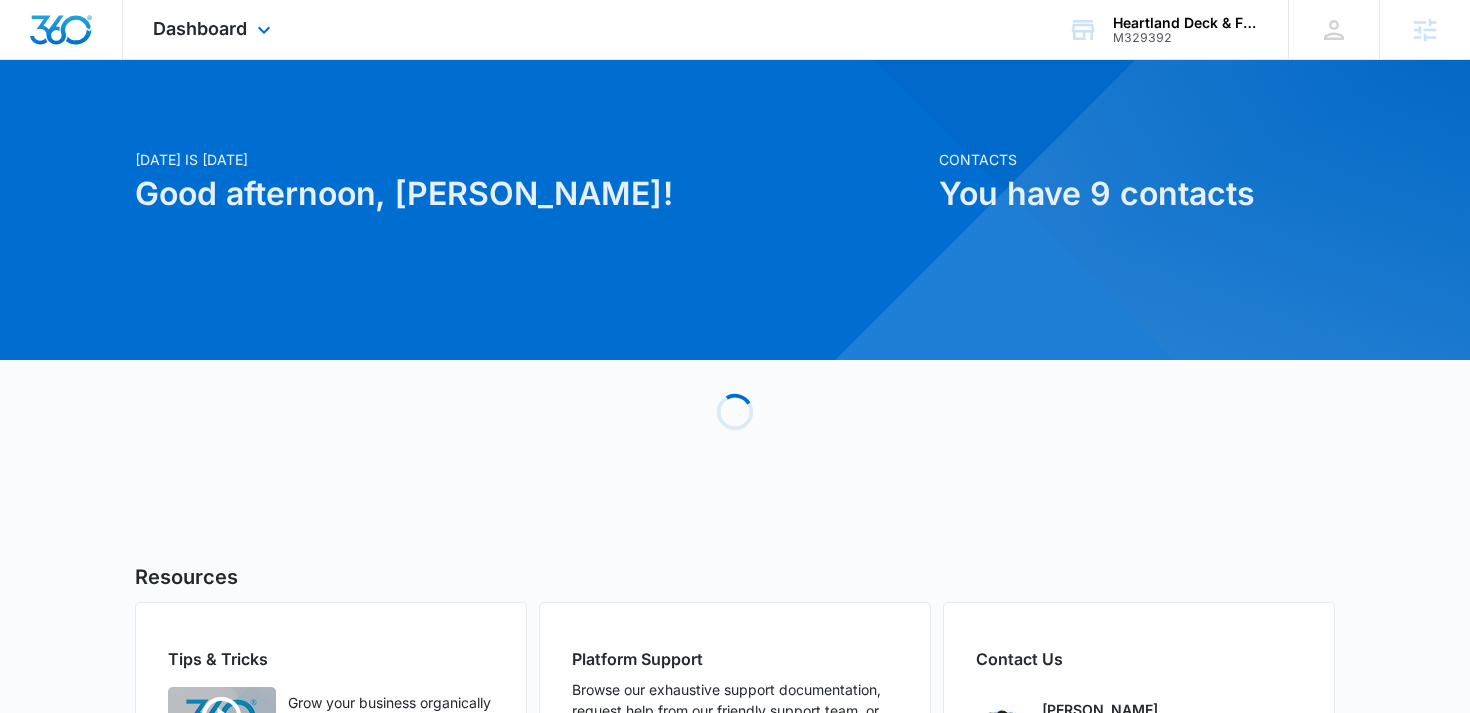 click on "Dashboard Apps Reputation Forms CRM Email Social POS Content Ads Intelligence Files Brand Settings" at bounding box center (214, 29) 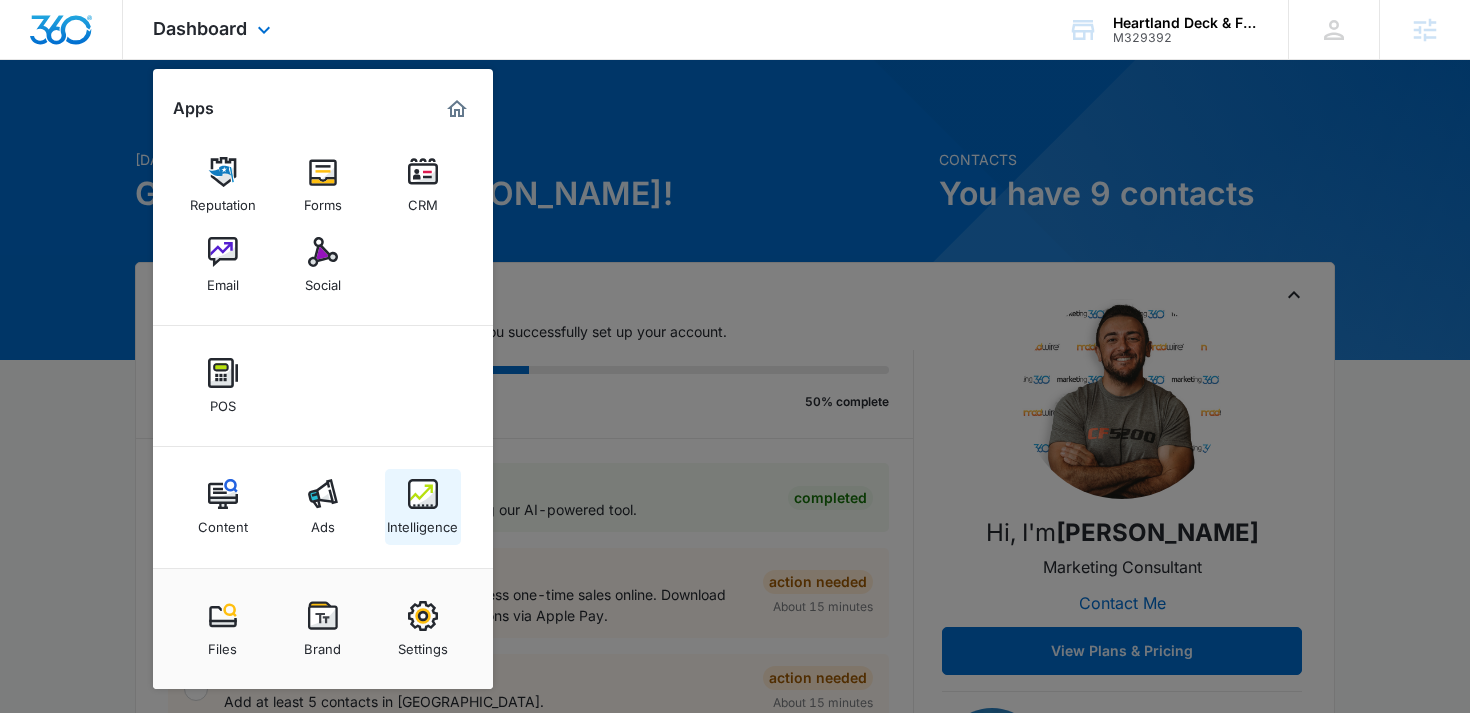 click on "Intelligence" at bounding box center (422, 522) 